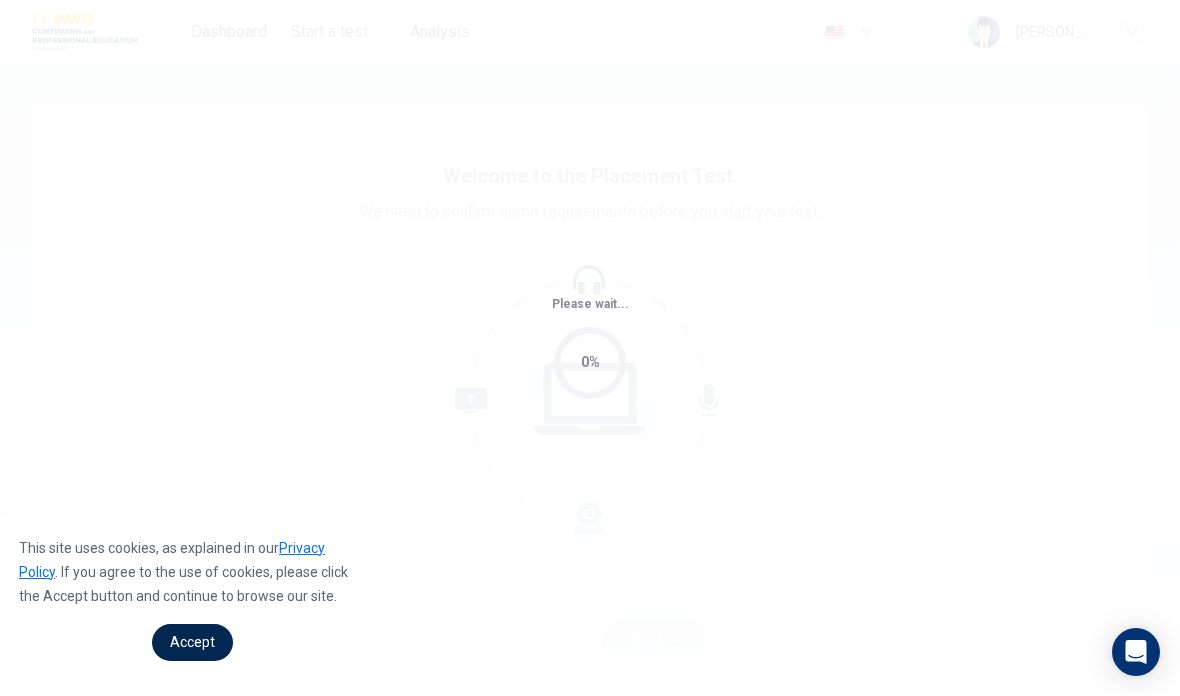 scroll, scrollTop: 0, scrollLeft: 0, axis: both 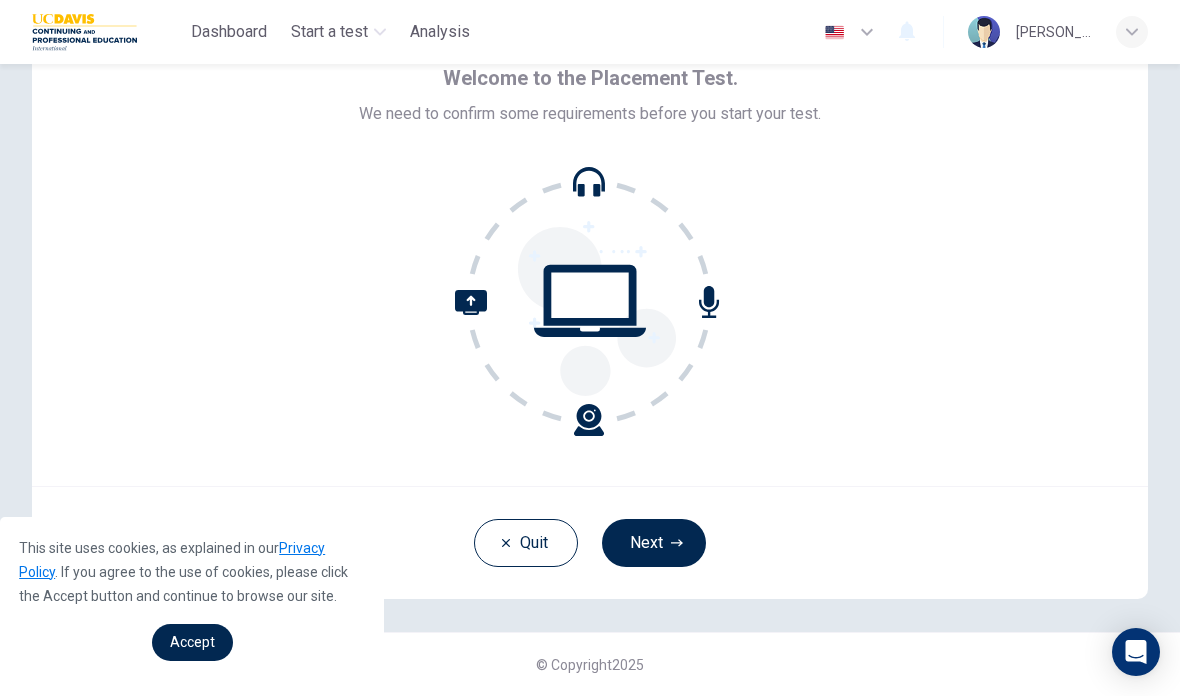 click on "Next" at bounding box center [654, 543] 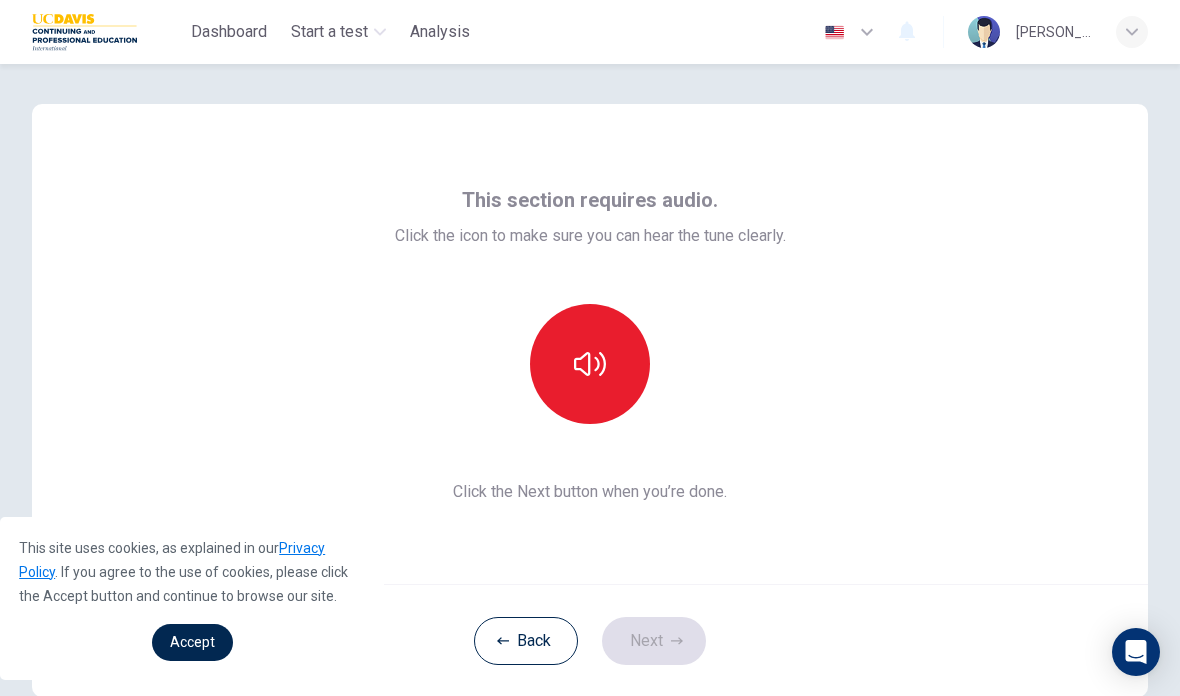 scroll, scrollTop: 0, scrollLeft: 0, axis: both 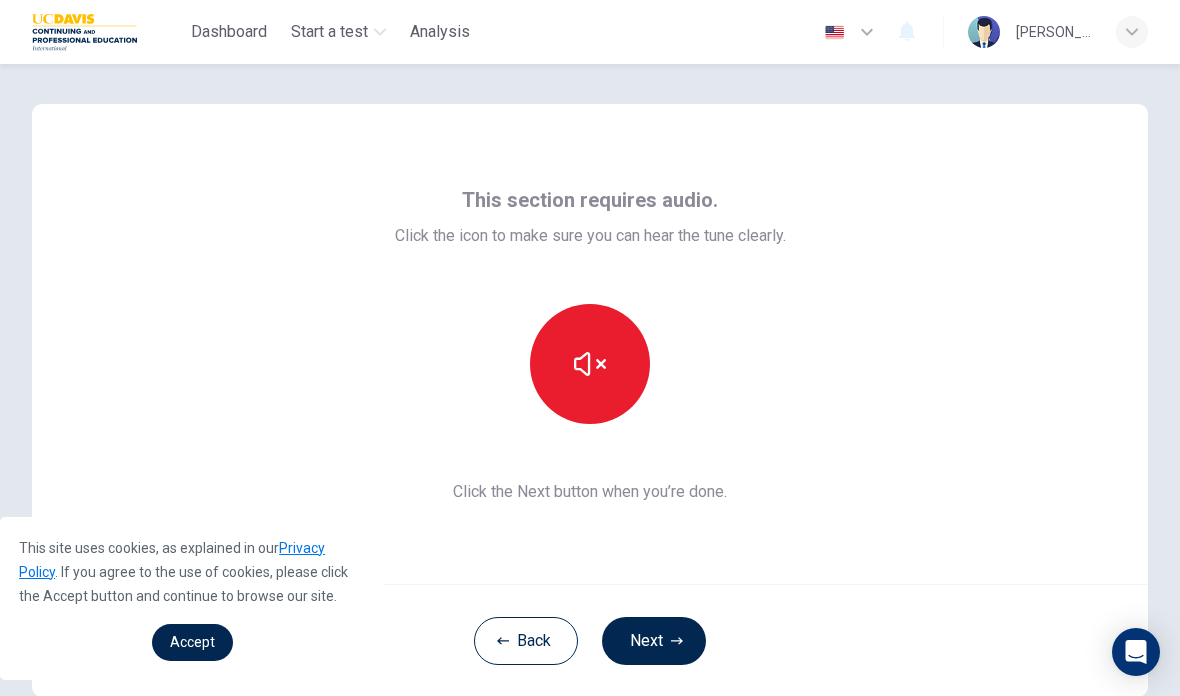 click 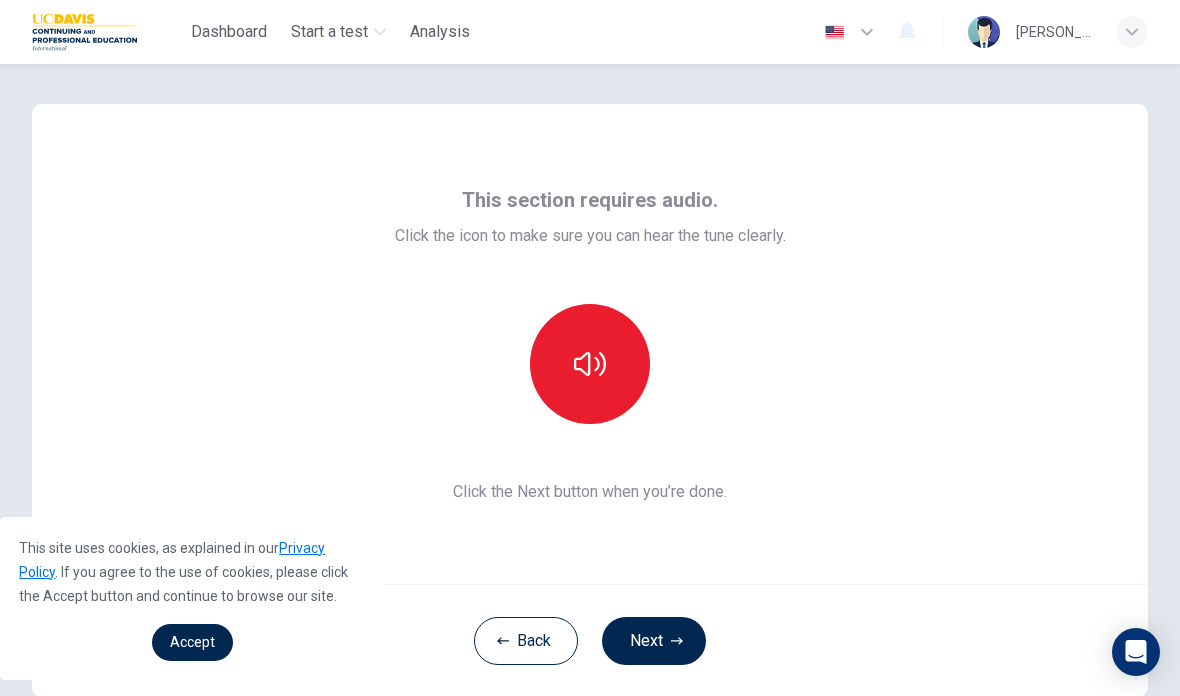 click at bounding box center [590, 364] 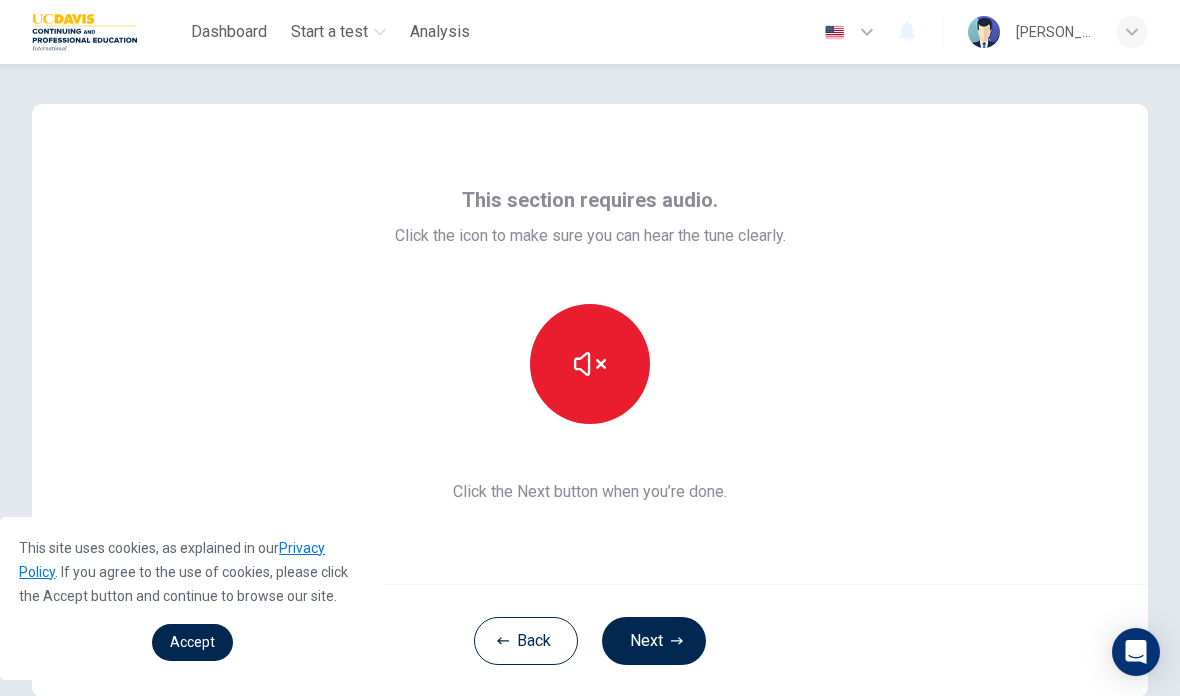 click on "Next" at bounding box center [654, 641] 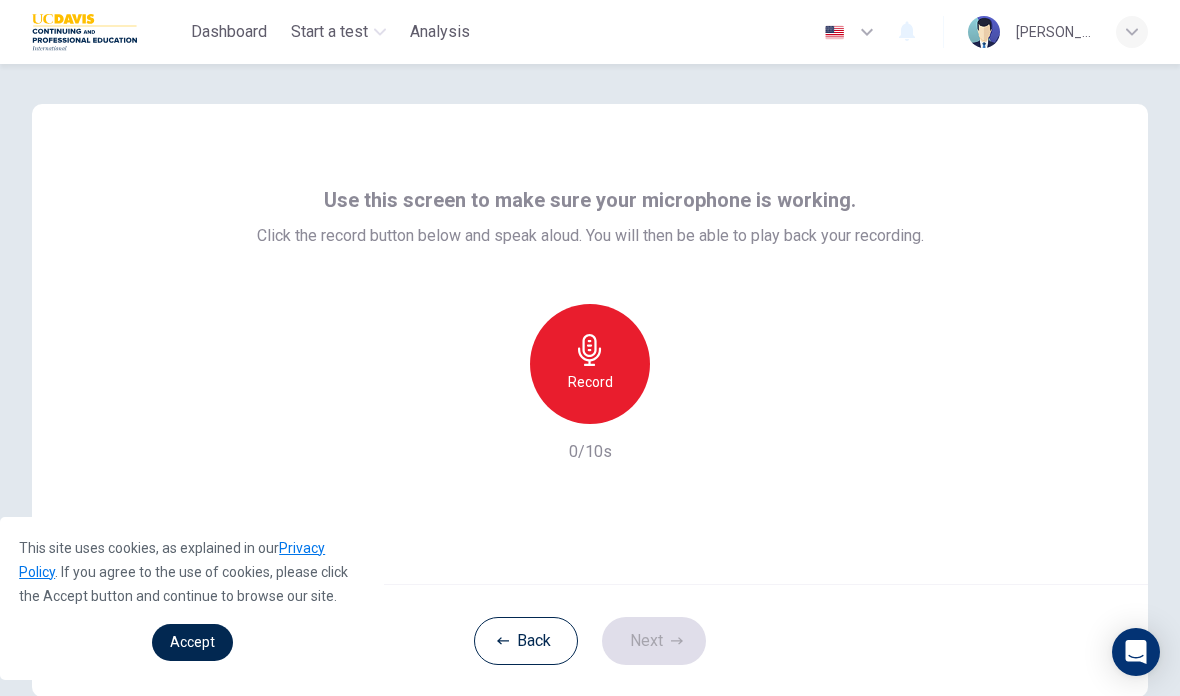 click 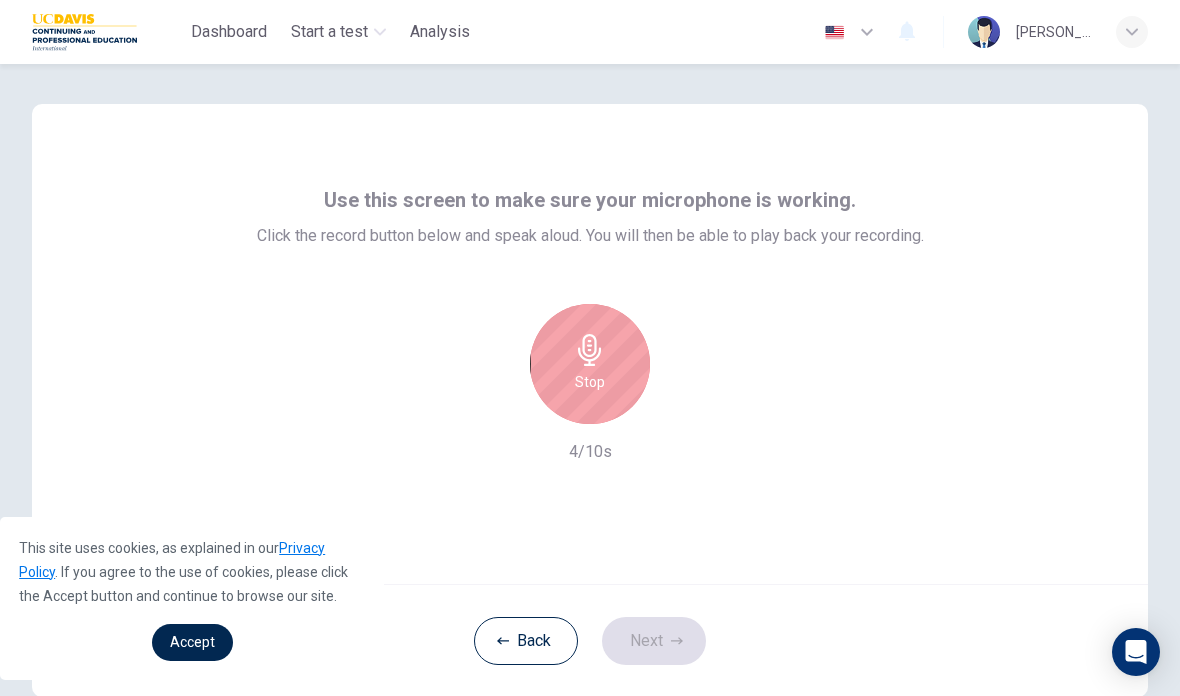 click on "Stop" at bounding box center [590, 382] 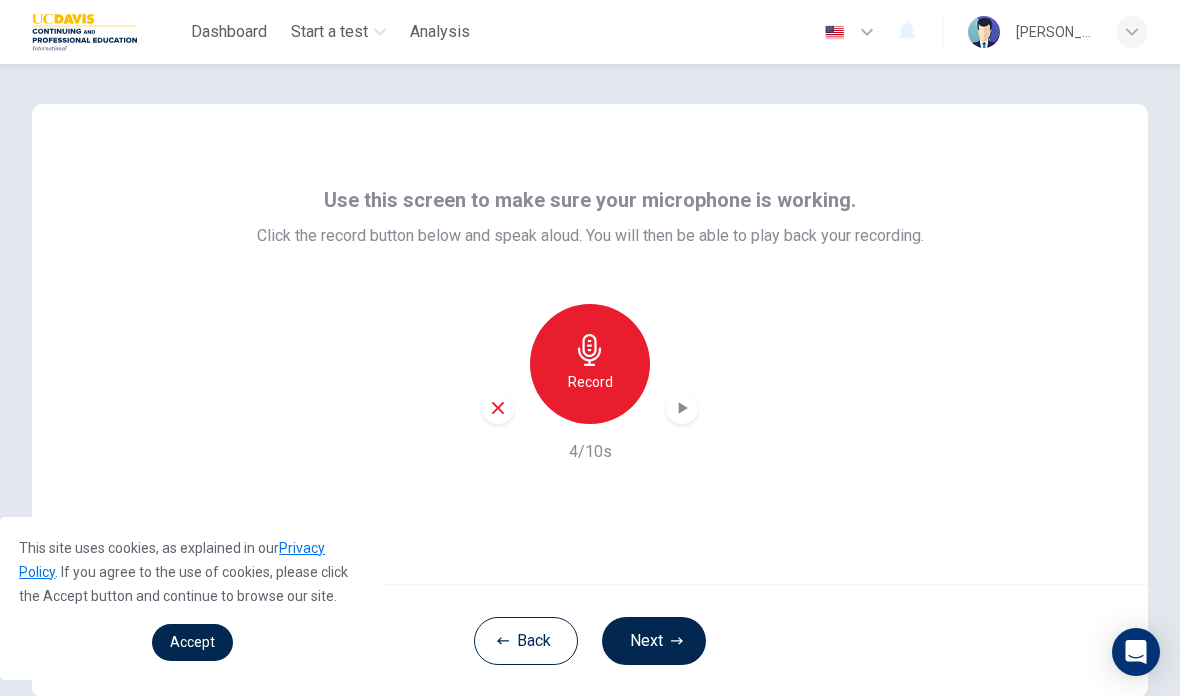 click at bounding box center (682, 408) 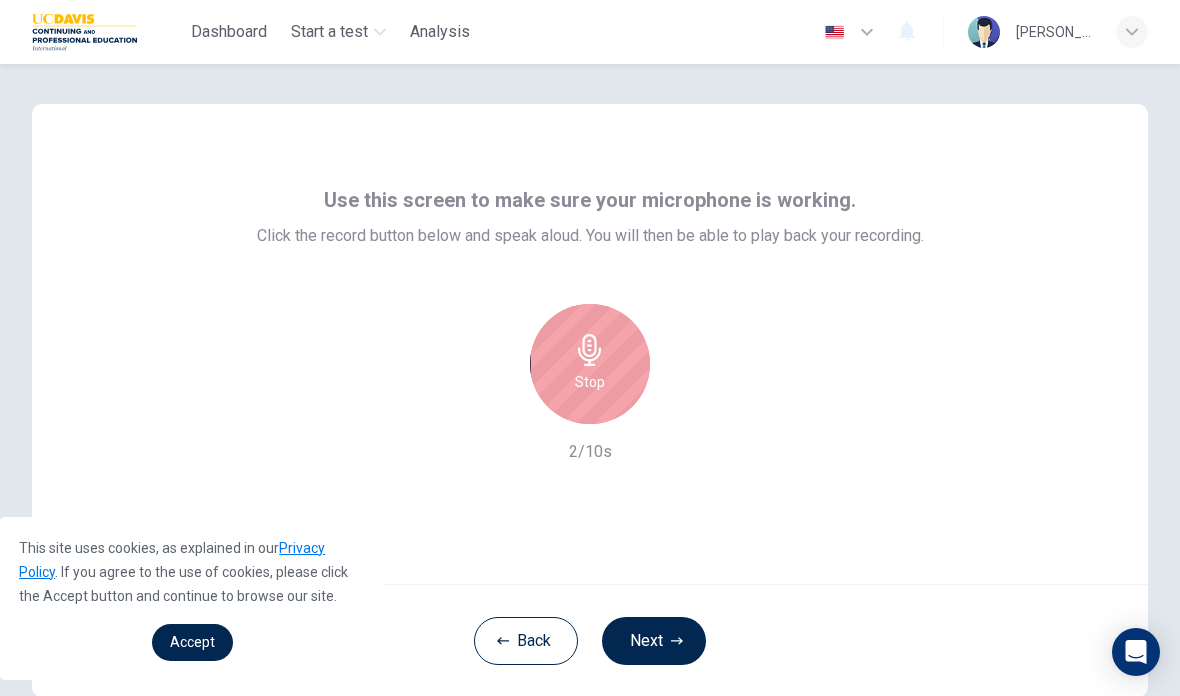 click on "Stop" at bounding box center [590, 364] 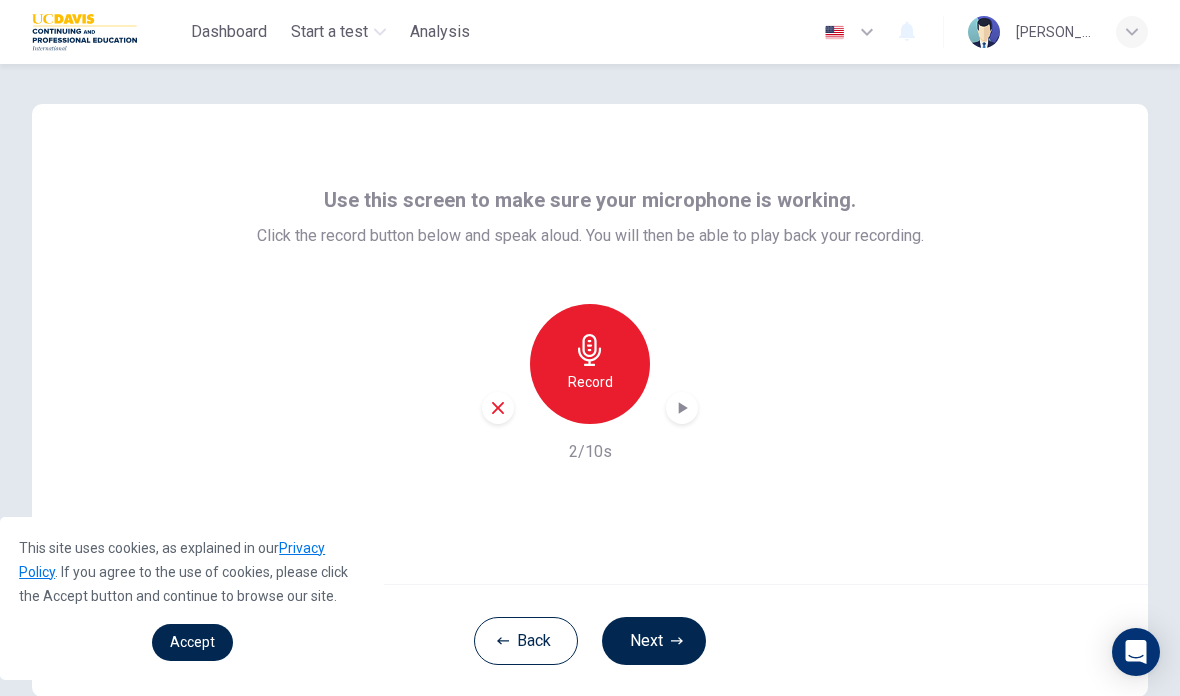 click 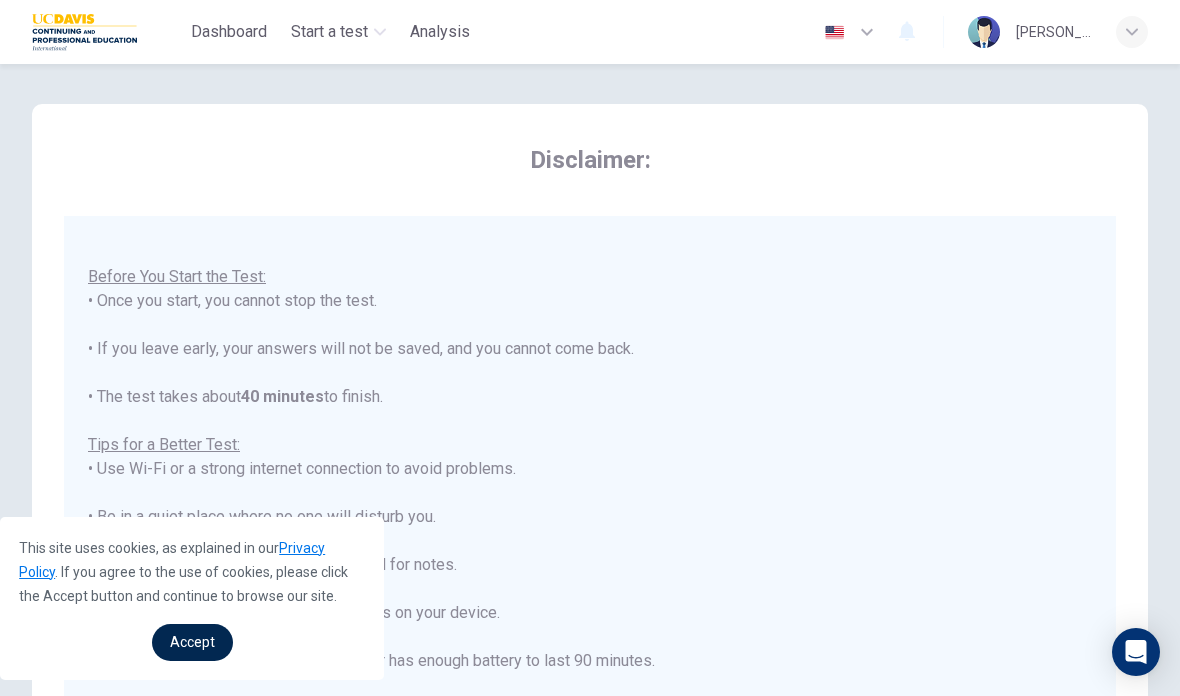 scroll, scrollTop: 22, scrollLeft: 0, axis: vertical 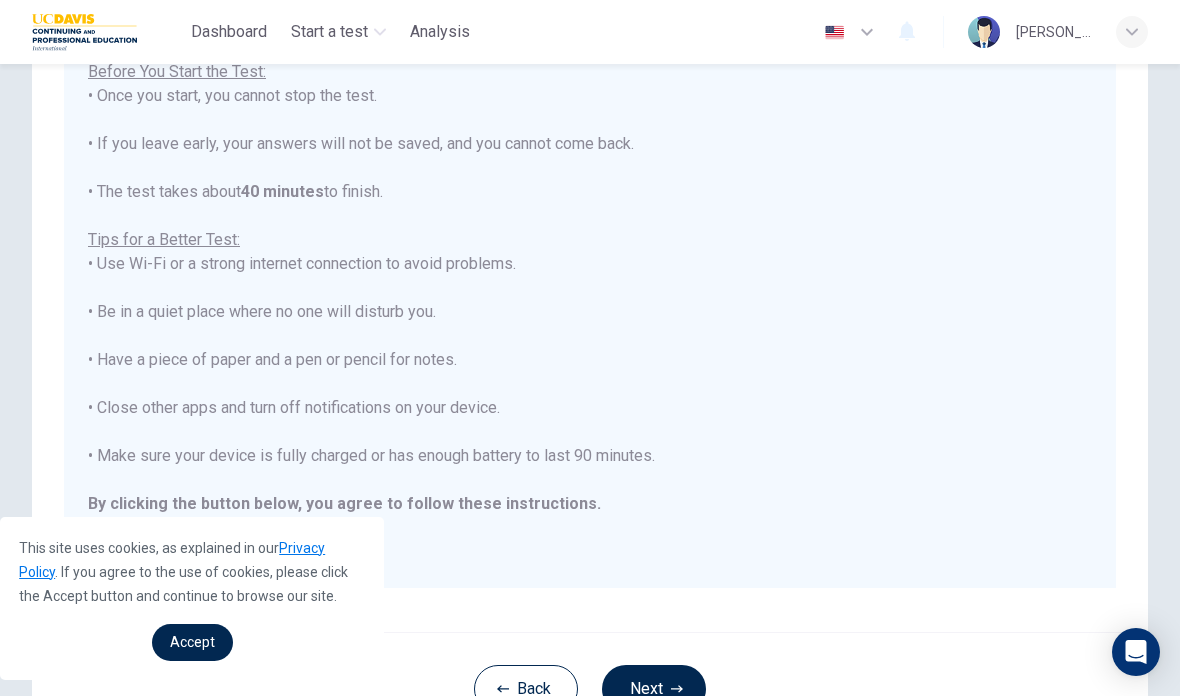 click on "You are about to start a  Placement Test .
Before You Start the Test:
• Once you start, you cannot stop the test.
• If you leave early, your answers will not be saved, and you cannot come back.
• The test takes about  40 minutes  to finish.
Tips for a Better Test:
• Use Wi-Fi or a strong internet connection to avoid problems.
• Be in a quiet place where no one will disturb you.
• Have a piece of paper and a pen or pencil for notes.
• Close other apps and turn off notifications on your device.
• Make sure your device is fully charged or has enough battery to last 90 minutes.
By clicking the button below, you agree to follow these instructions.
Good luck!" at bounding box center (590, 288) 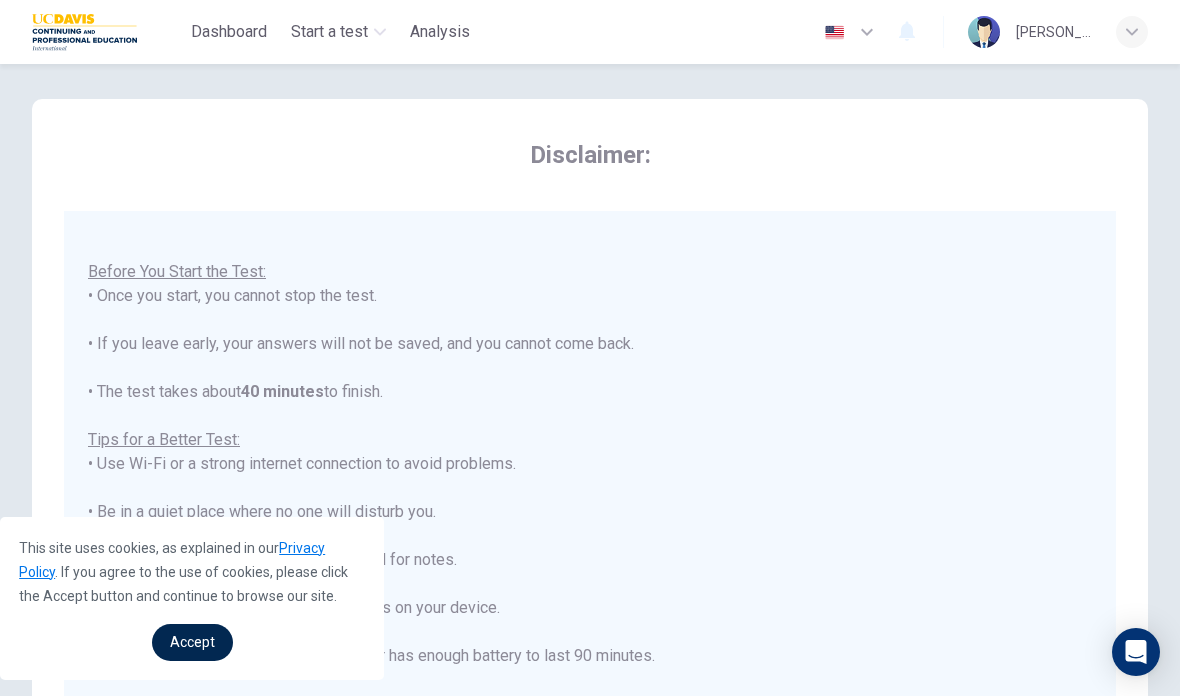 scroll, scrollTop: 22, scrollLeft: 0, axis: vertical 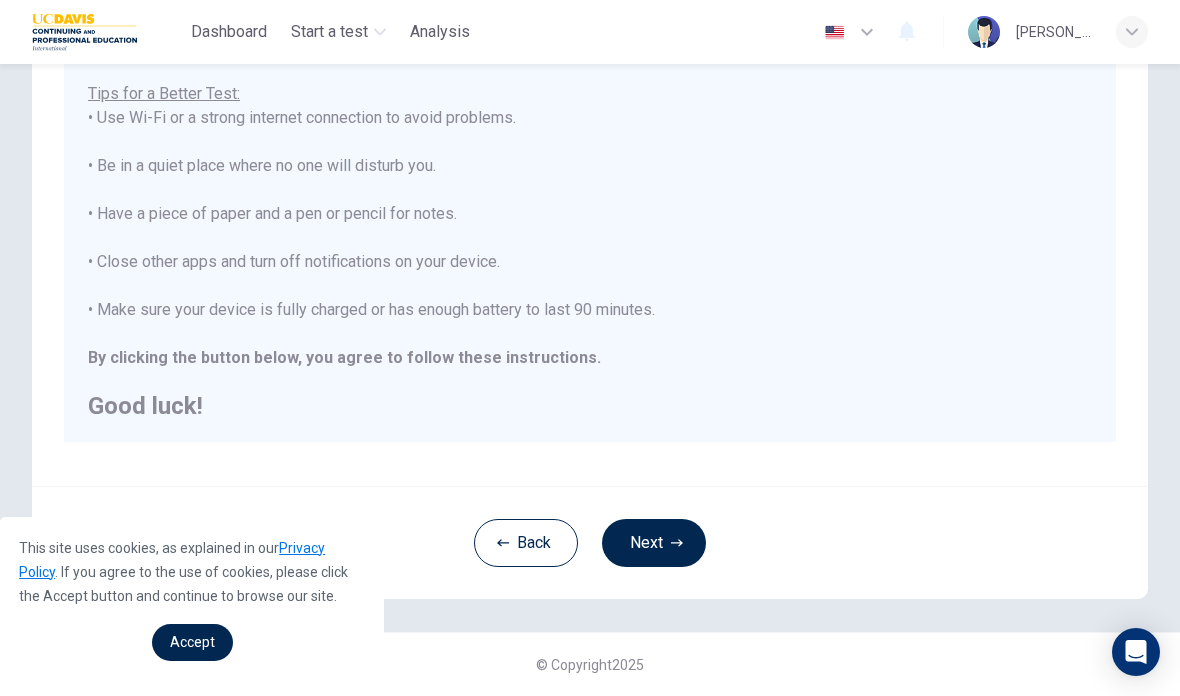 click on "Next" at bounding box center (654, 543) 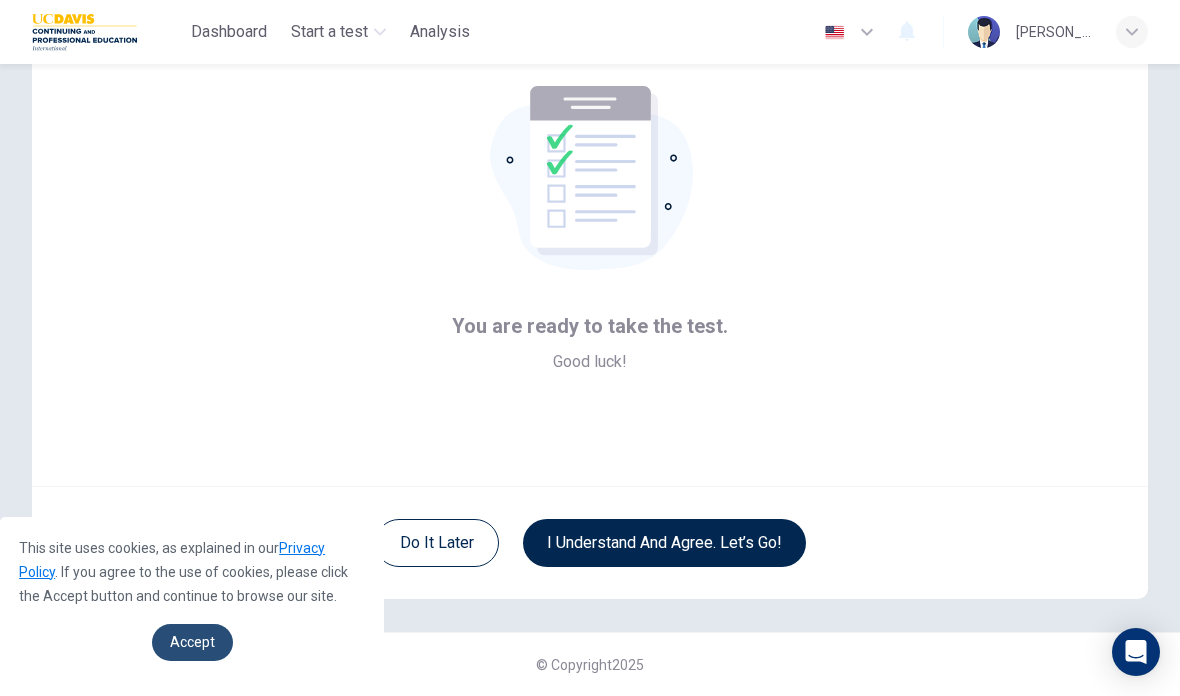click on "Accept" at bounding box center (192, 642) 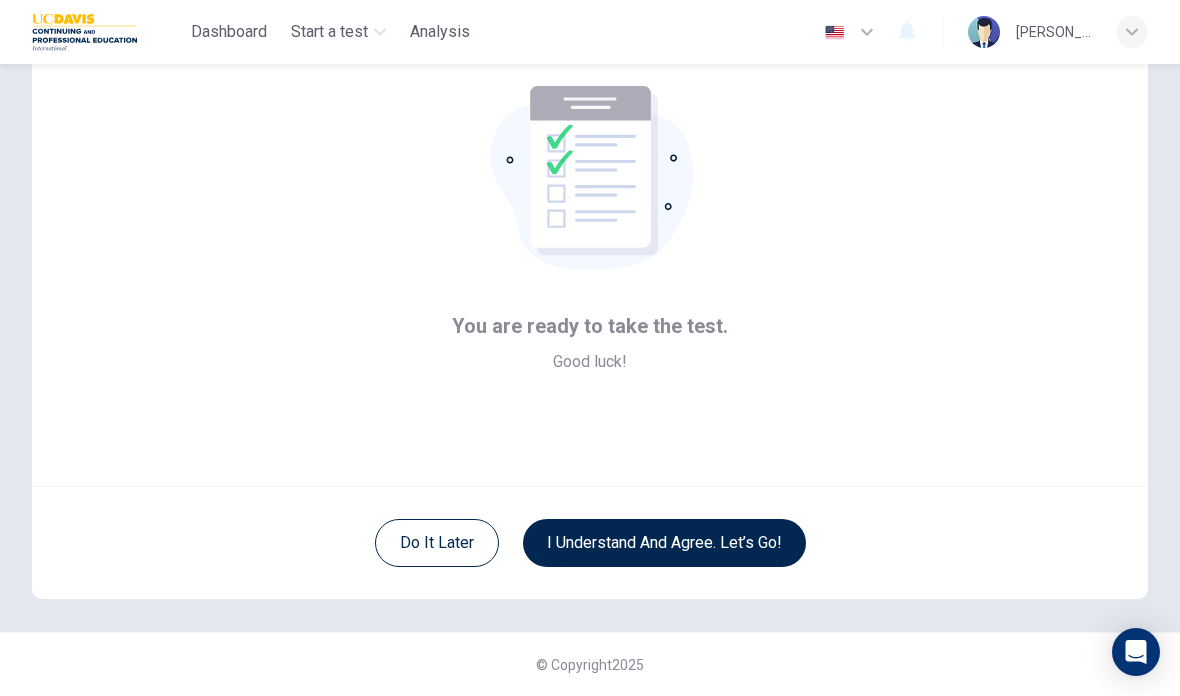 click on "I understand and agree. Let’s go!" at bounding box center [664, 543] 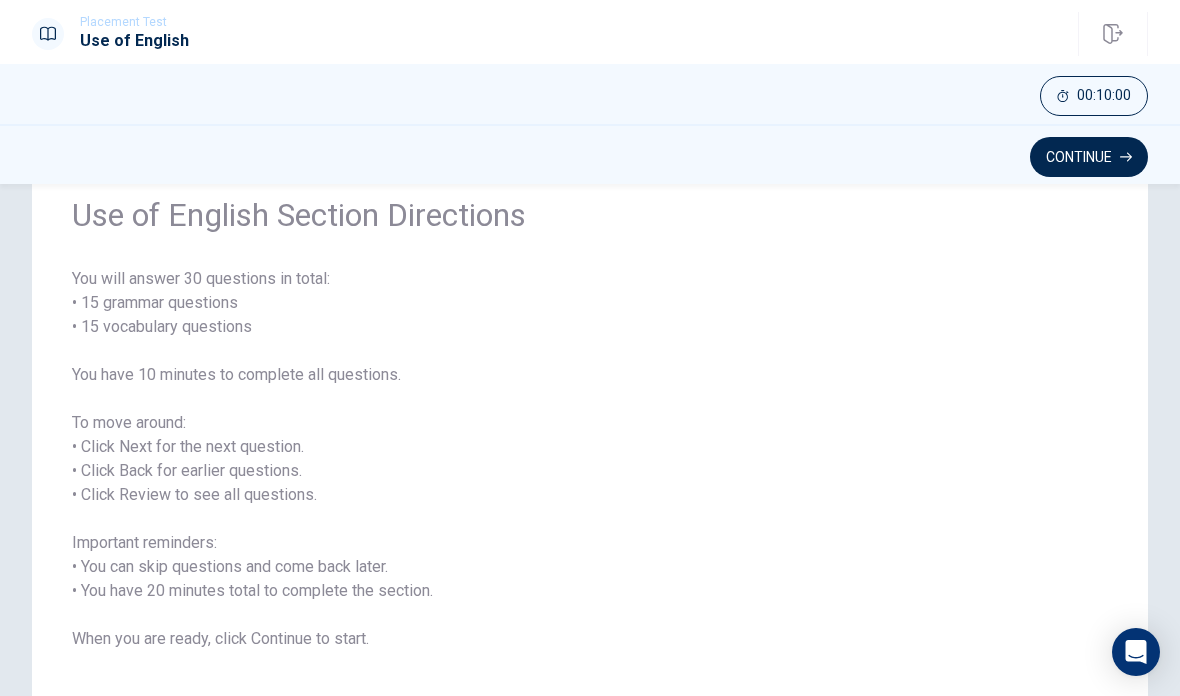 scroll, scrollTop: 183, scrollLeft: 0, axis: vertical 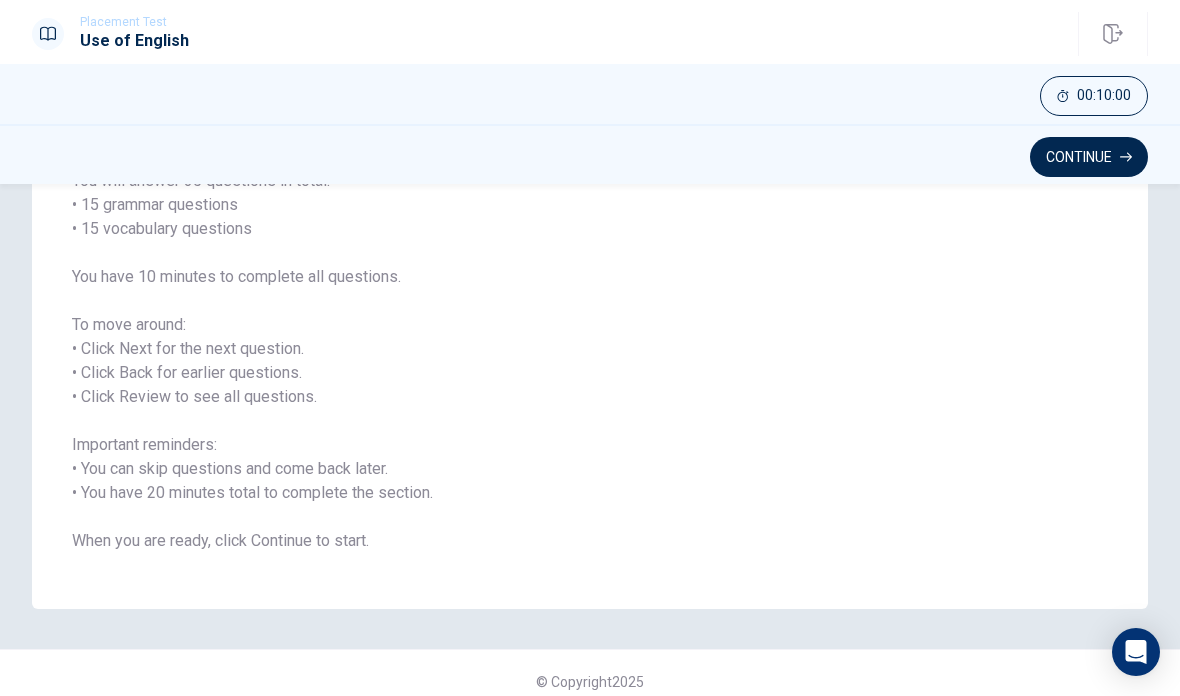 click on "Continue" at bounding box center [1089, 157] 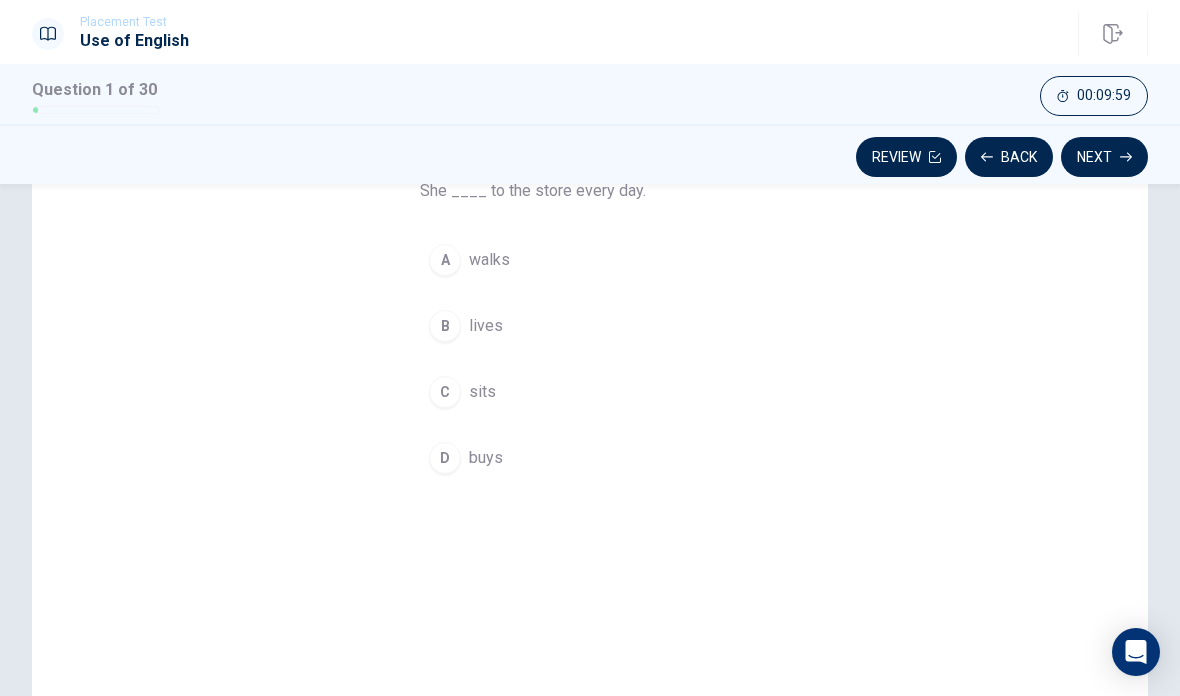 scroll, scrollTop: 25, scrollLeft: 0, axis: vertical 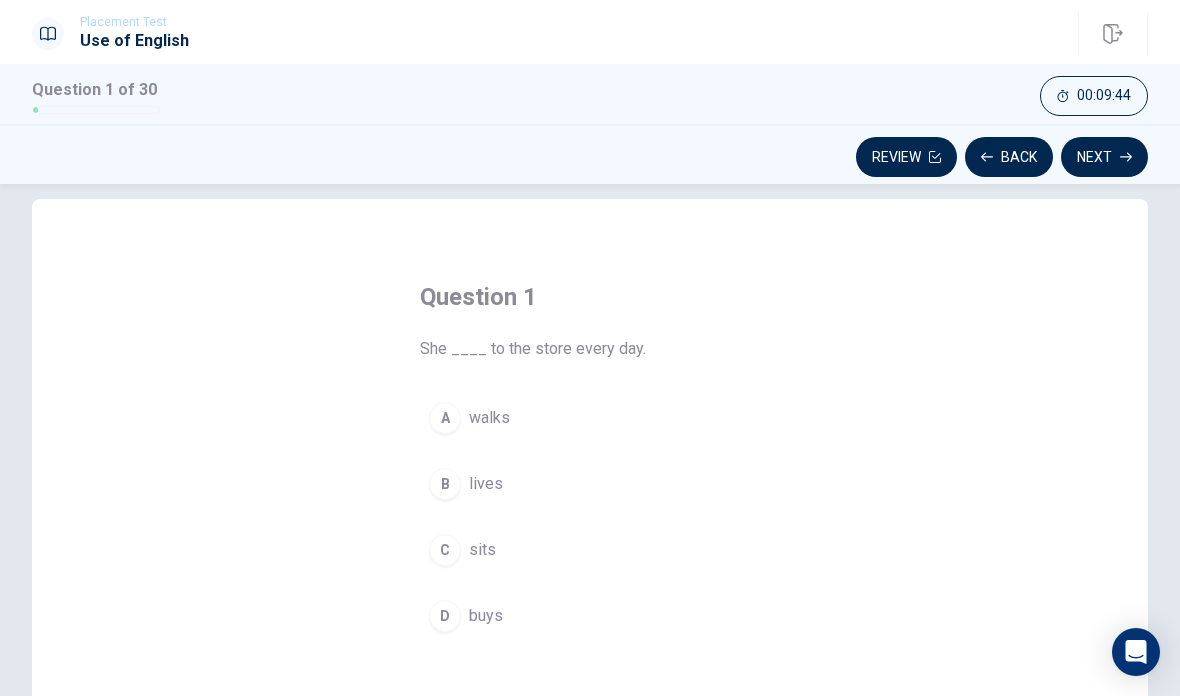 click on "A" at bounding box center (445, 418) 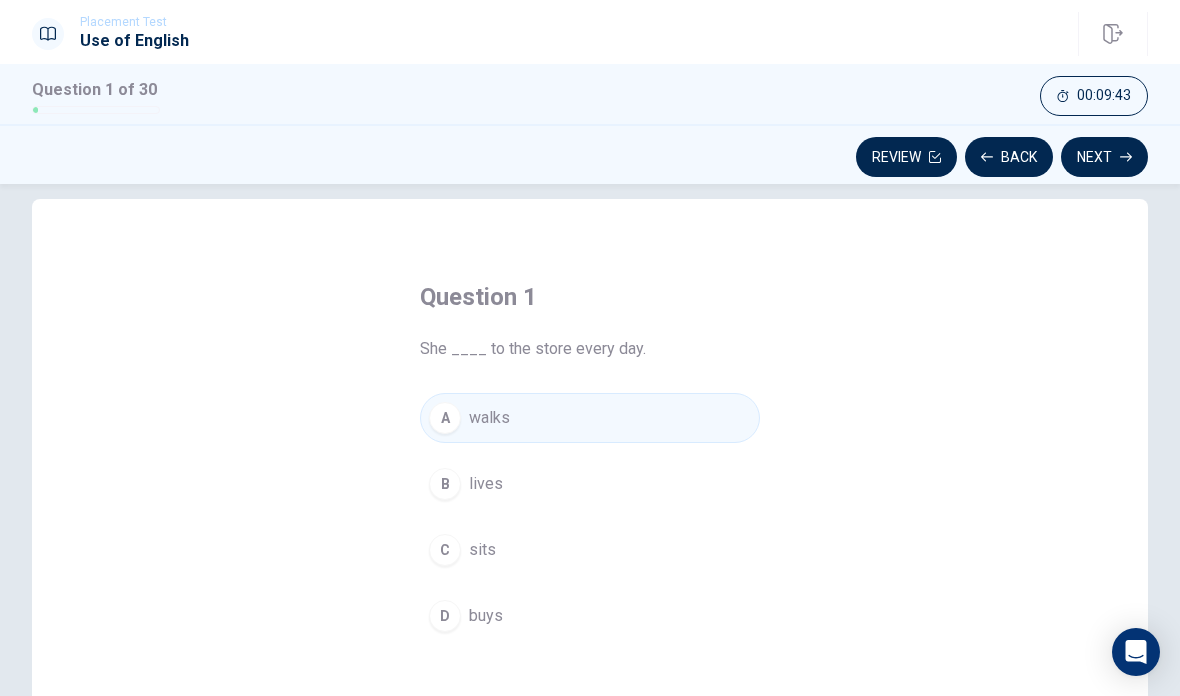 click on "A" at bounding box center (445, 418) 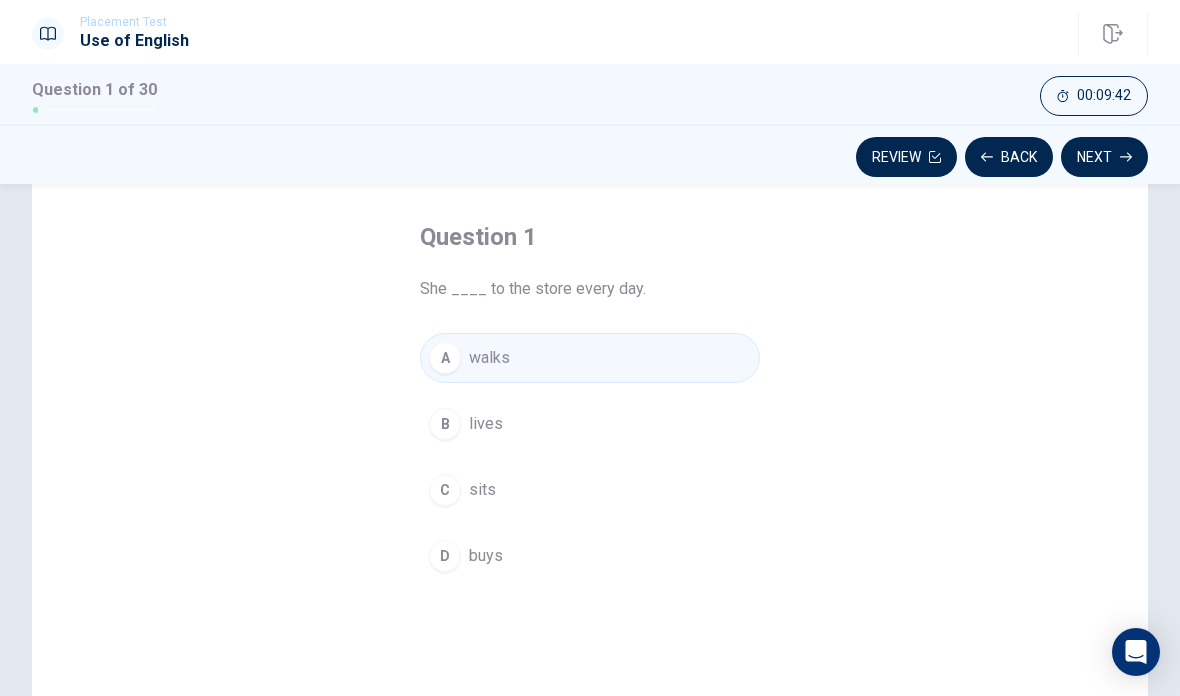 scroll, scrollTop: 88, scrollLeft: 0, axis: vertical 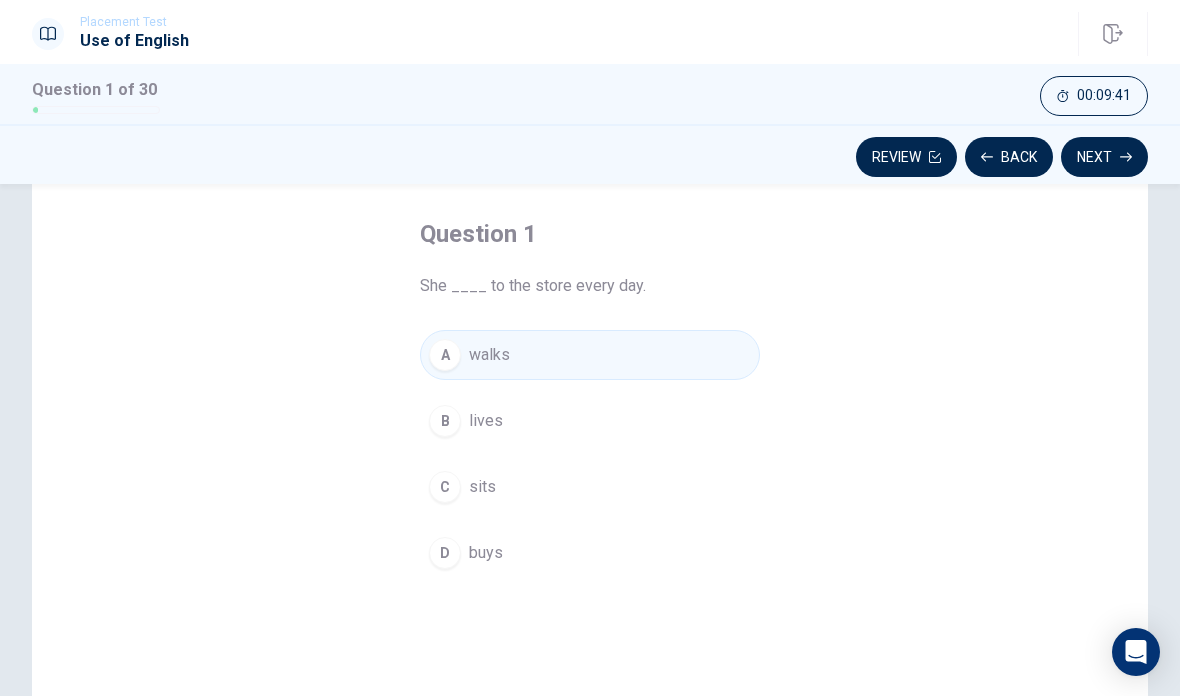 click on "Next" at bounding box center (1104, 157) 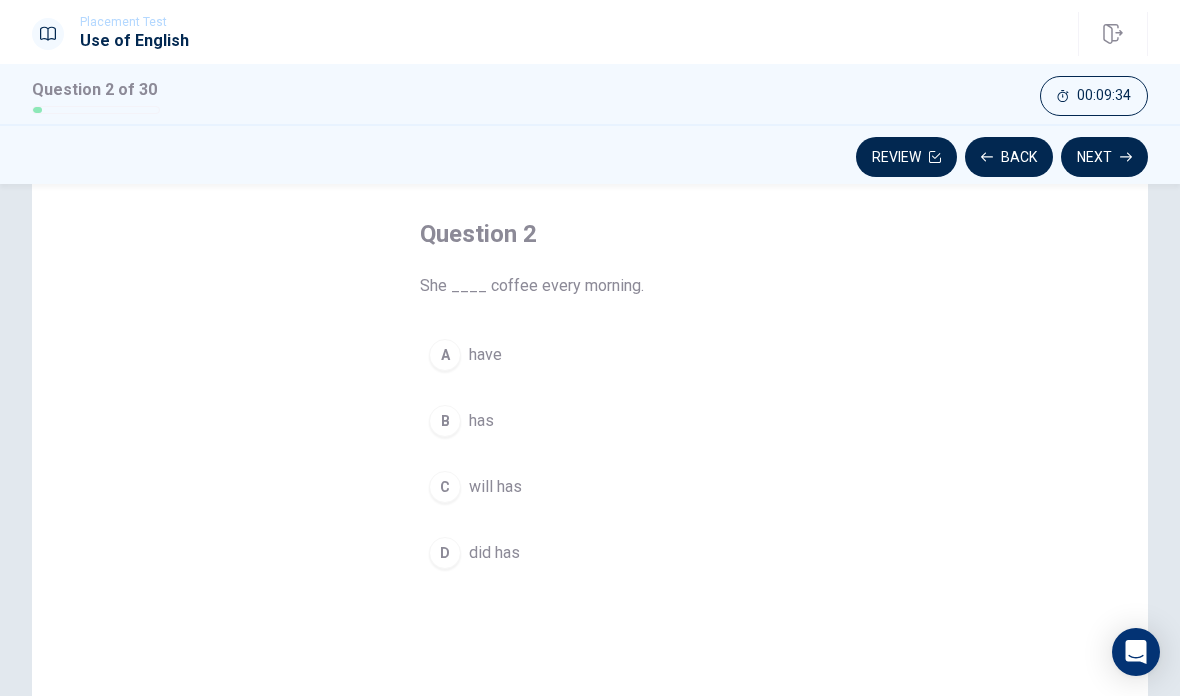 click on "B" at bounding box center [445, 421] 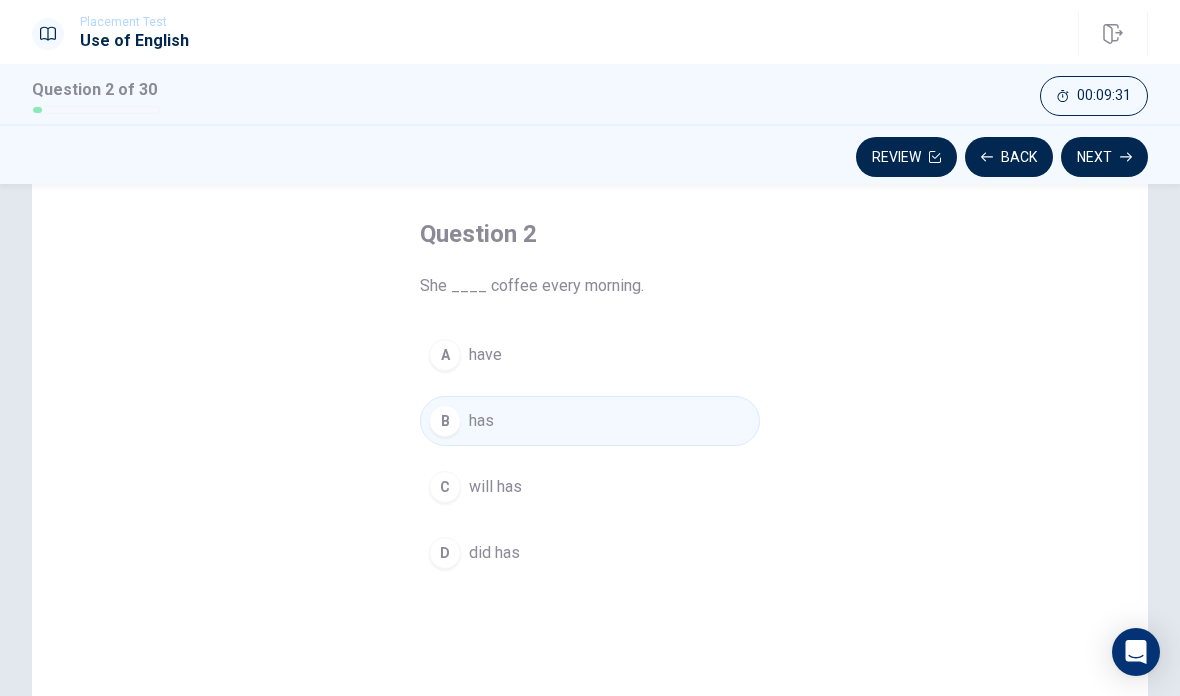 click on "Next" at bounding box center [1104, 157] 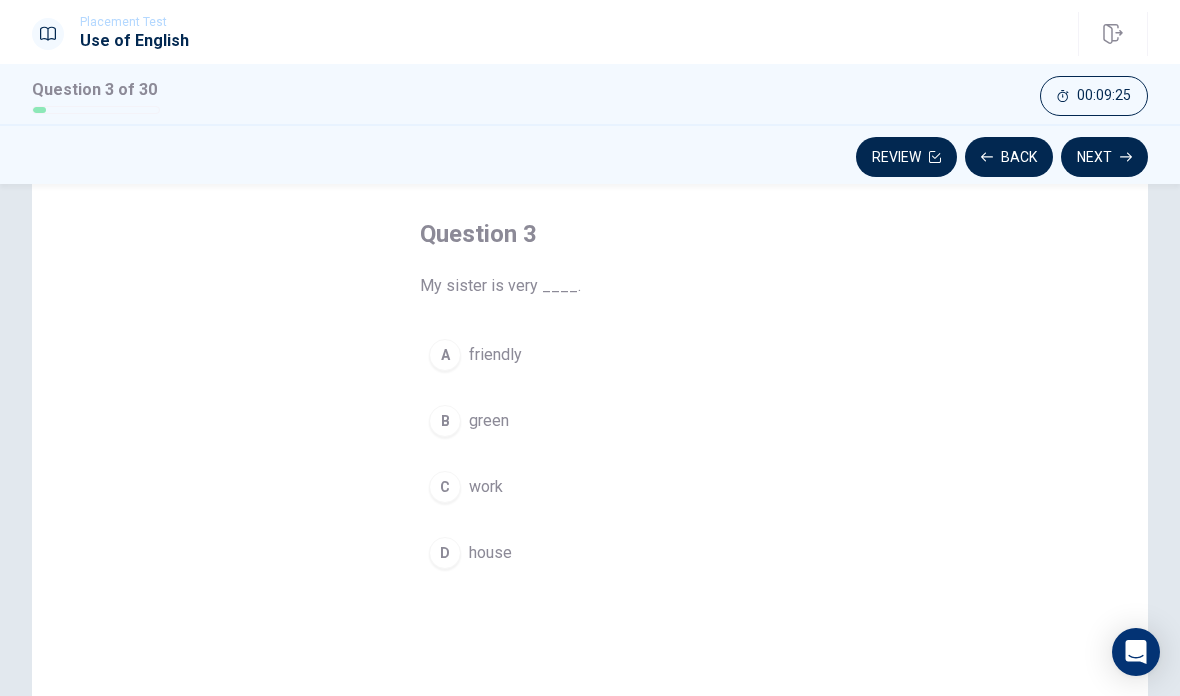 click on "A" at bounding box center [445, 355] 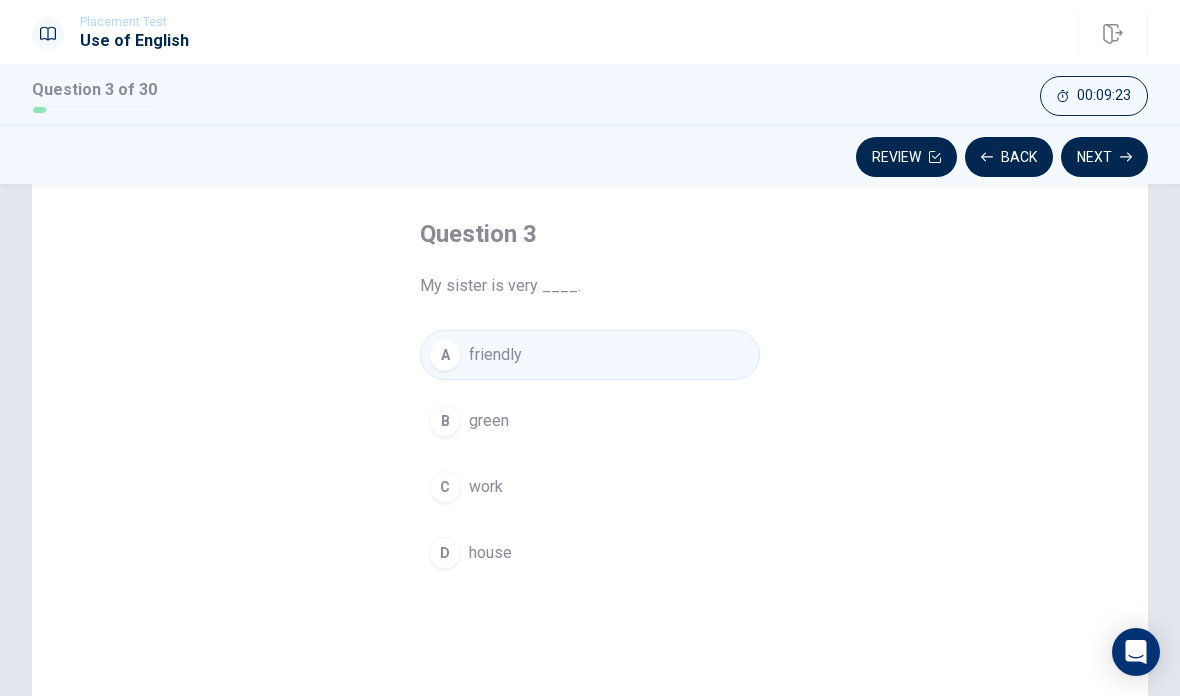 click on "Next" at bounding box center (1104, 157) 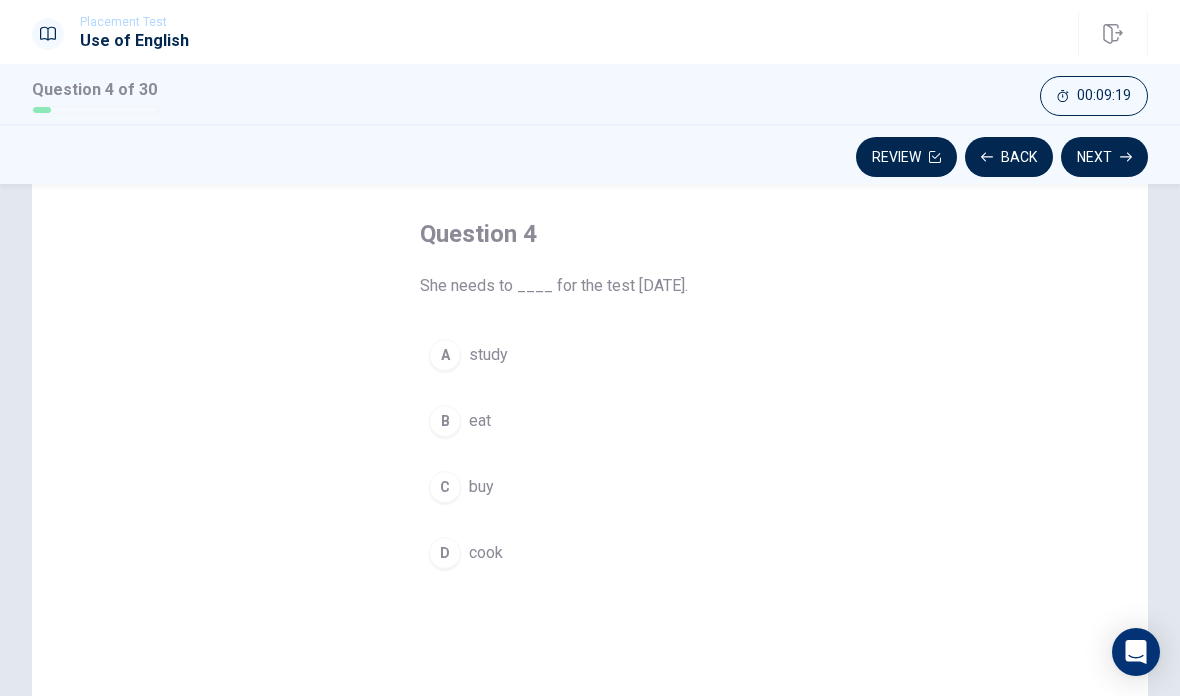 click on "A" at bounding box center [445, 355] 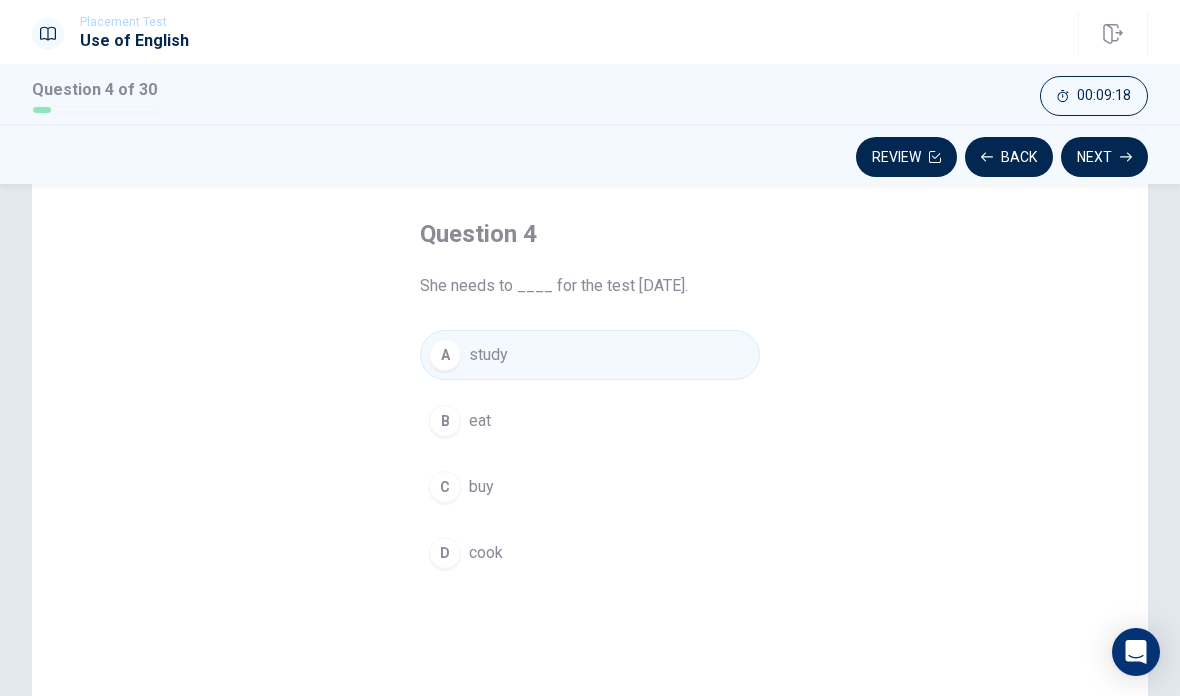 click on "Next" at bounding box center [1104, 157] 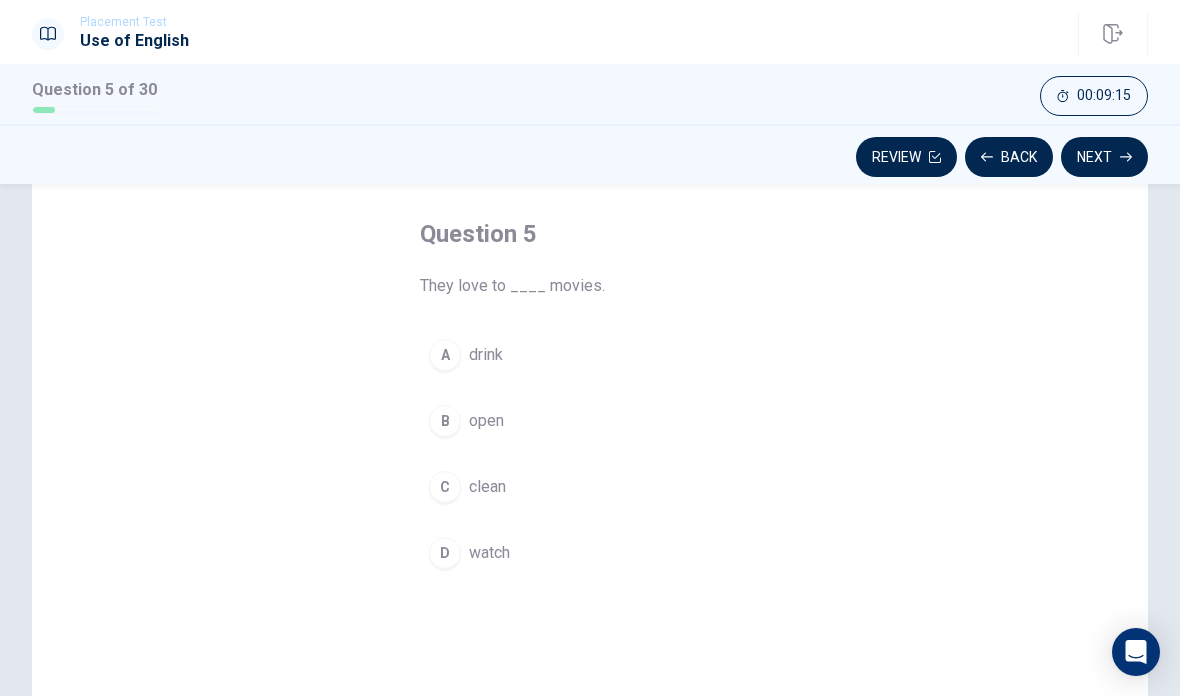 click on "D" at bounding box center (445, 553) 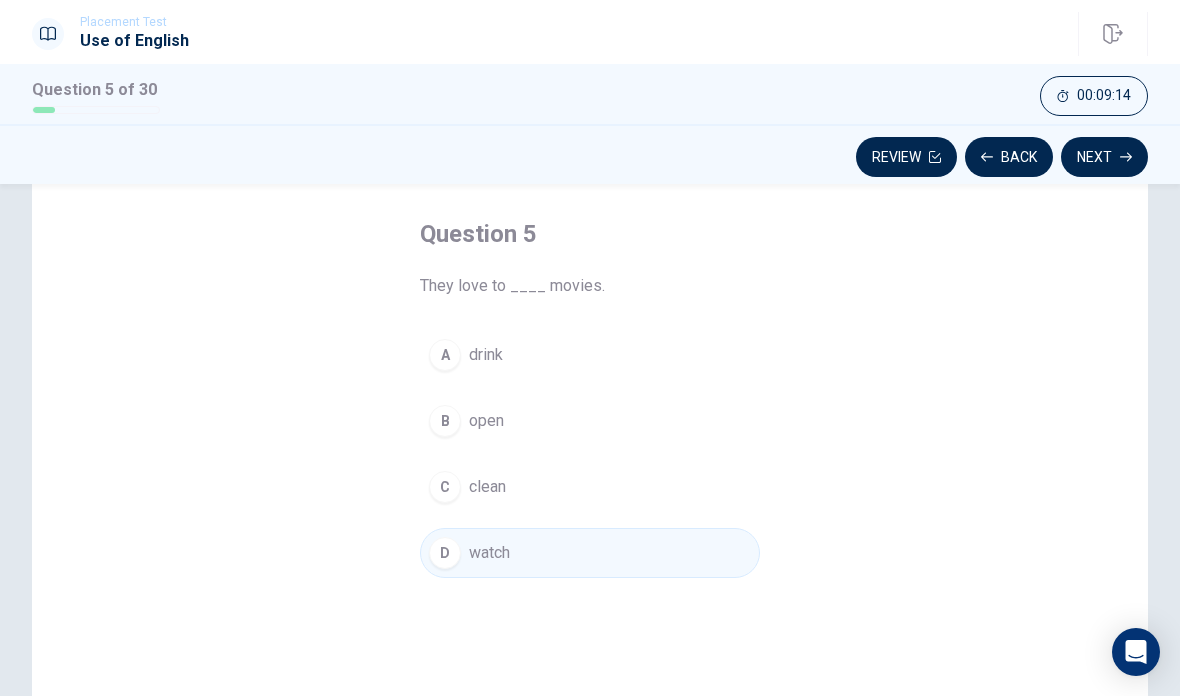 click on "Next" at bounding box center [1104, 157] 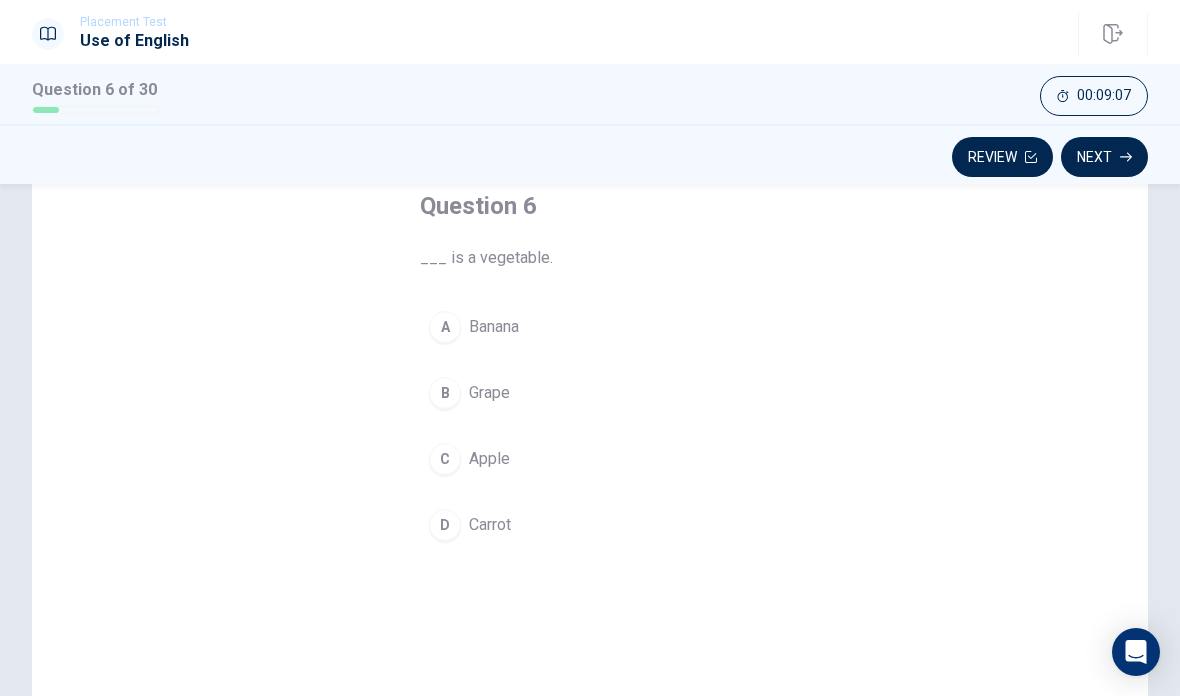 scroll, scrollTop: 91, scrollLeft: 0, axis: vertical 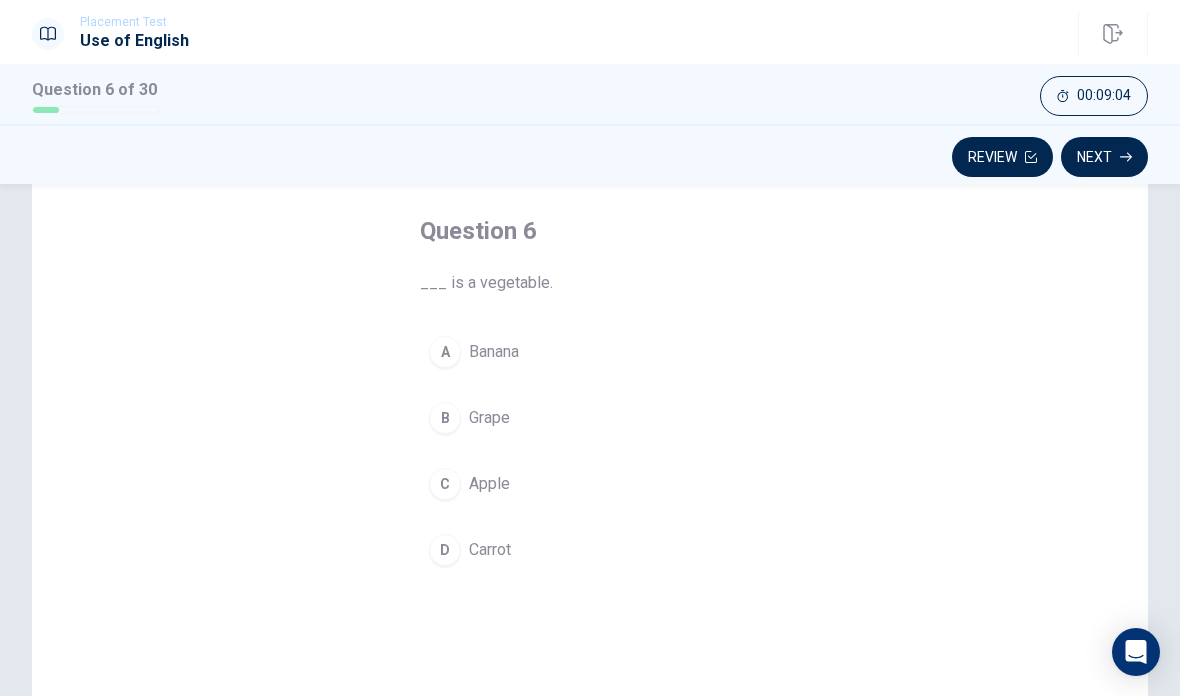 click on "D" at bounding box center [445, 550] 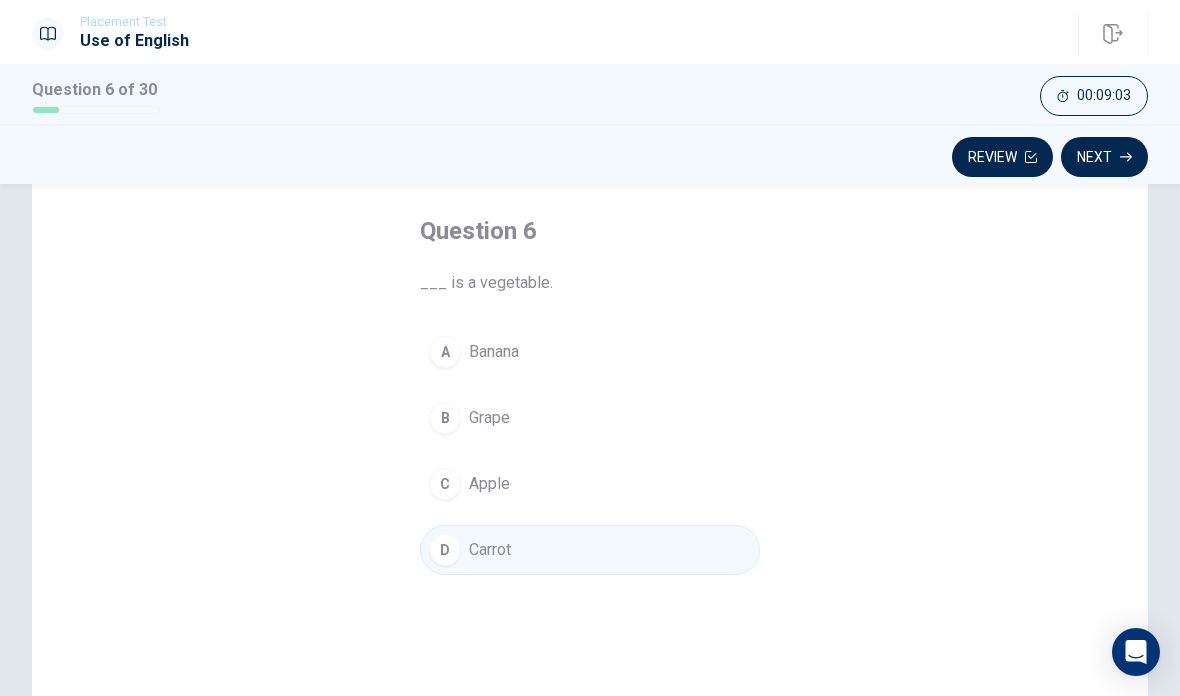 click on "Next" at bounding box center (1104, 157) 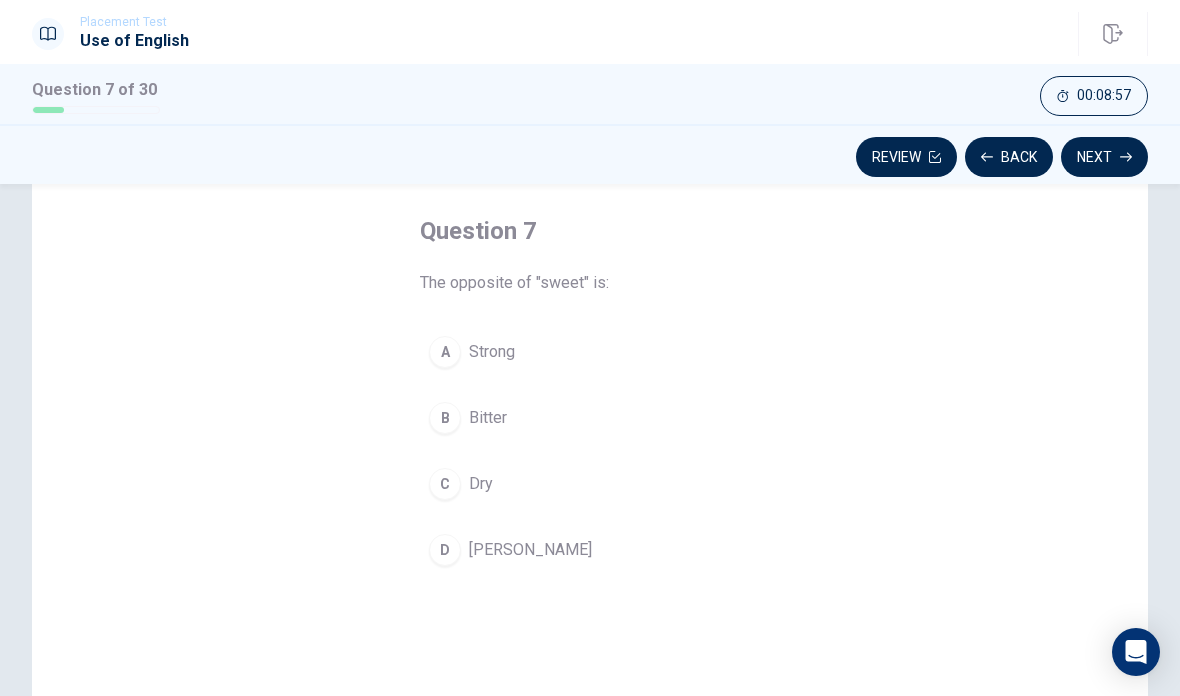click on "B" at bounding box center [445, 418] 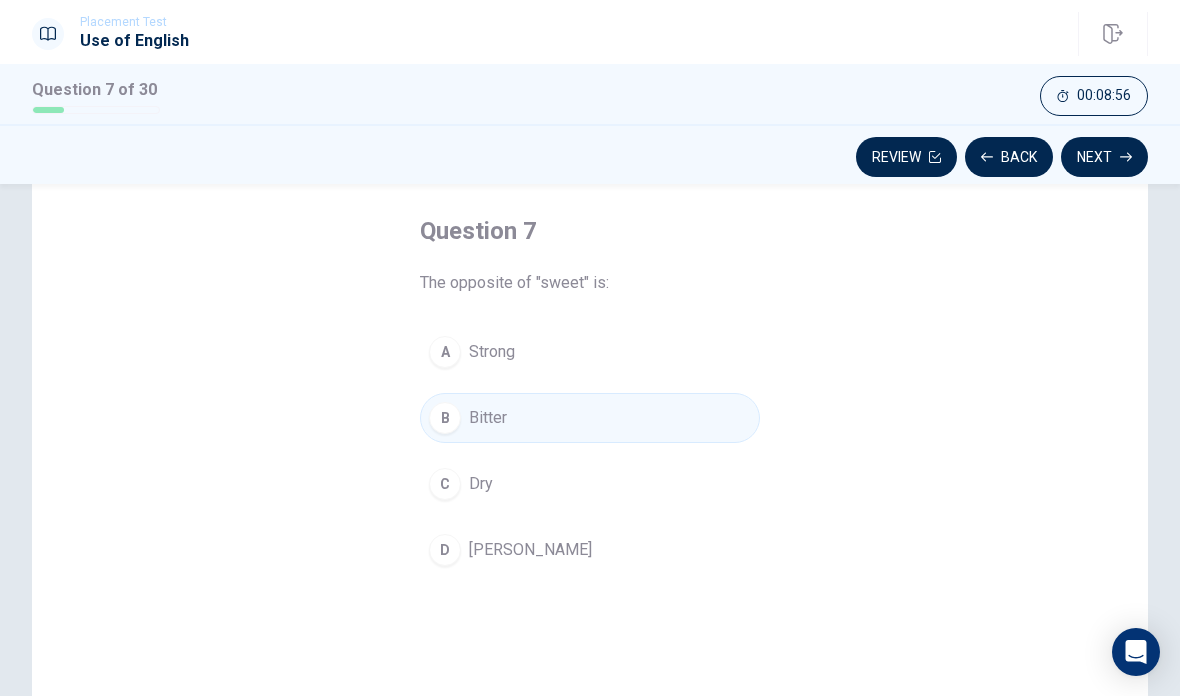 click on "Next" at bounding box center (1104, 157) 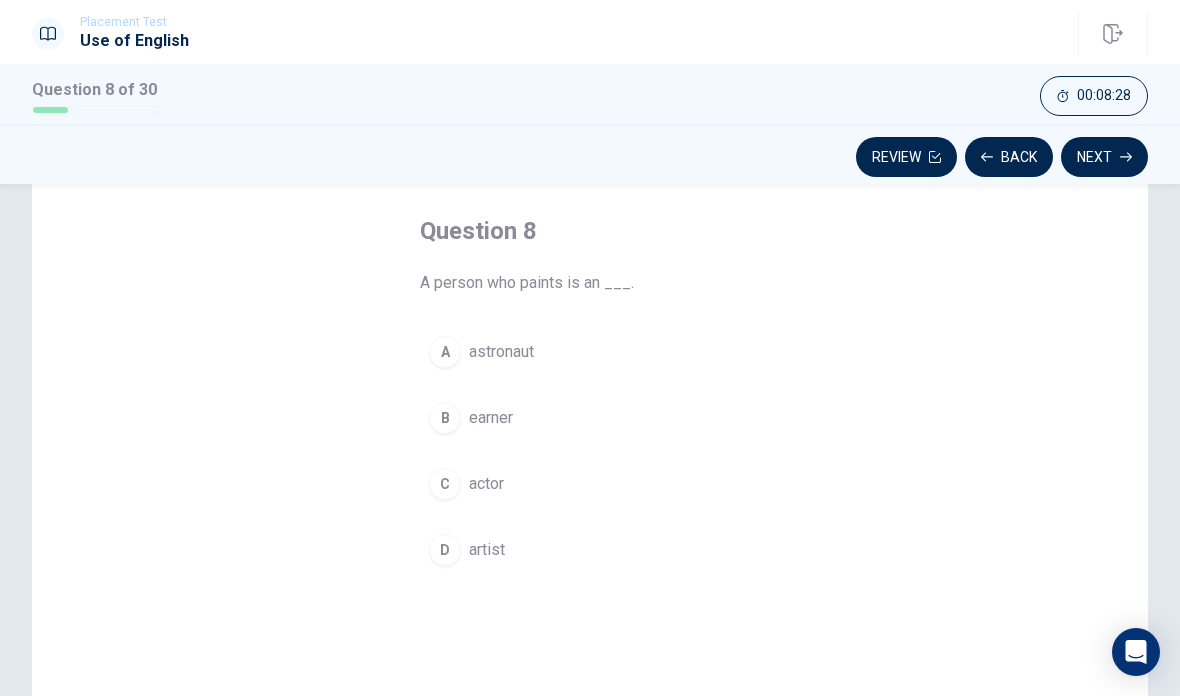 click on "D" at bounding box center (445, 550) 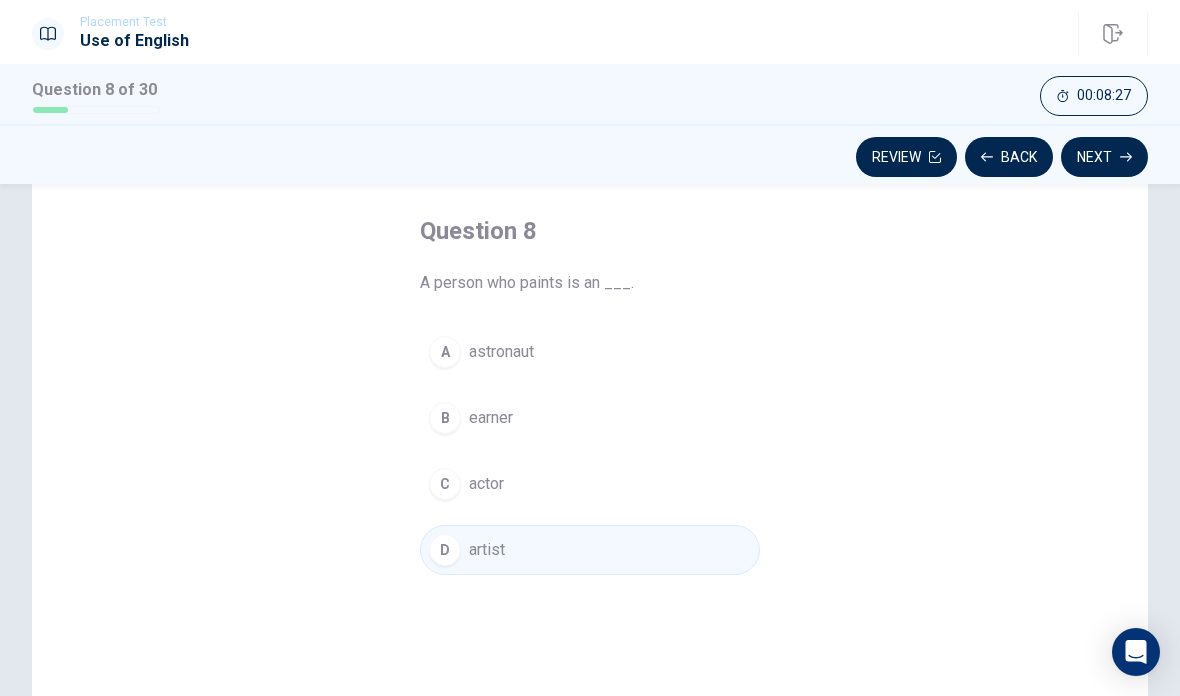 click on "Next" at bounding box center (1104, 157) 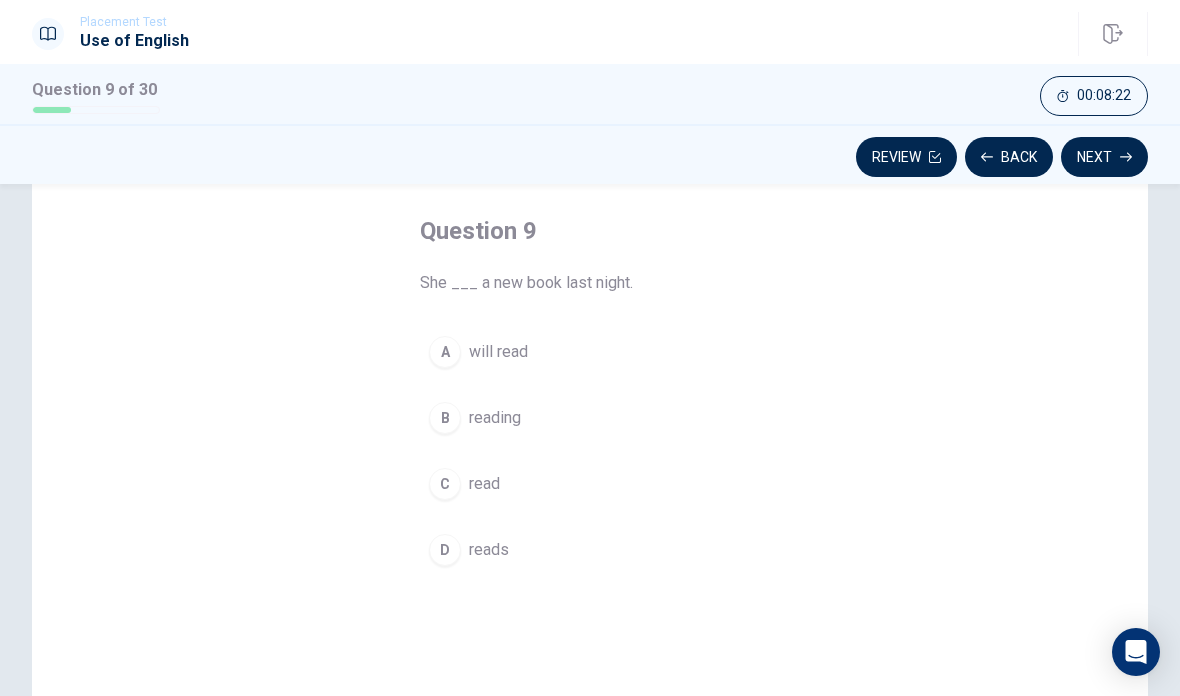 click on "read" at bounding box center (484, 484) 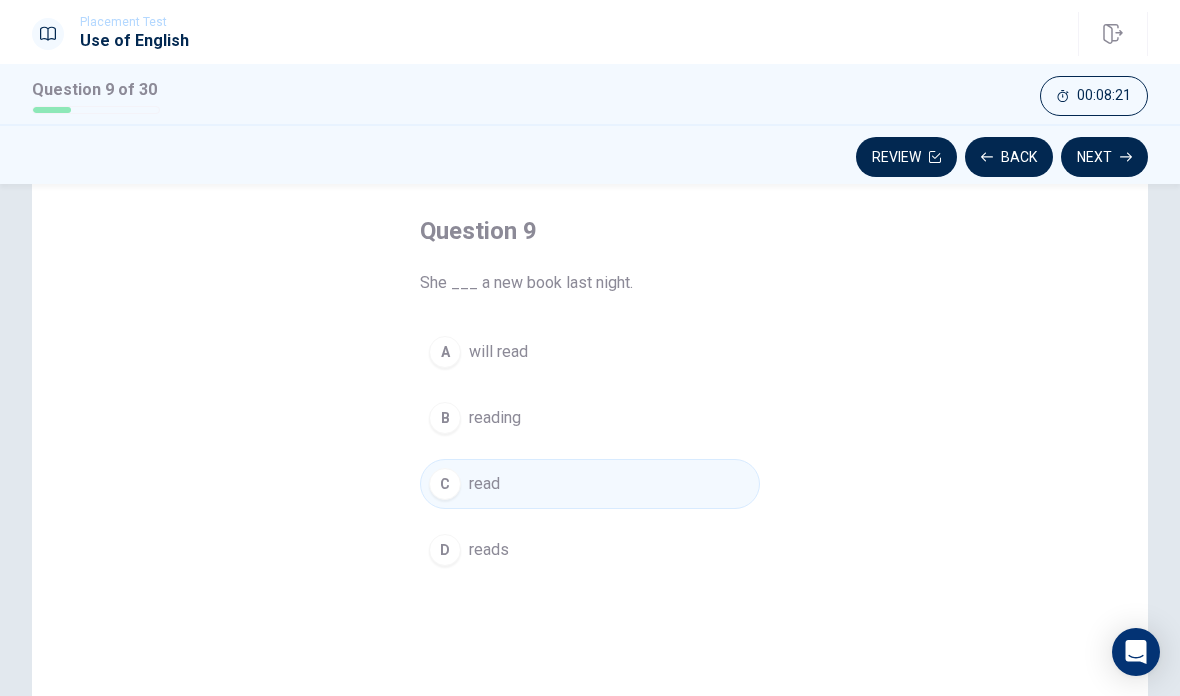 click on "Next" at bounding box center [1104, 157] 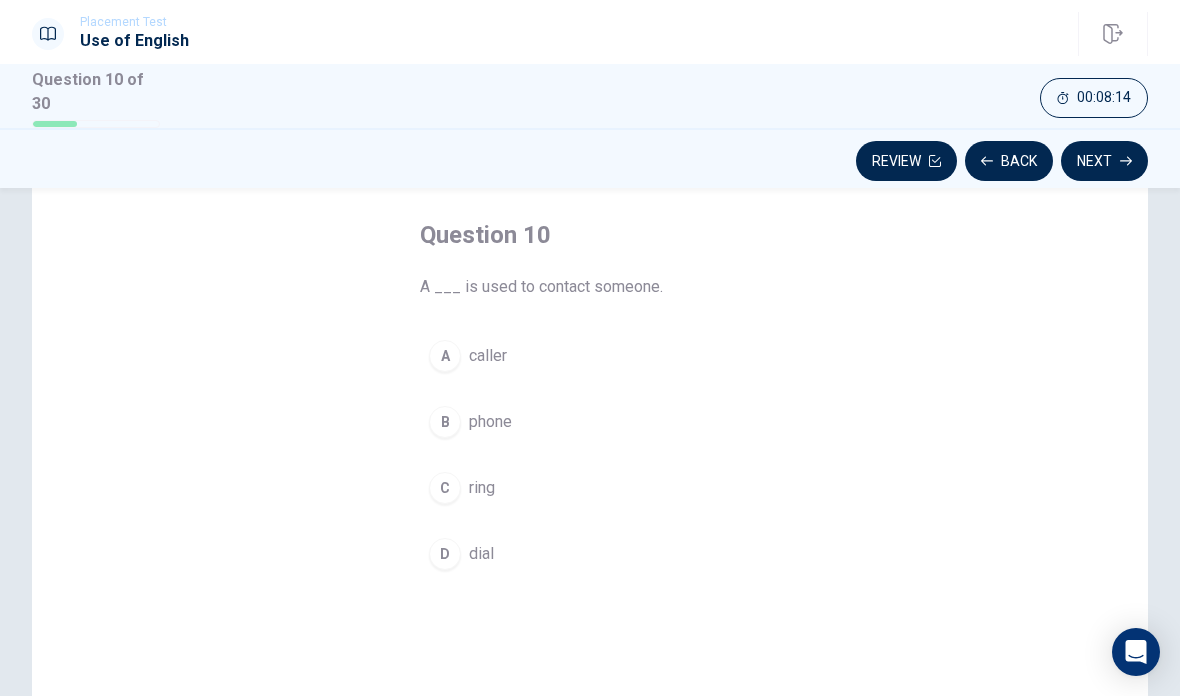 click on "phone" at bounding box center [490, 422] 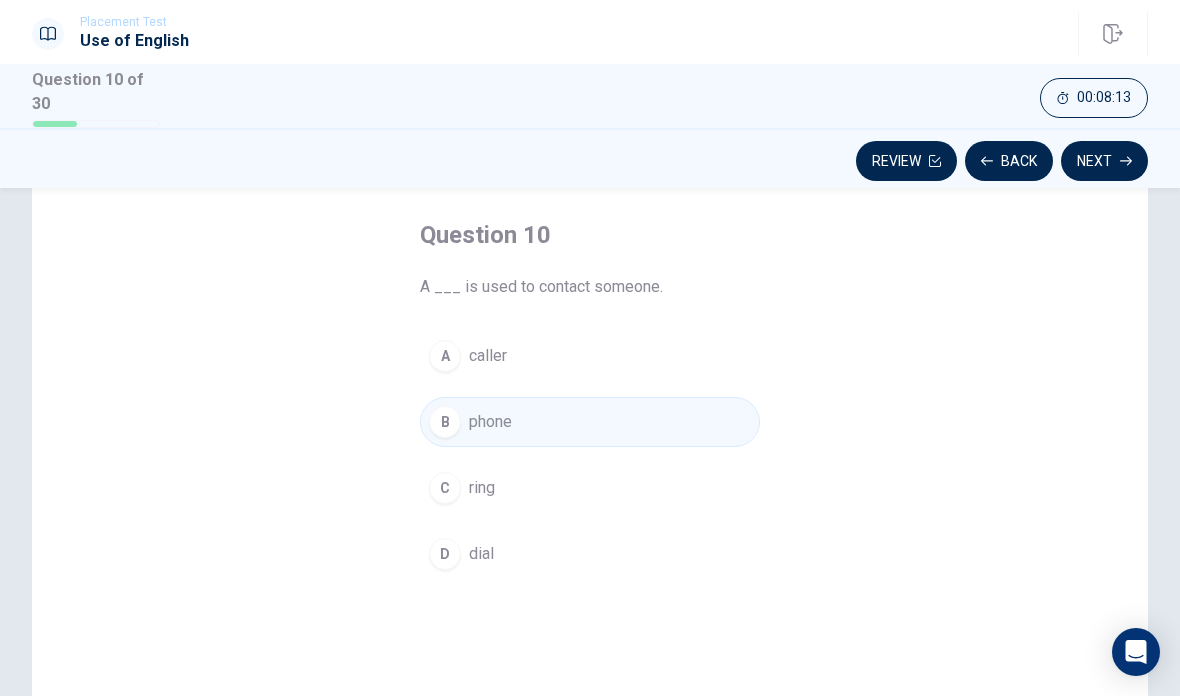click on "Next" at bounding box center [1104, 161] 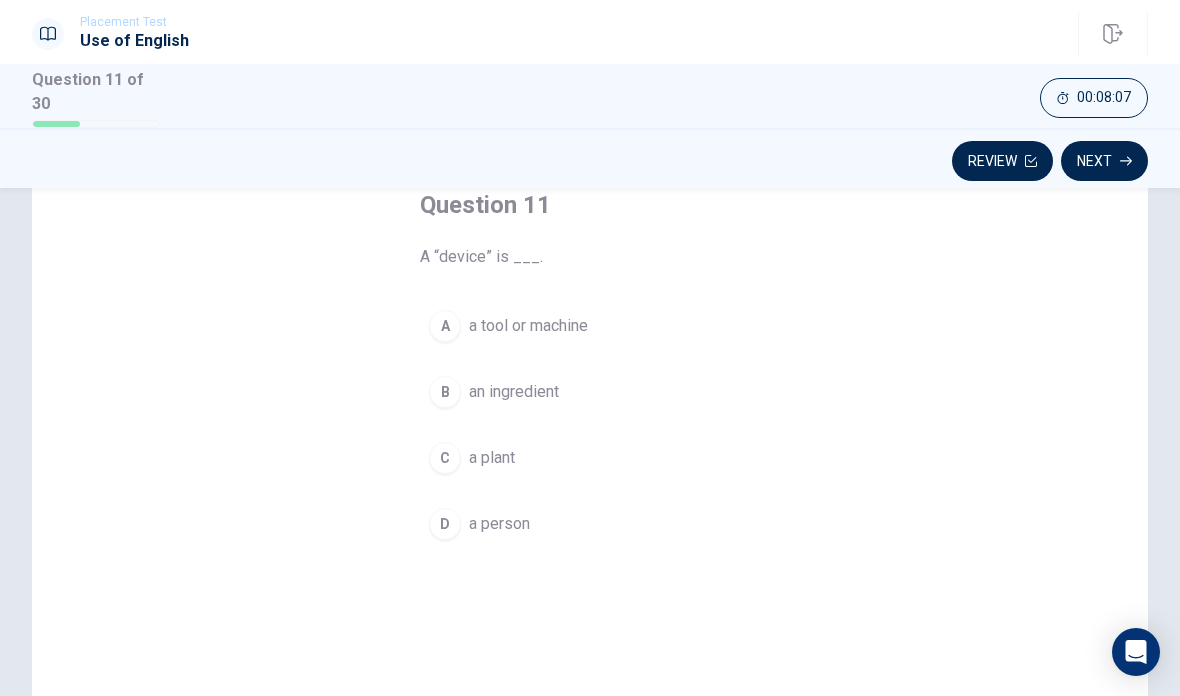 scroll, scrollTop: 123, scrollLeft: 0, axis: vertical 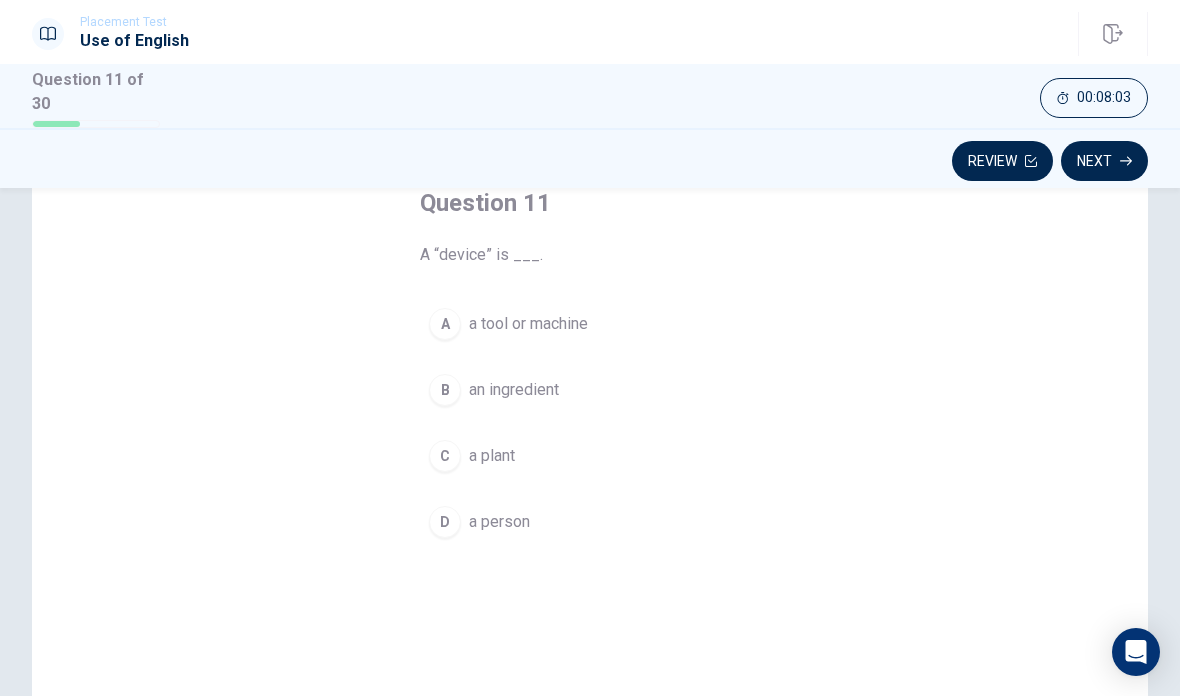click on "A a tool or machine" at bounding box center (590, 324) 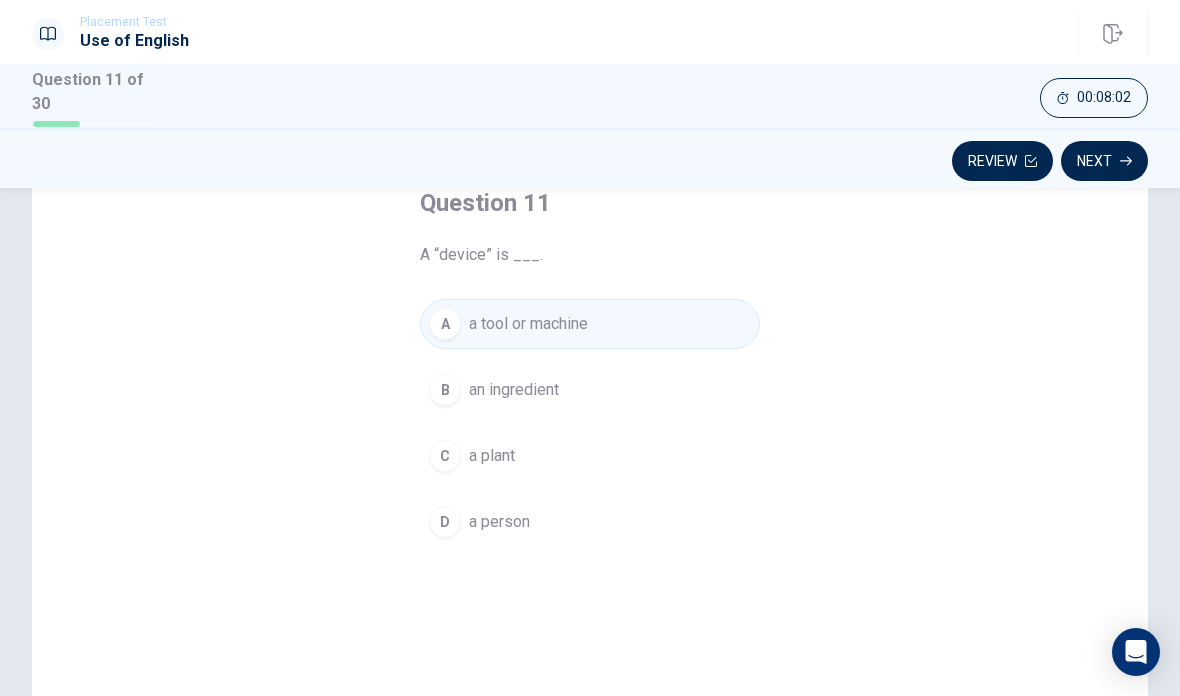 click on "Next" at bounding box center [1104, 161] 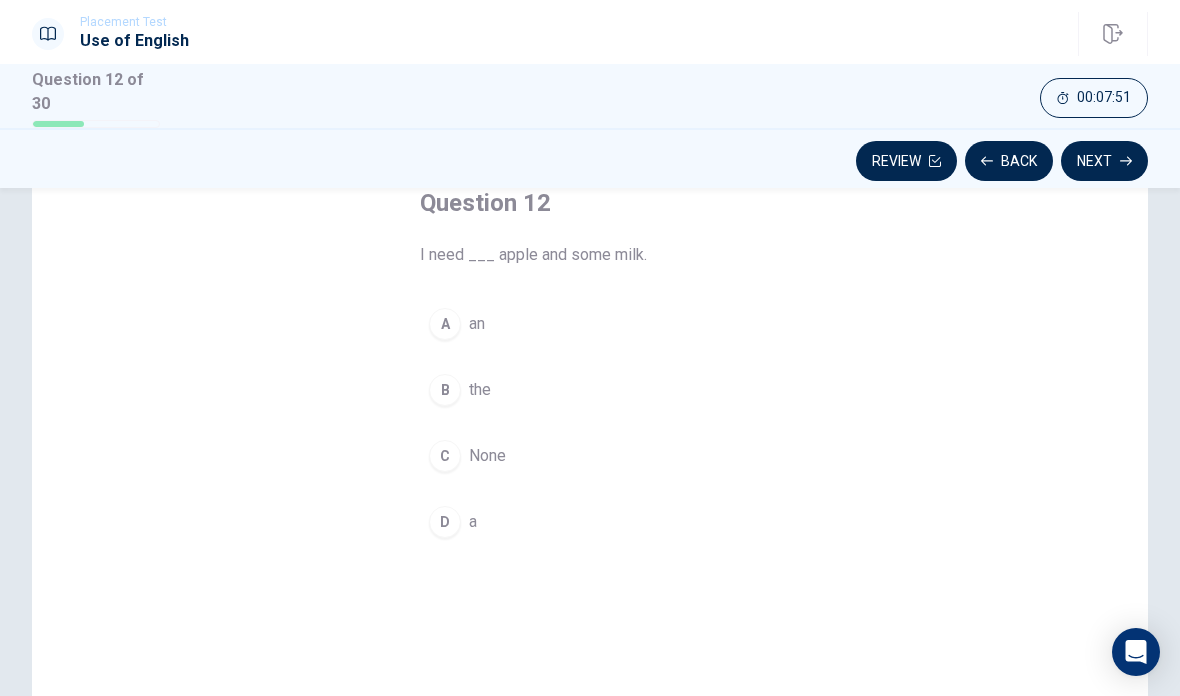 click on "A" at bounding box center [445, 324] 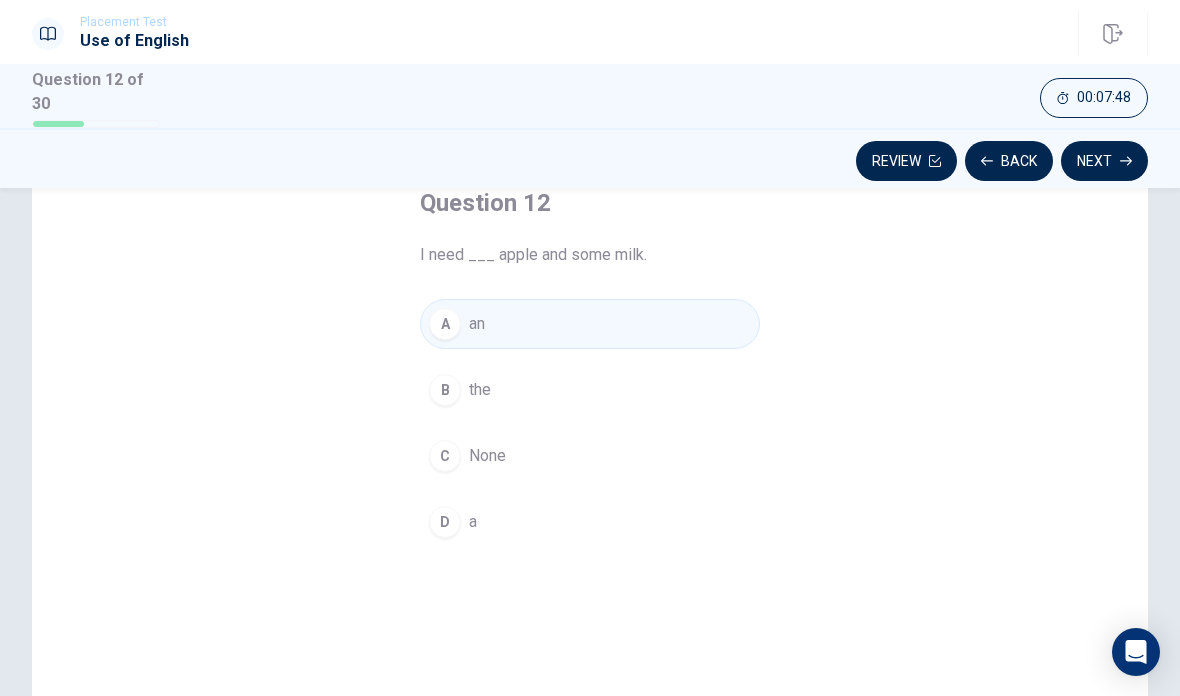 click on "Next" at bounding box center [1104, 161] 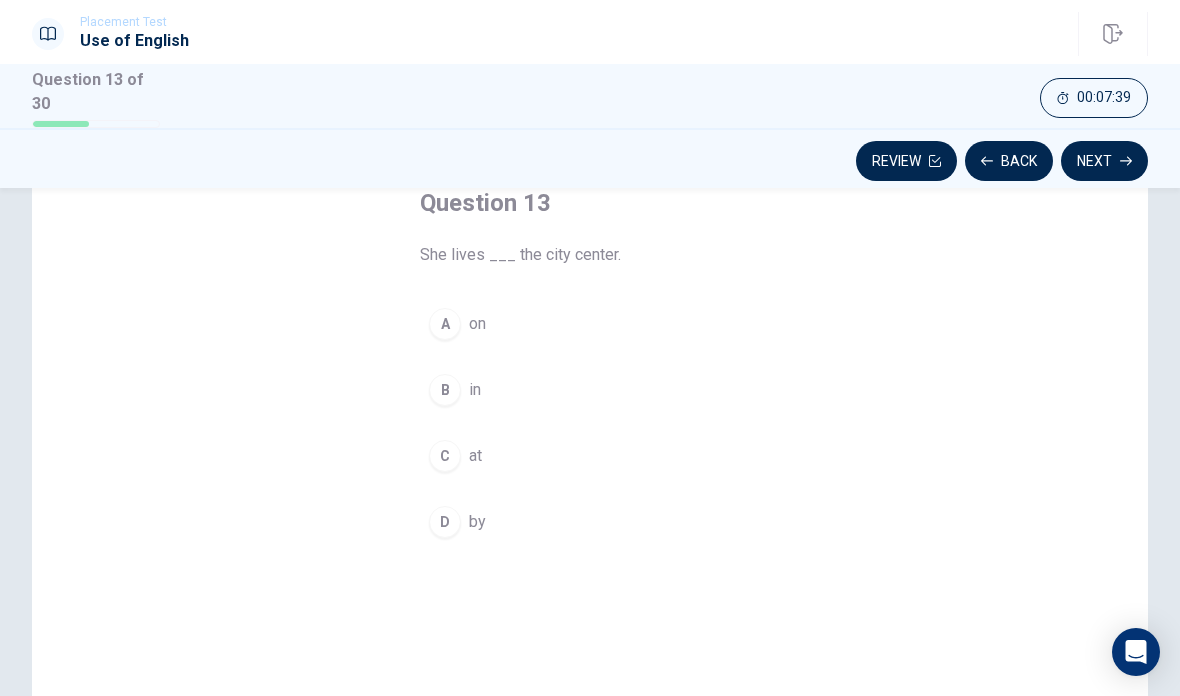 click on "B" at bounding box center (445, 390) 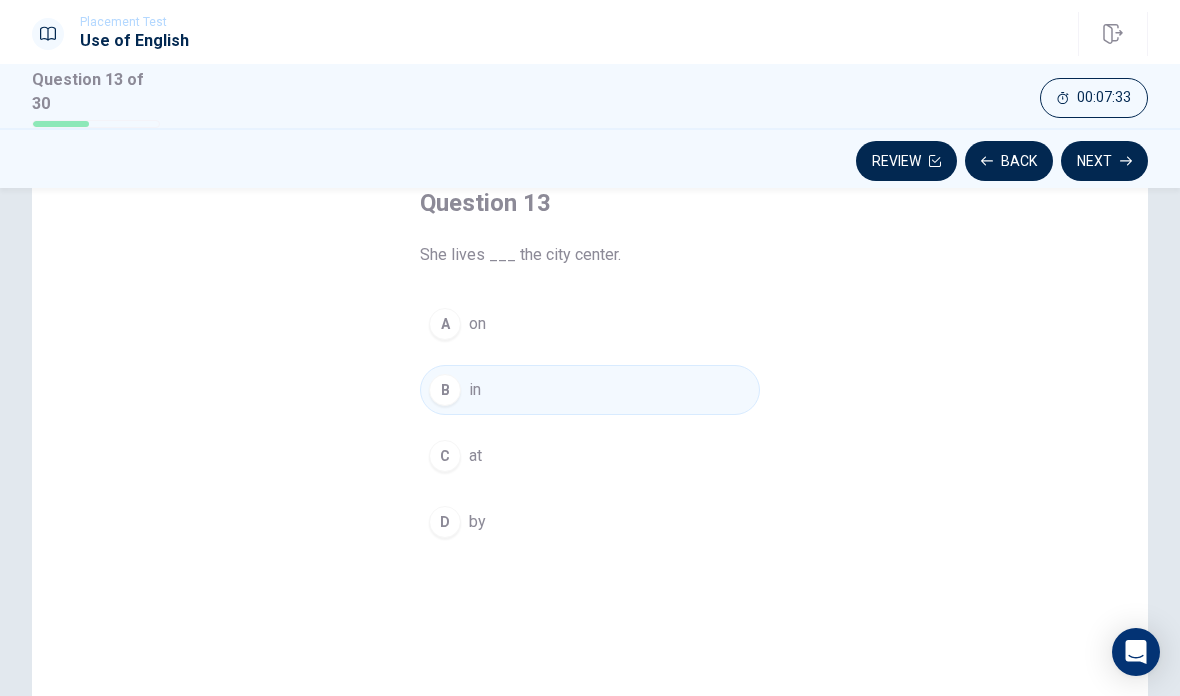 click on "Next" at bounding box center (1104, 161) 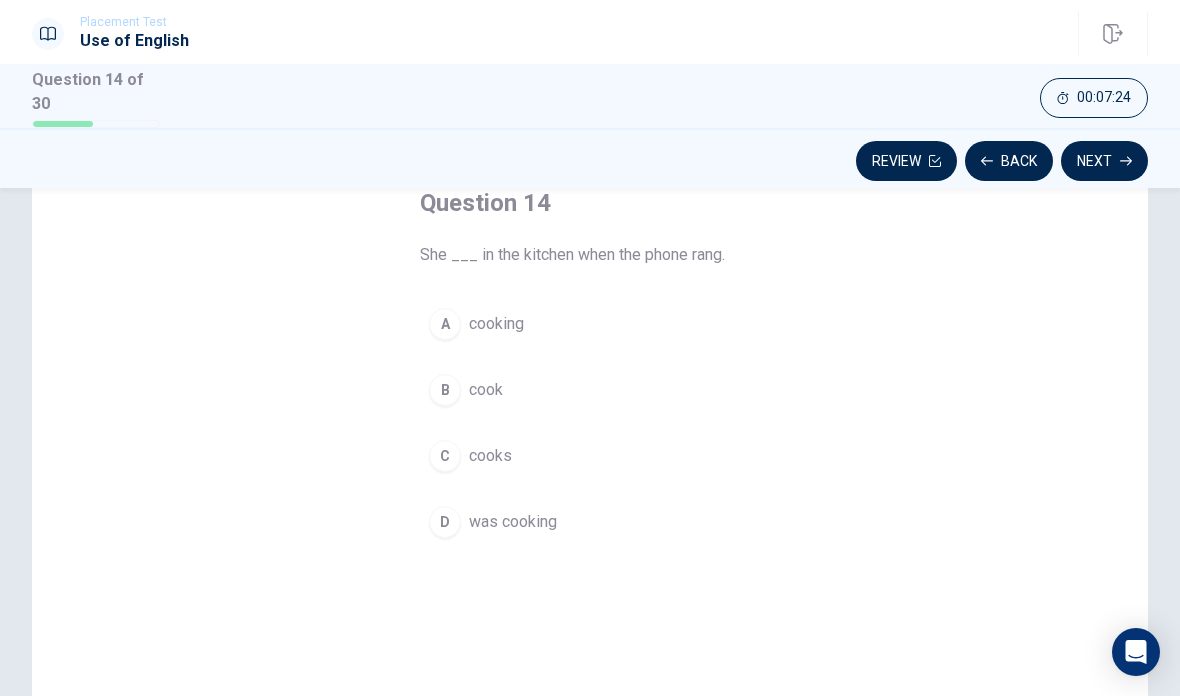 click on "D" at bounding box center [445, 522] 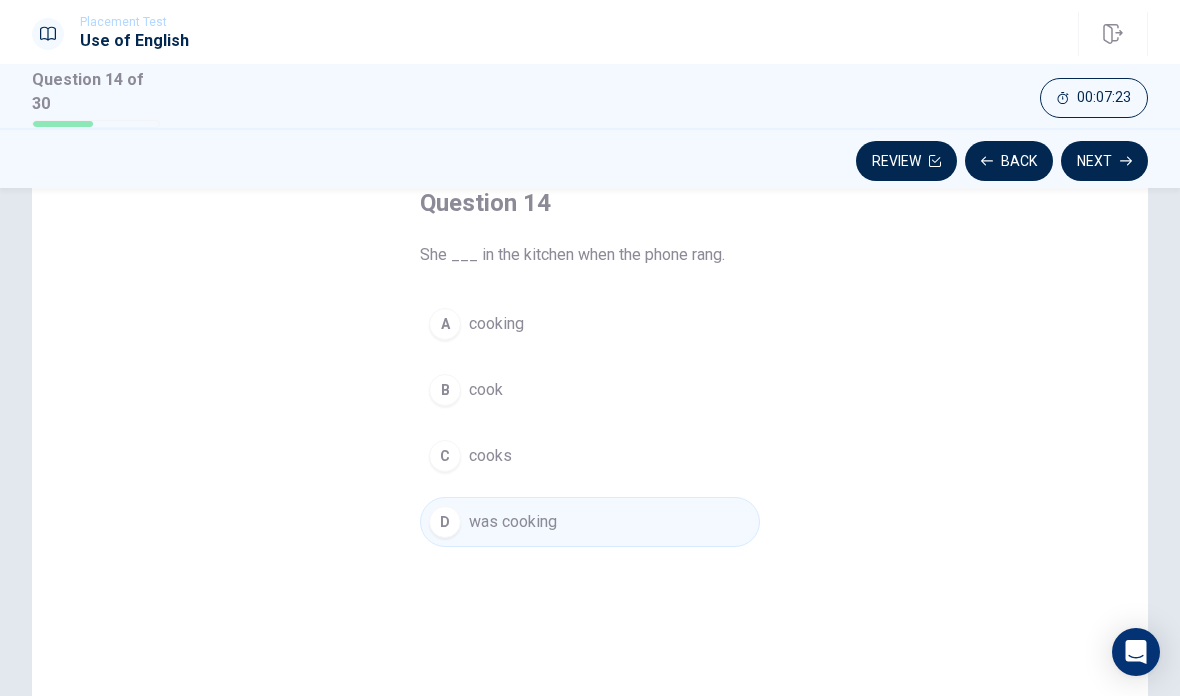click on "Next" at bounding box center [1104, 161] 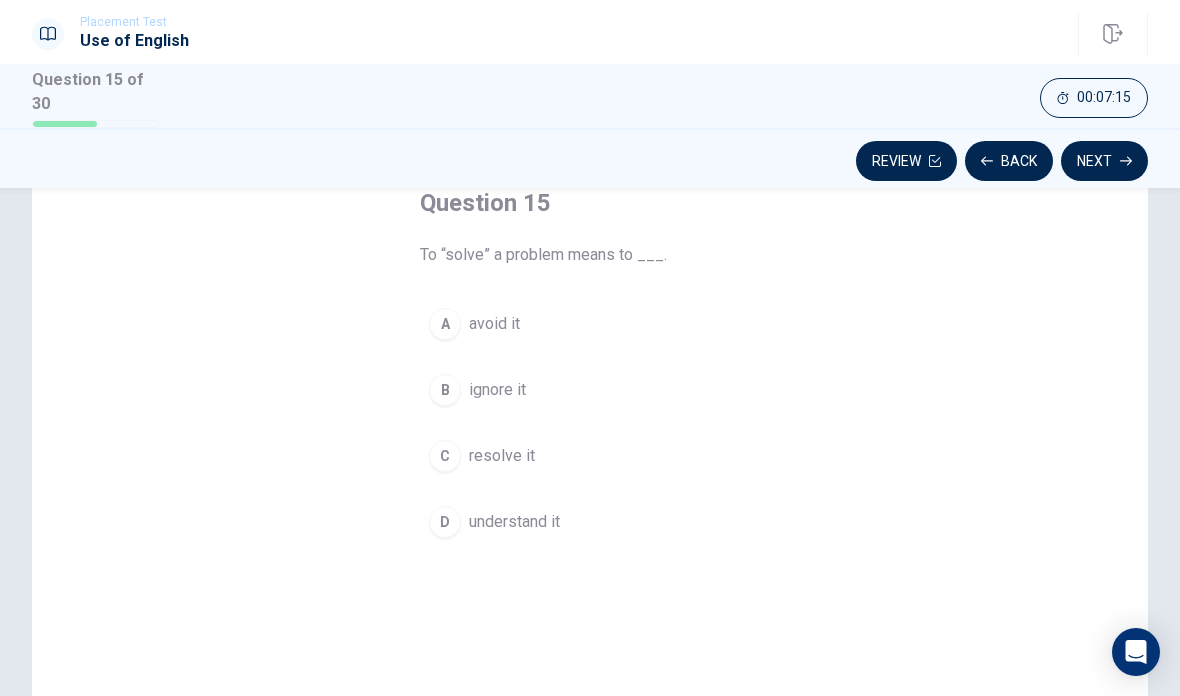 click on "C" at bounding box center [445, 456] 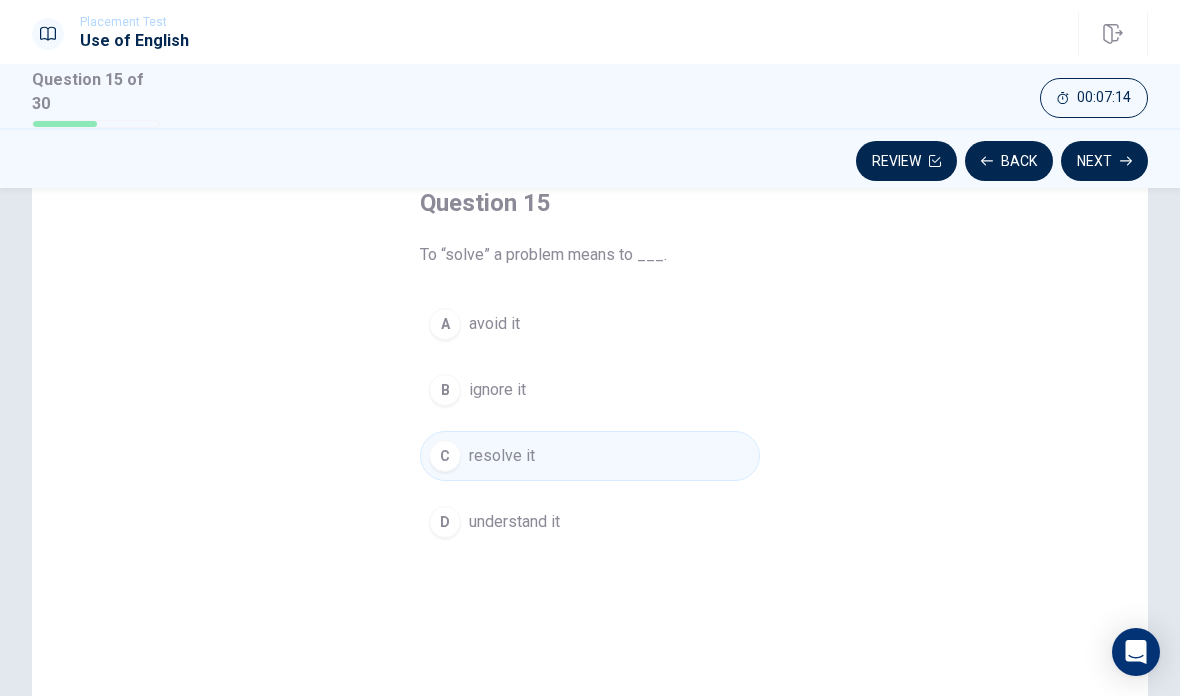 click on "Next" at bounding box center [1104, 161] 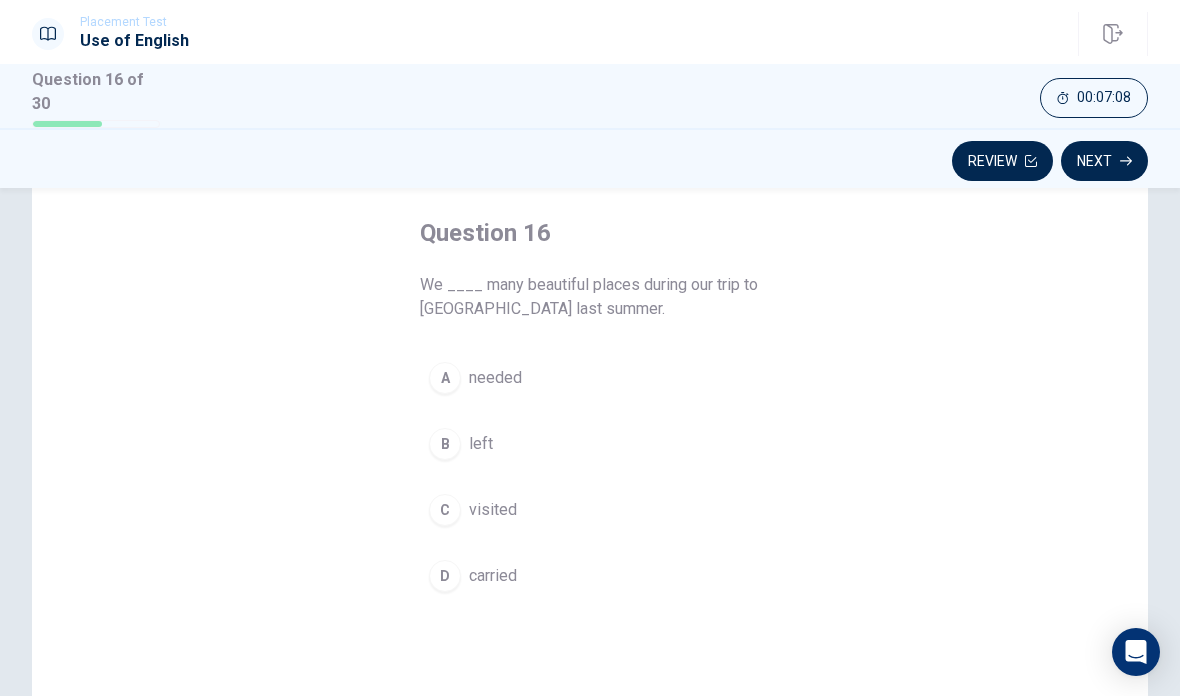 scroll, scrollTop: 97, scrollLeft: 0, axis: vertical 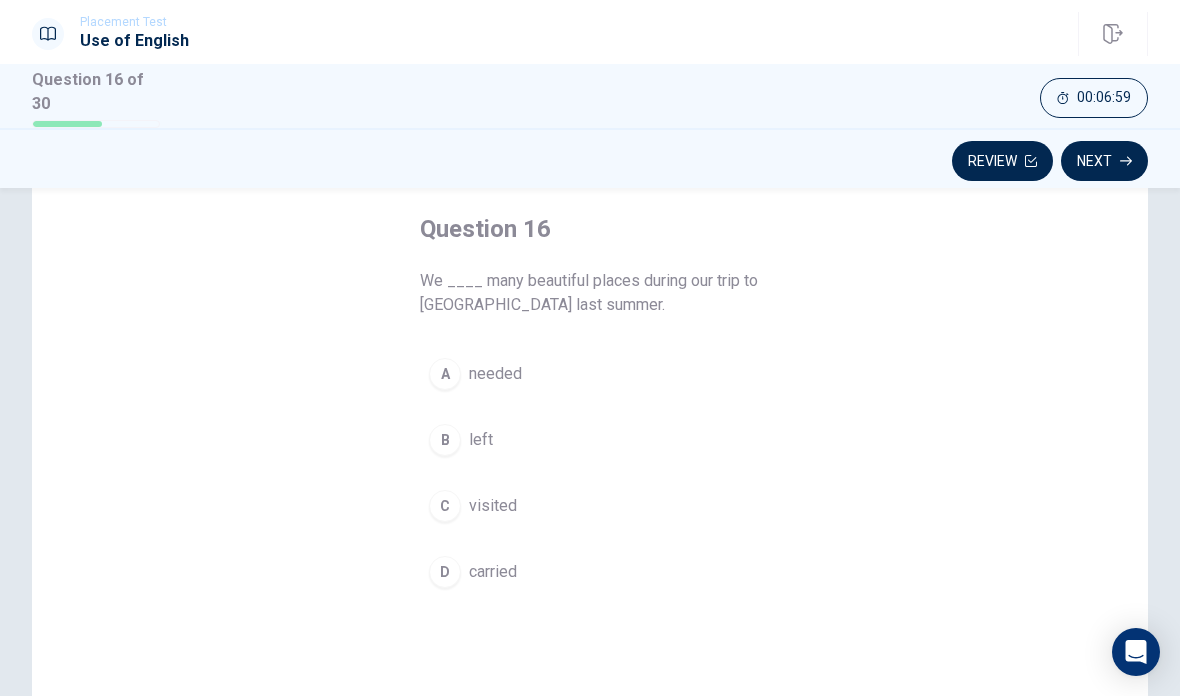 click on "C" at bounding box center [445, 506] 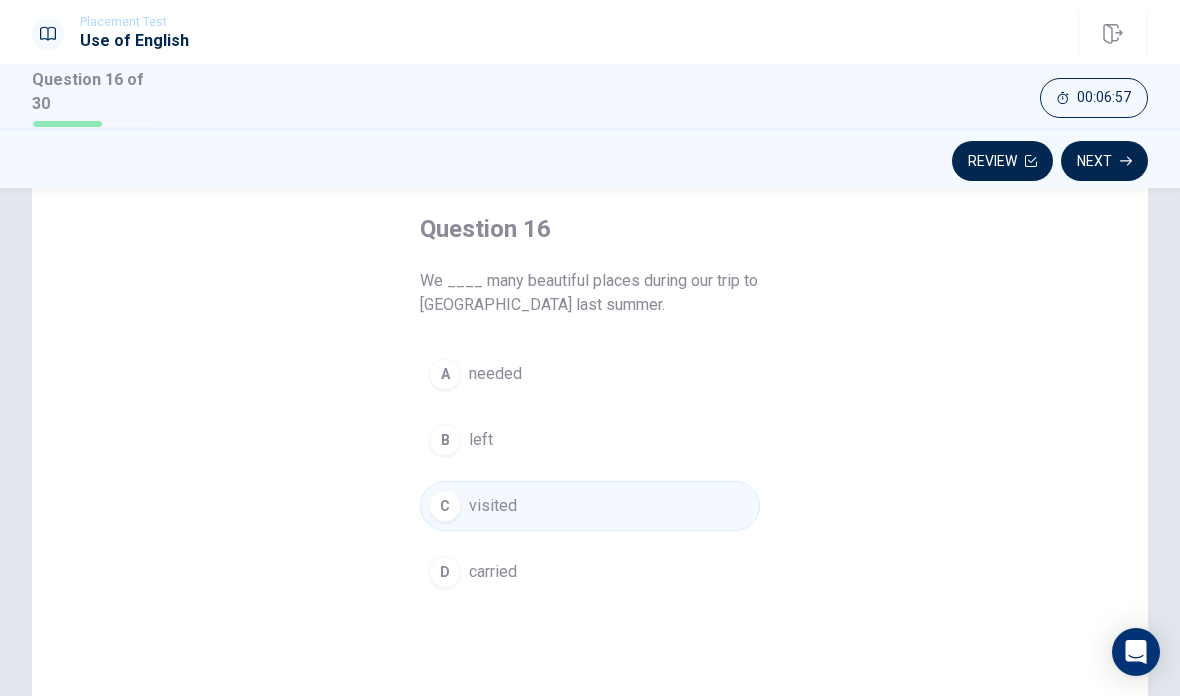 click on "Next" at bounding box center (1104, 161) 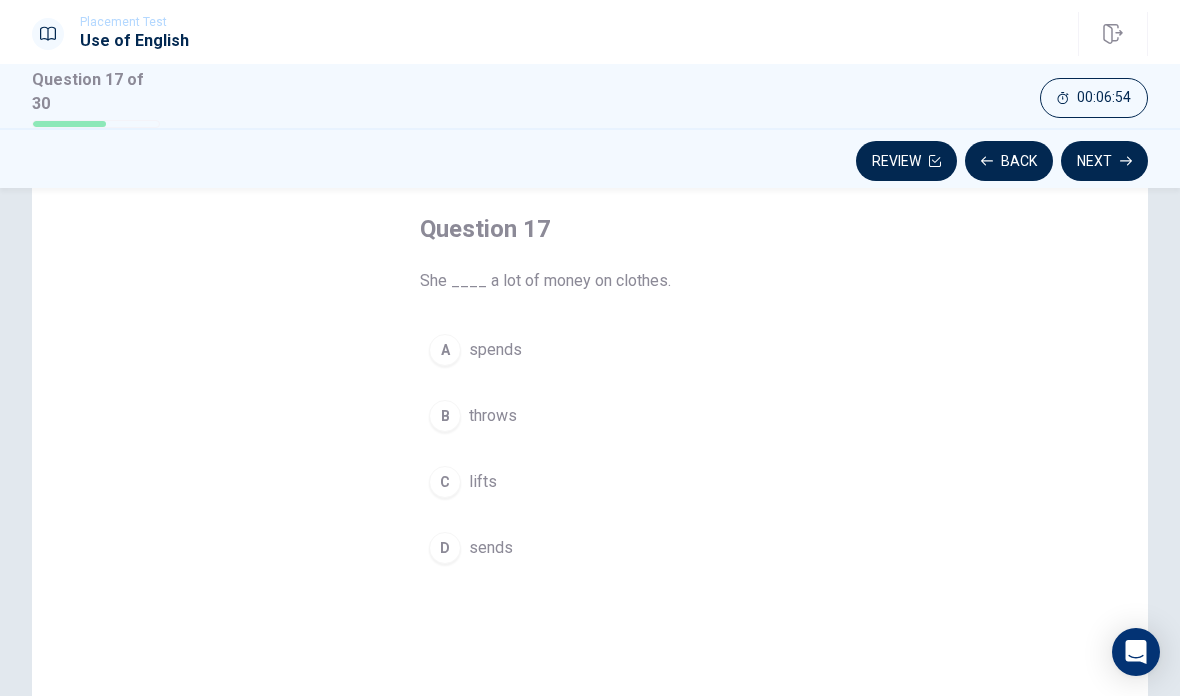 click on "A" at bounding box center [445, 350] 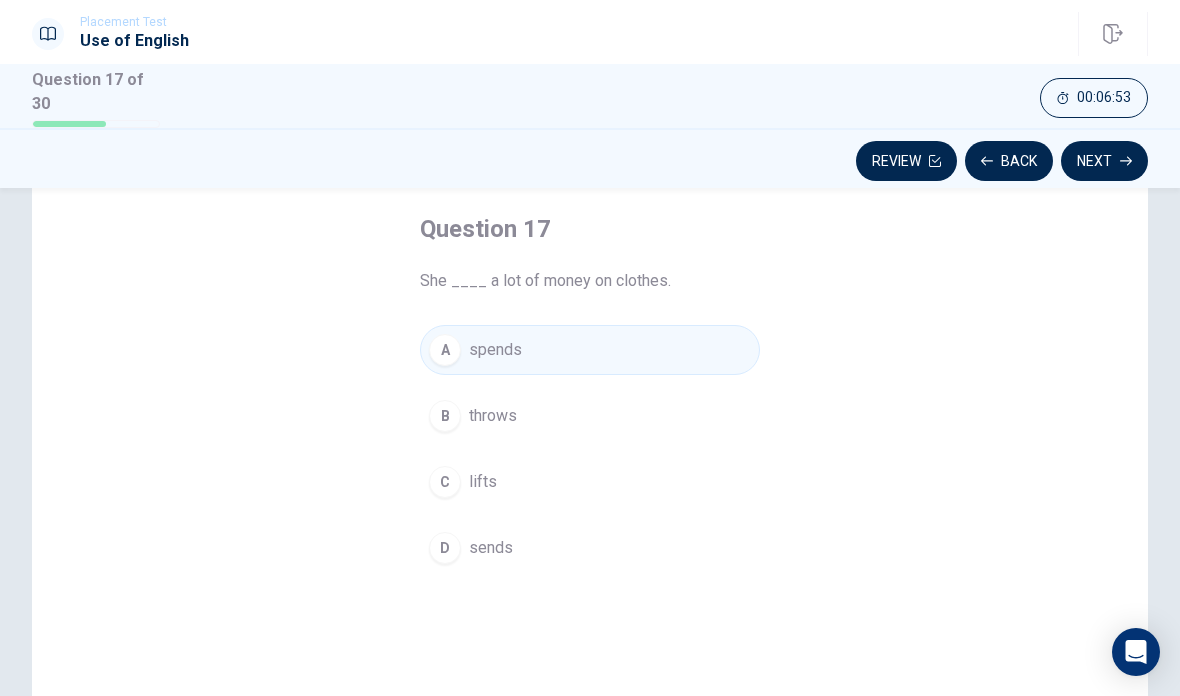 click on "Next" at bounding box center [1104, 161] 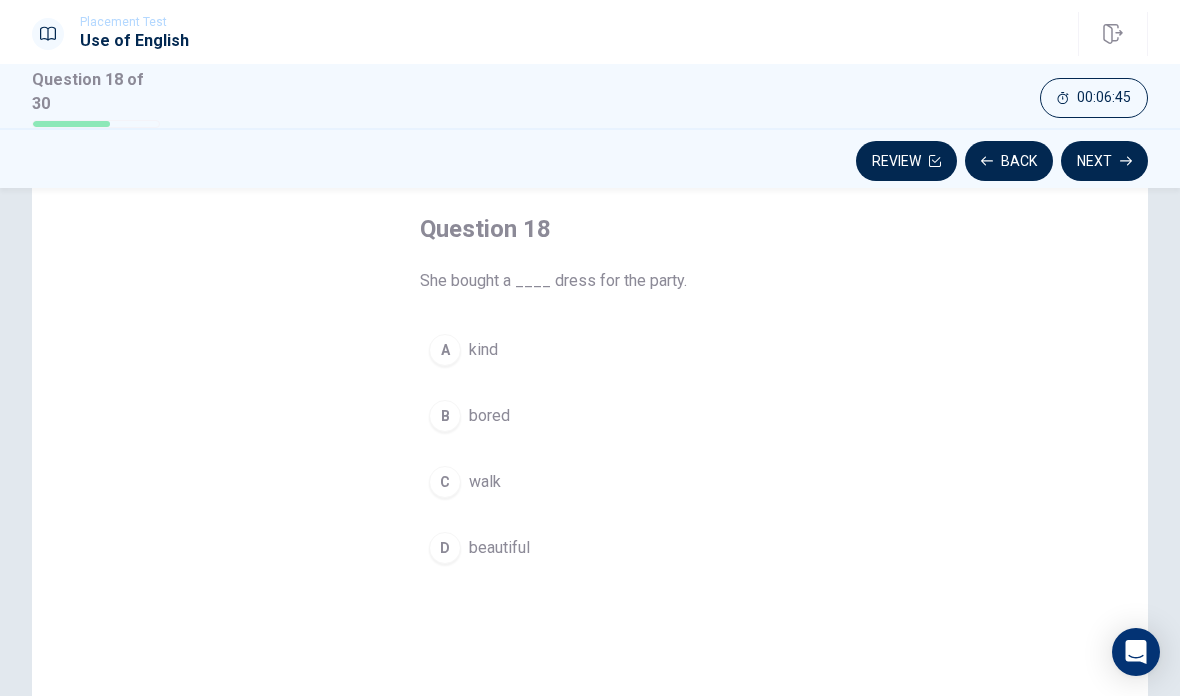 click on "D" at bounding box center [445, 548] 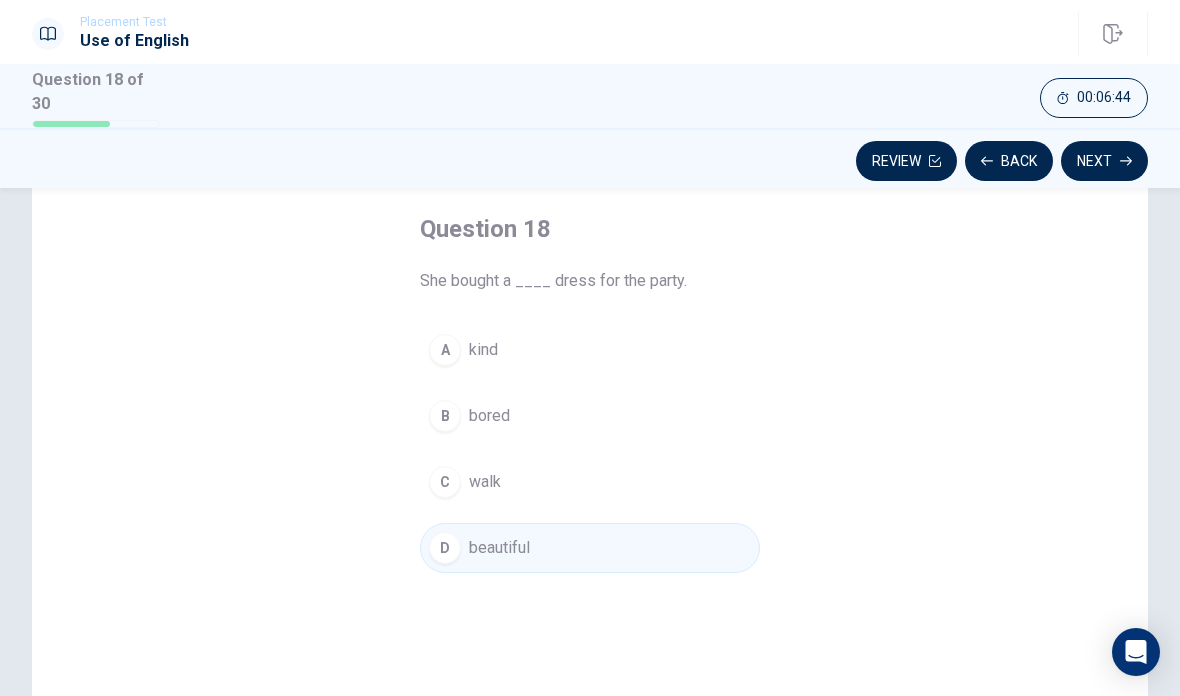 click on "Next" at bounding box center [1104, 161] 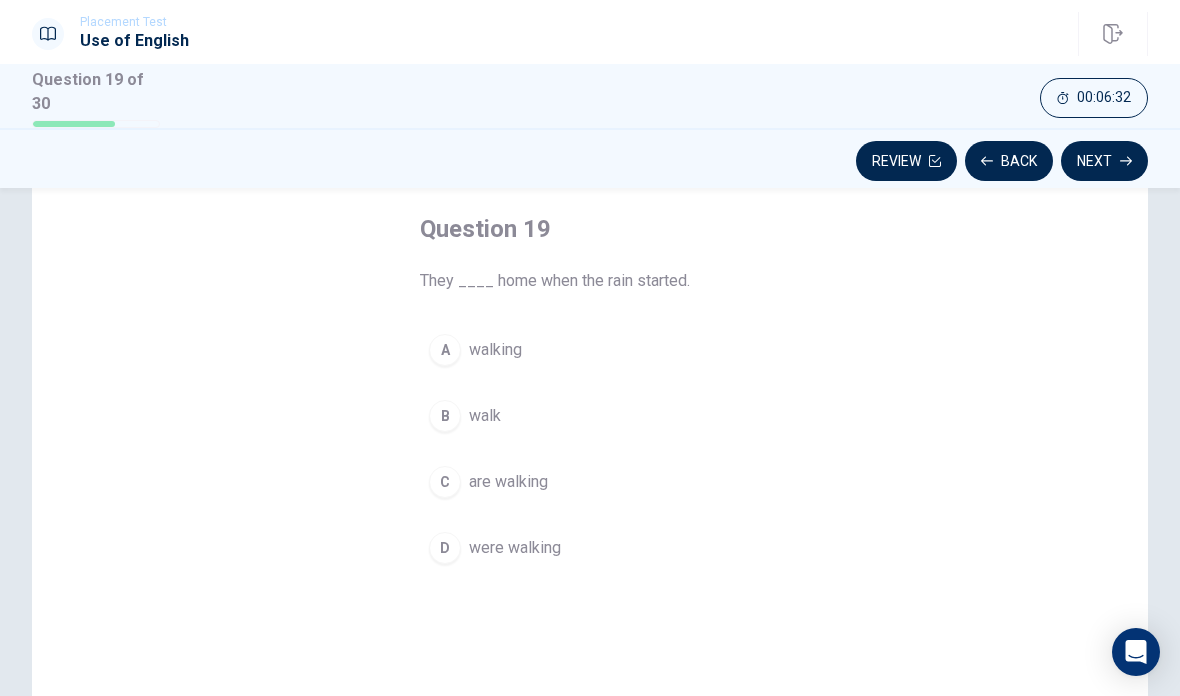 click on "D were walking" at bounding box center [590, 548] 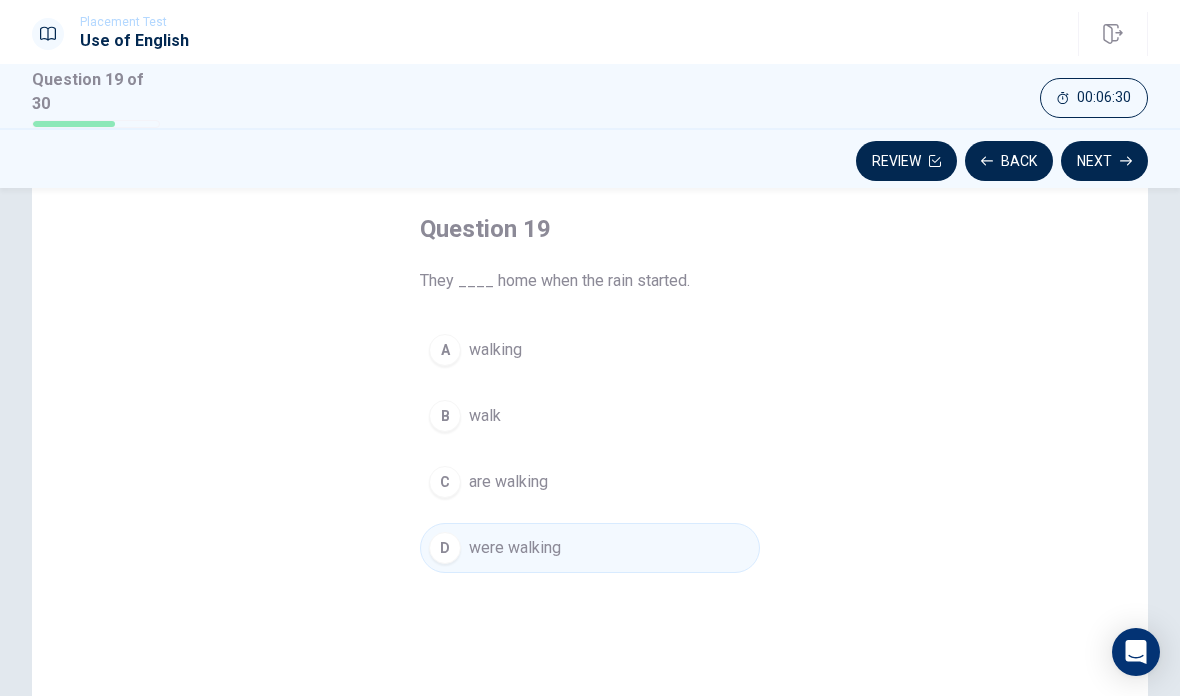click on "Next" at bounding box center [1104, 161] 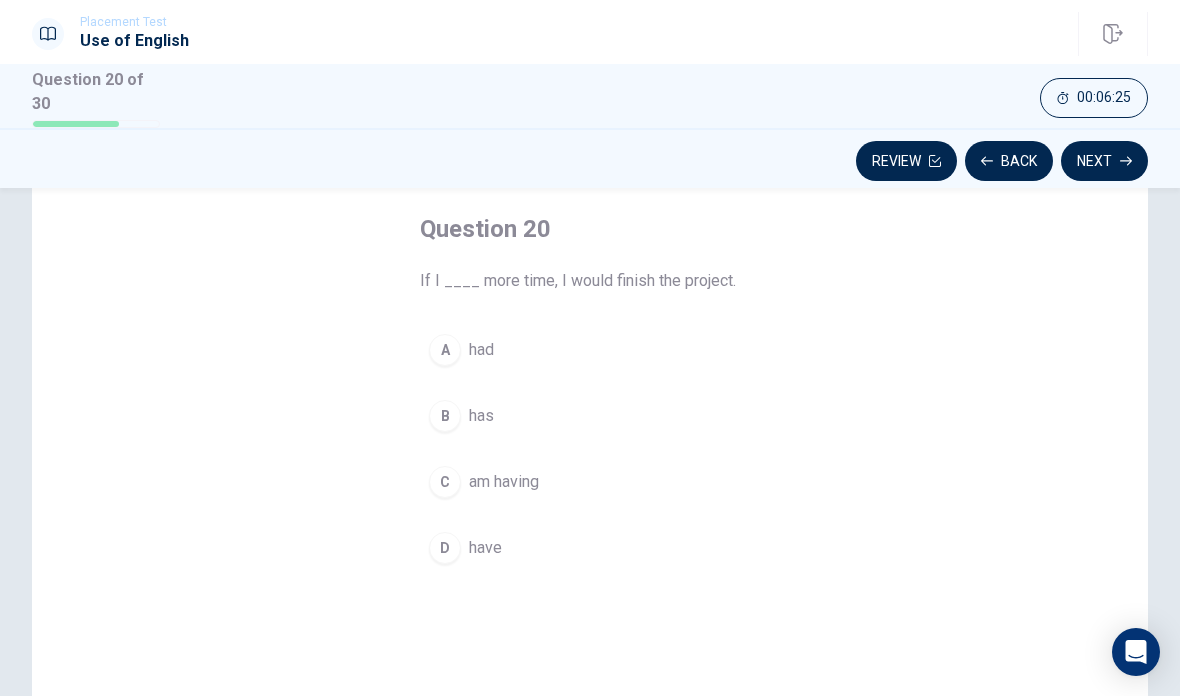 click on "A" at bounding box center (445, 350) 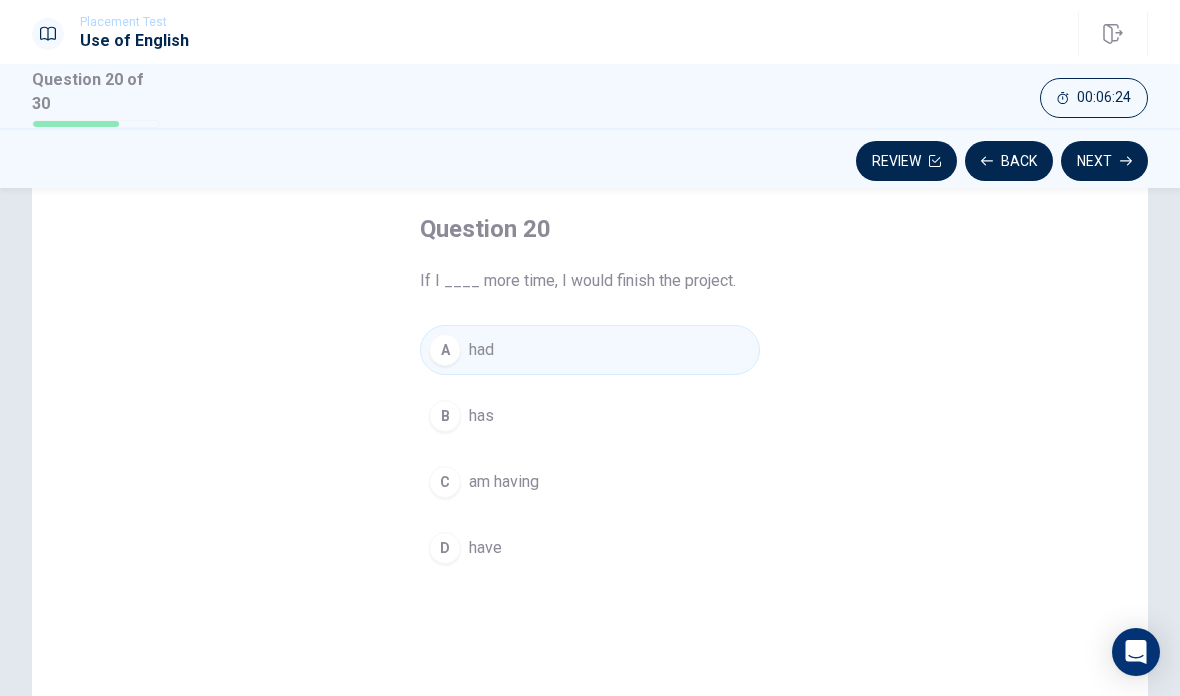 click on "Next" at bounding box center [1104, 161] 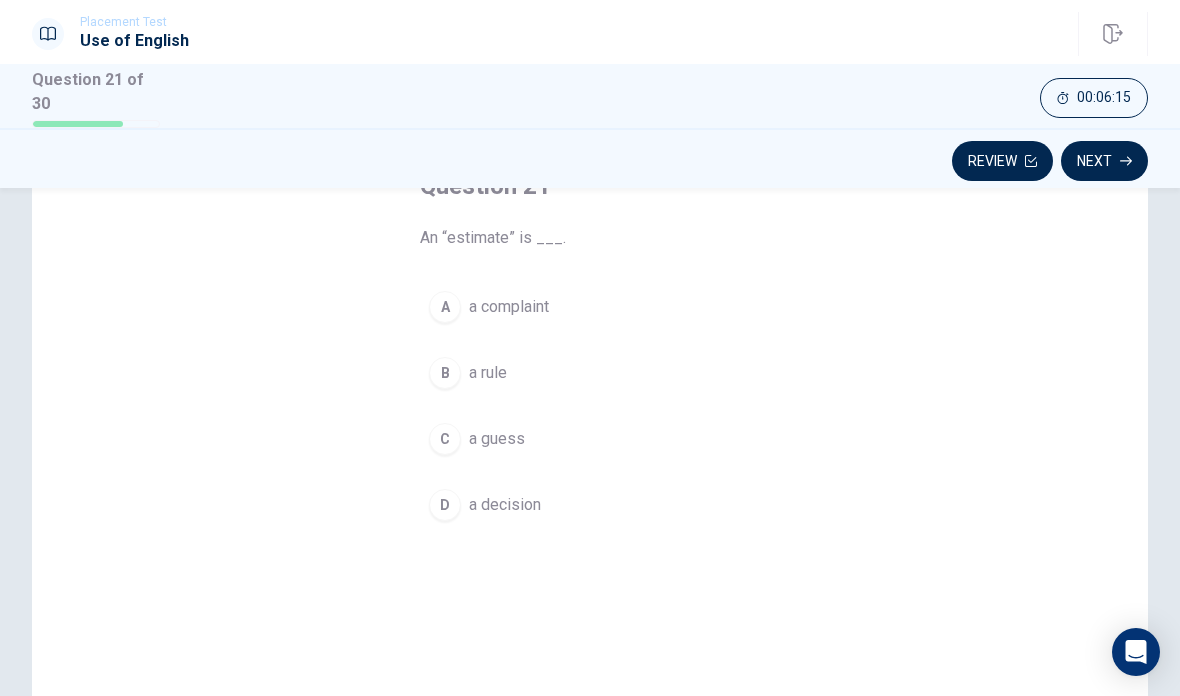 scroll, scrollTop: 133, scrollLeft: 0, axis: vertical 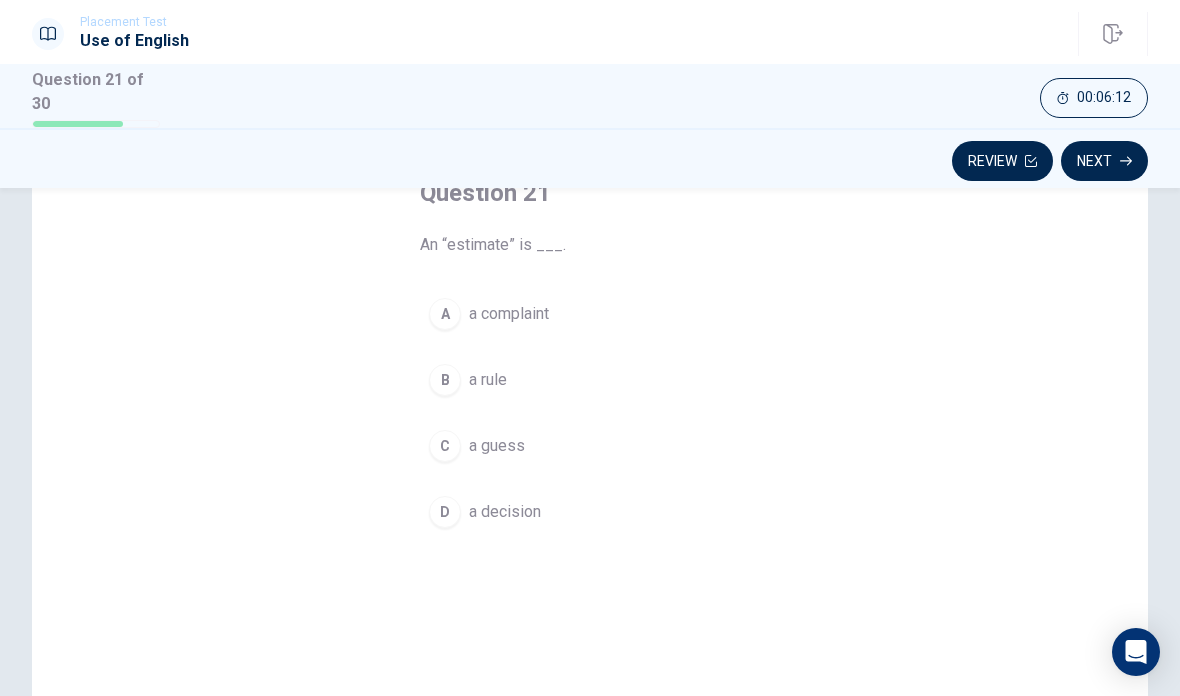 click on "a guess" at bounding box center [497, 446] 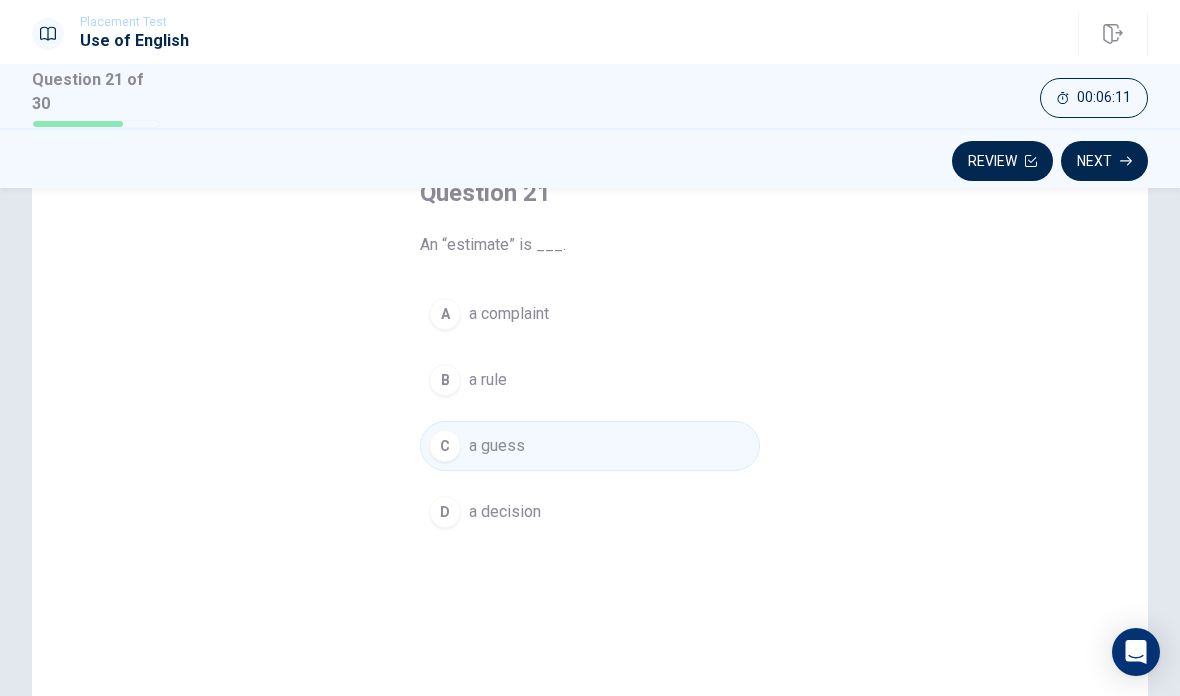click on "Next" at bounding box center [1104, 161] 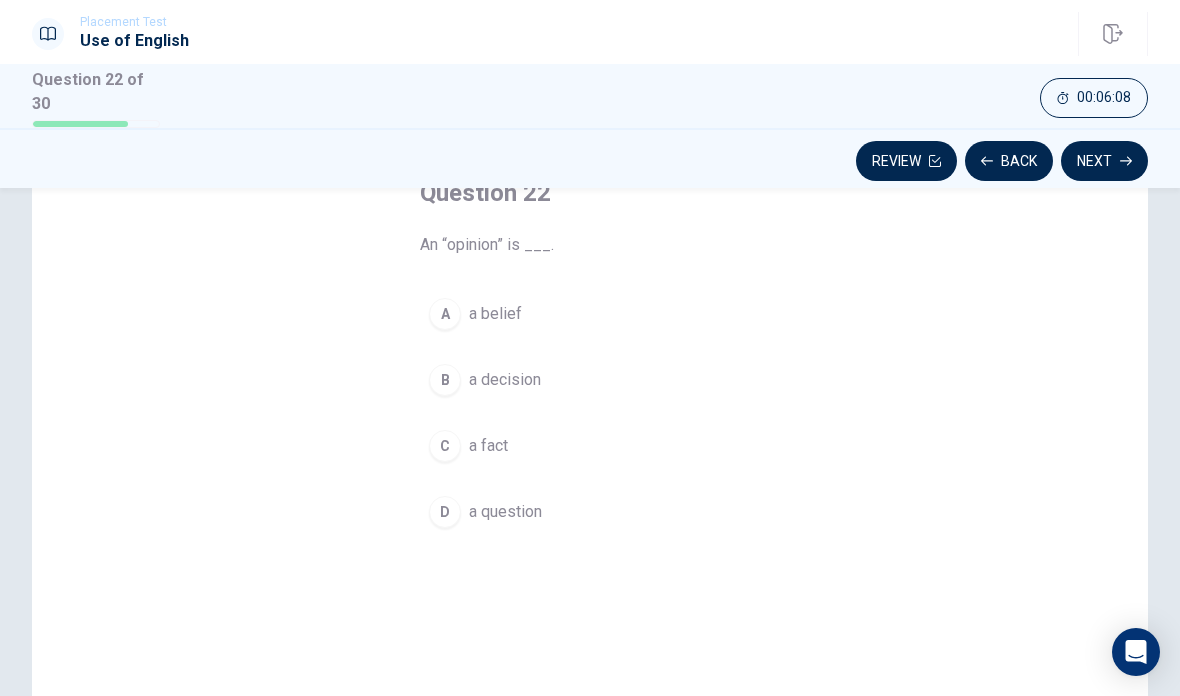 click on "B a decision" at bounding box center [590, 380] 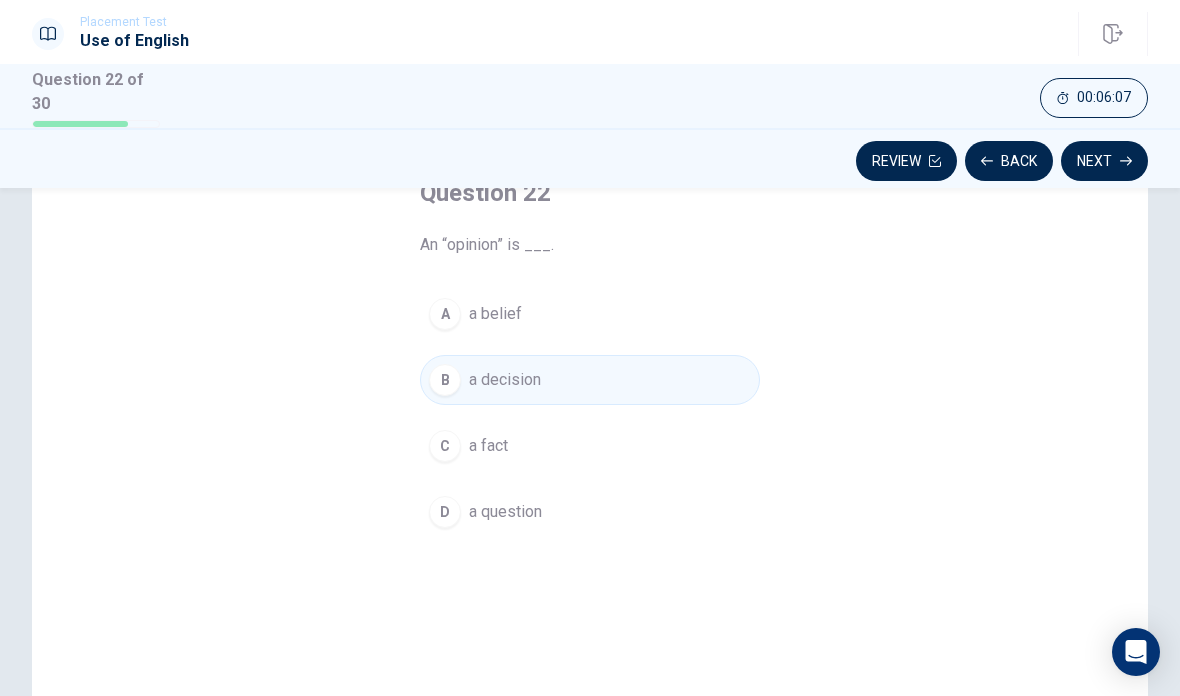 click 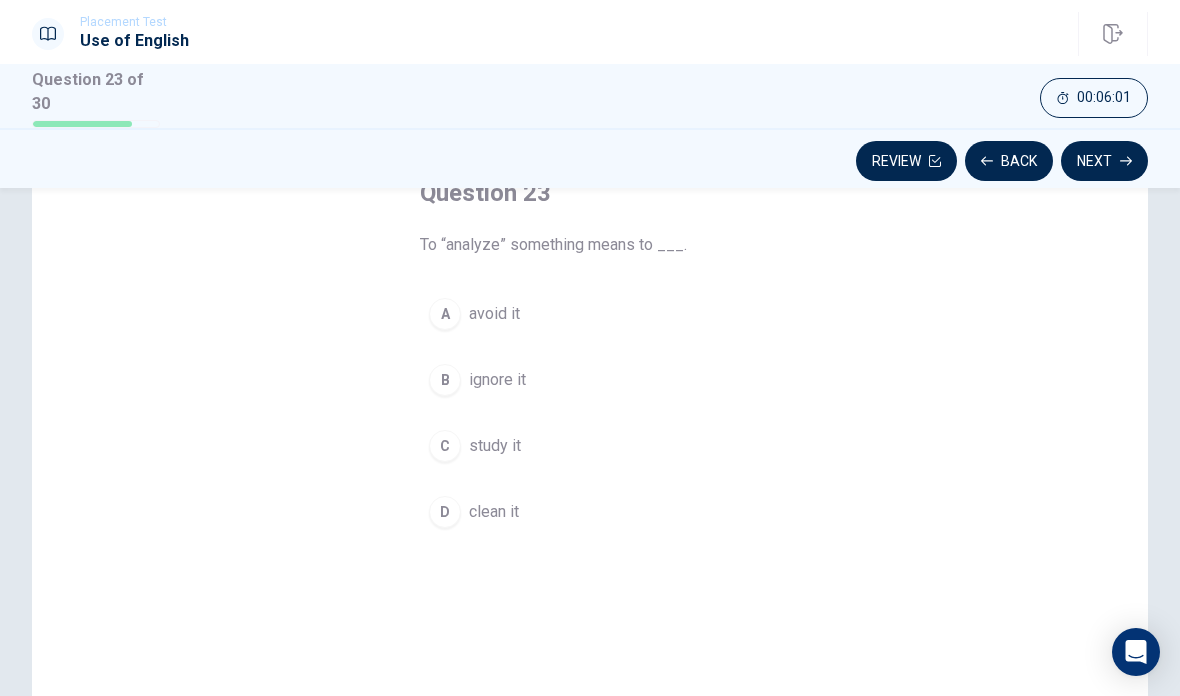 click on "C" at bounding box center [445, 446] 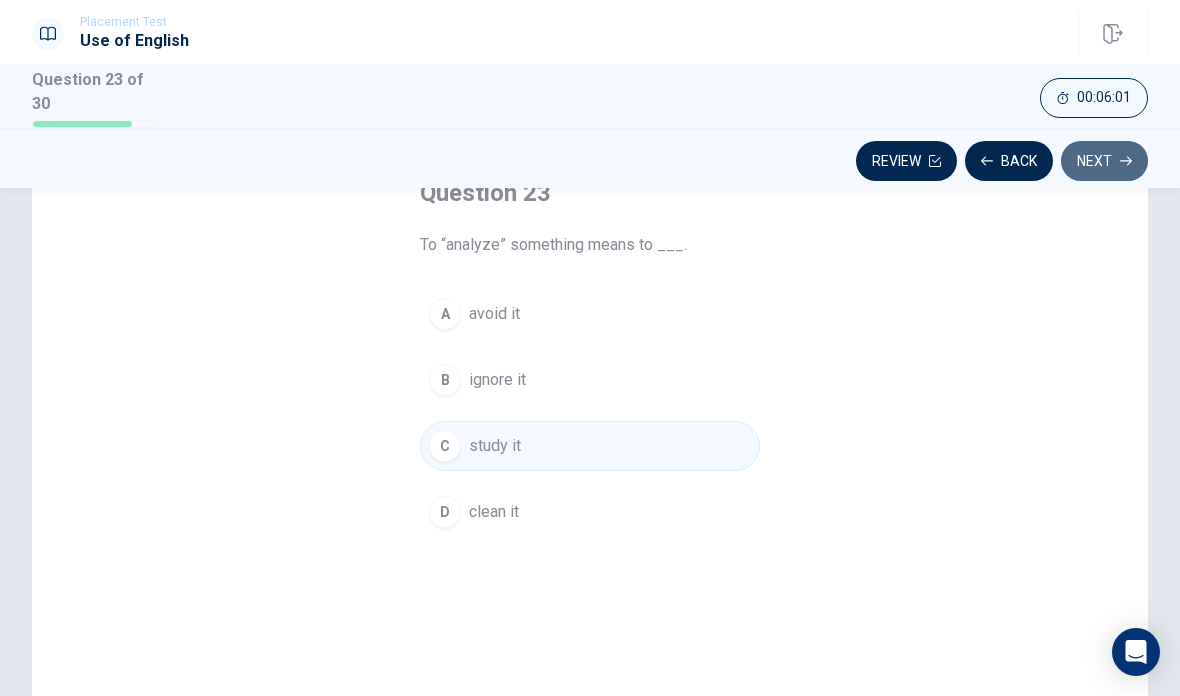 click on "Next" at bounding box center [1104, 161] 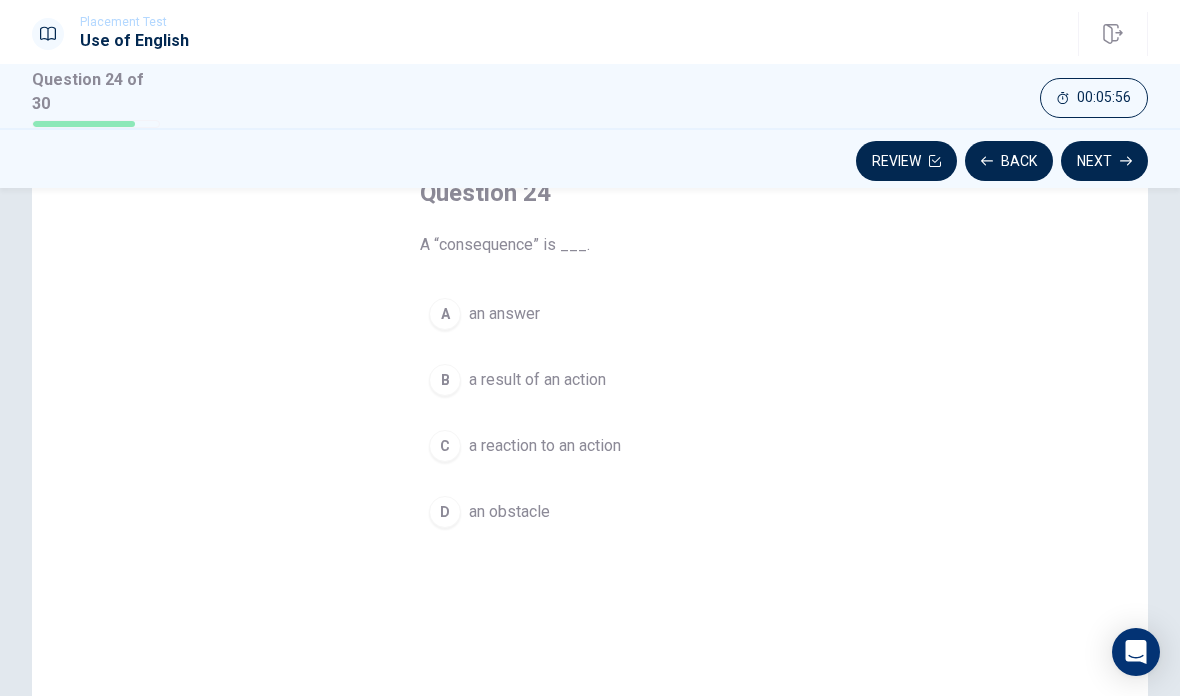 click on "B" at bounding box center (445, 380) 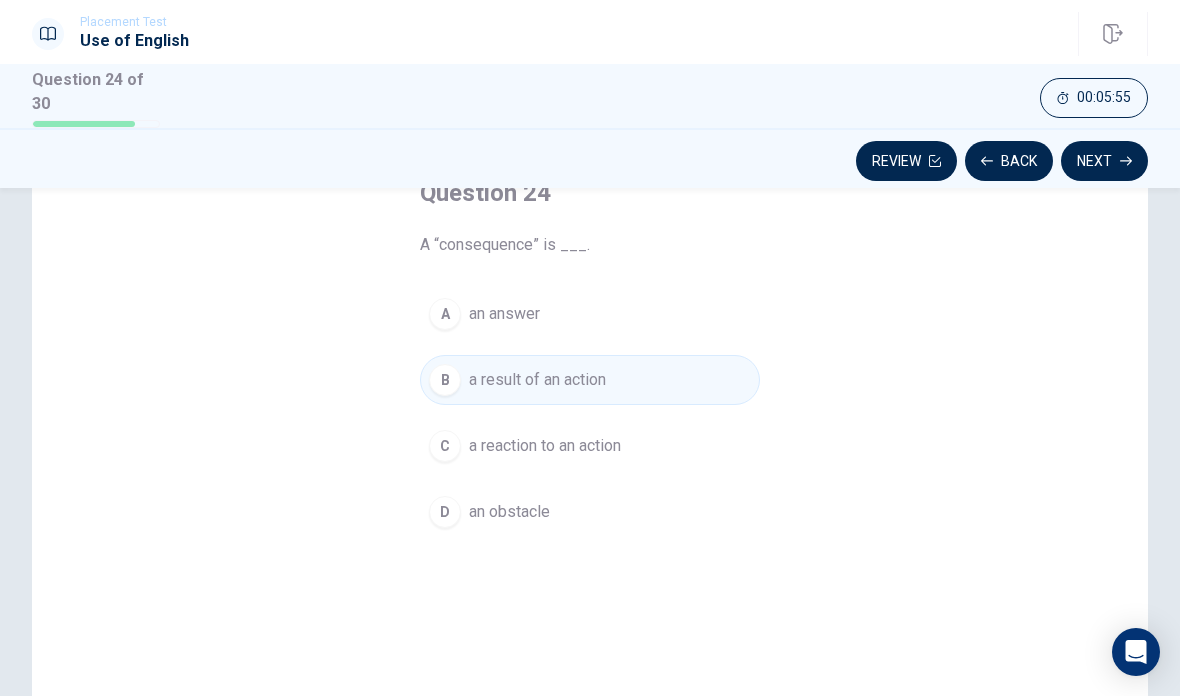 click on "Next" at bounding box center (1104, 161) 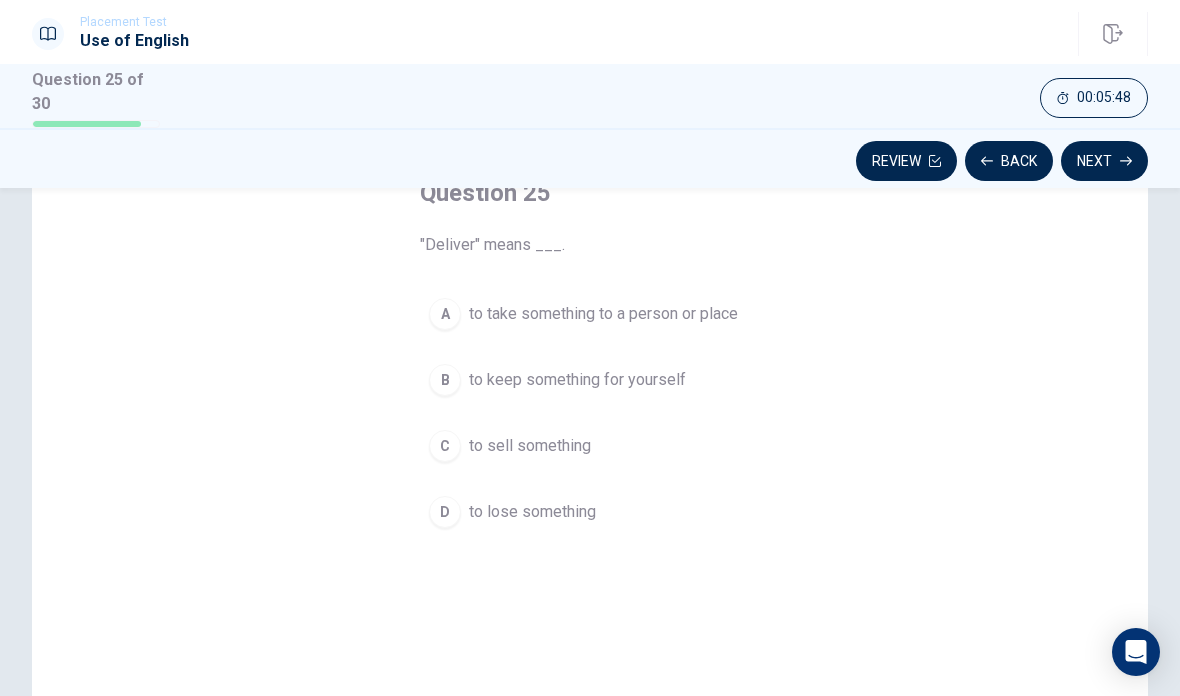 click on "to take something to a person or place" at bounding box center [603, 314] 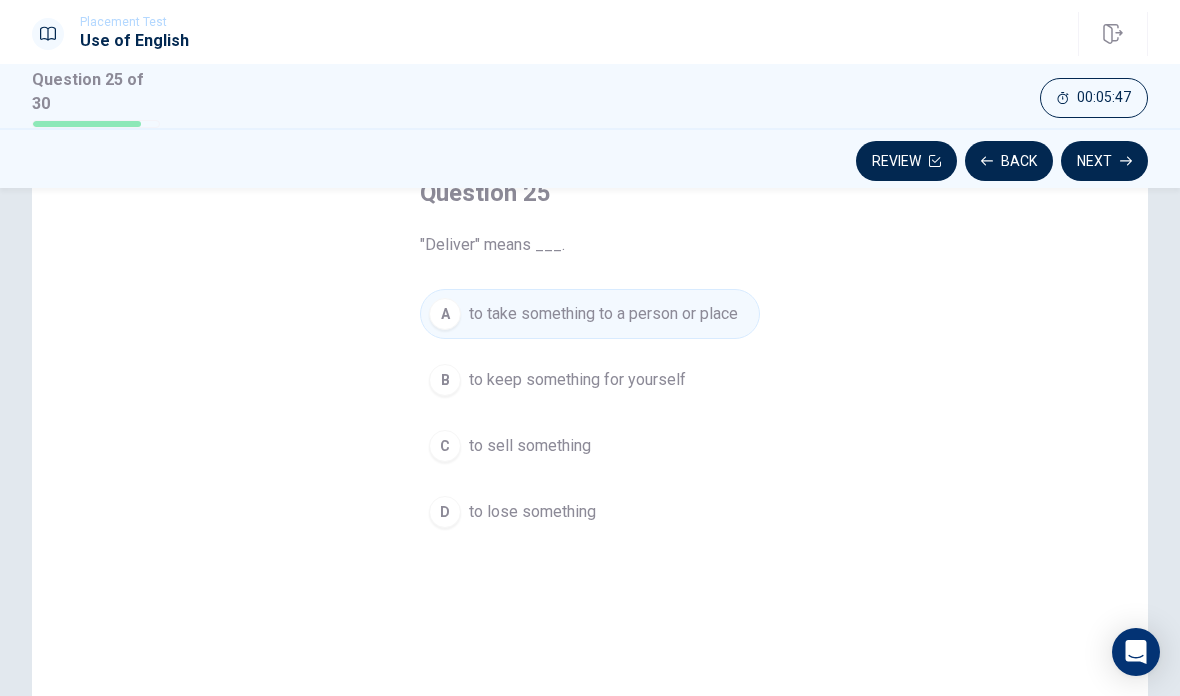 click on "Next" at bounding box center (1104, 161) 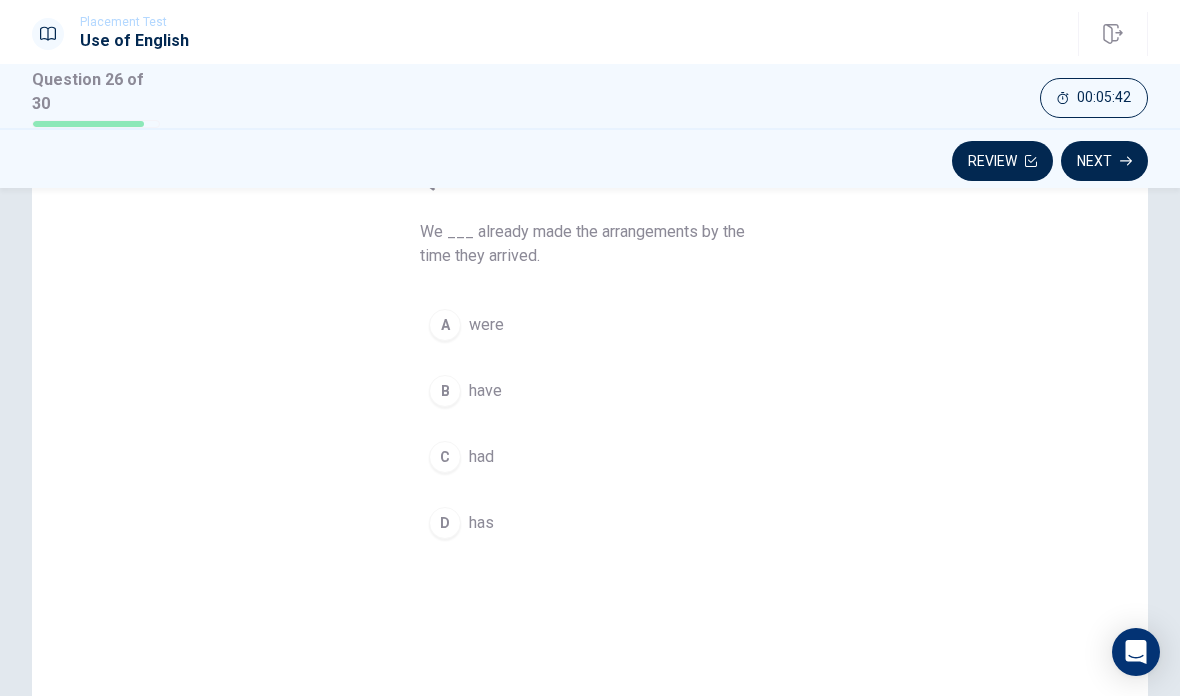 scroll, scrollTop: 147, scrollLeft: 0, axis: vertical 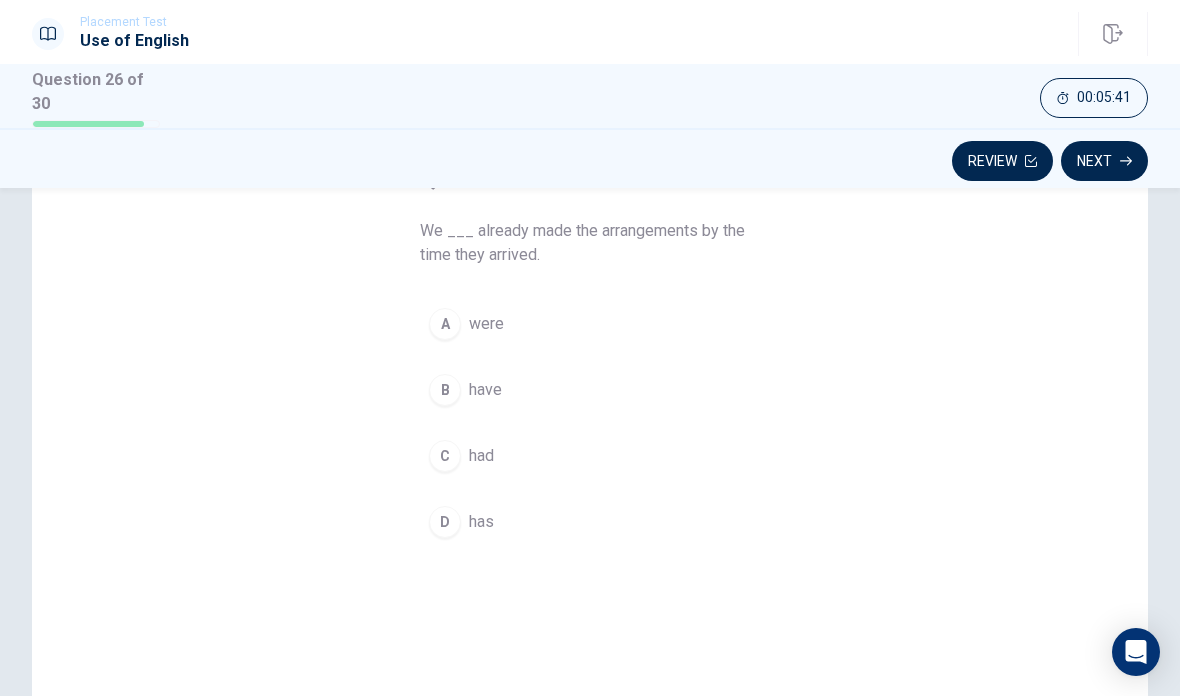 click on "B" at bounding box center [445, 390] 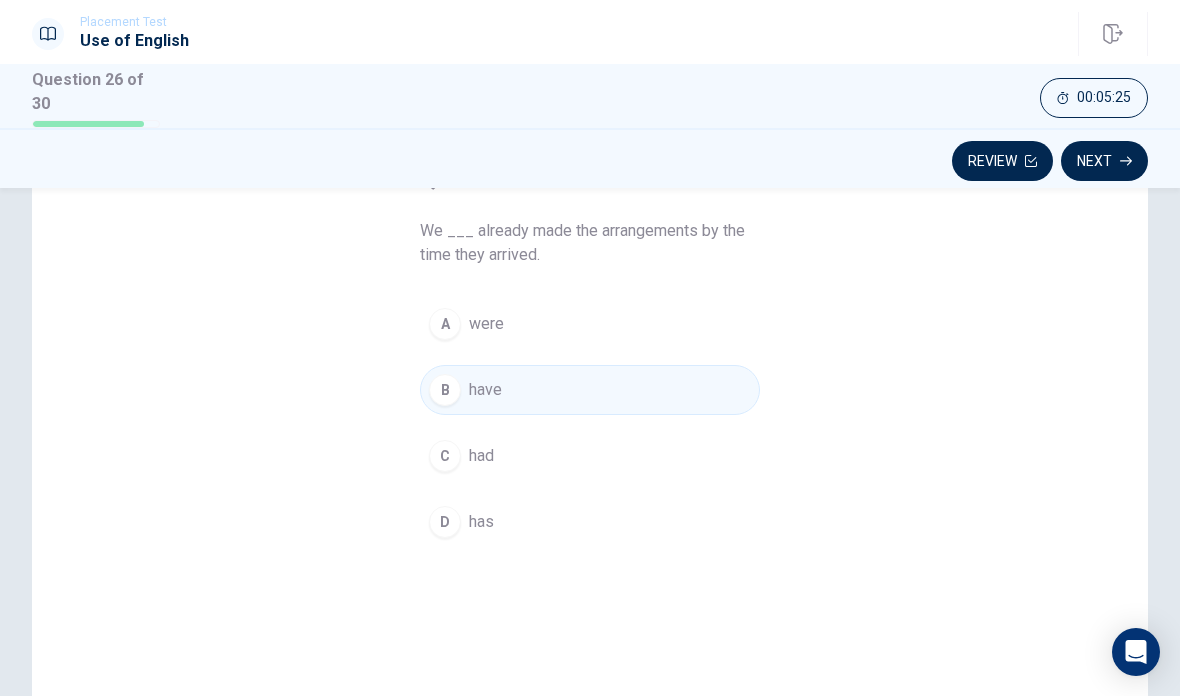 click on "Next" at bounding box center [1104, 161] 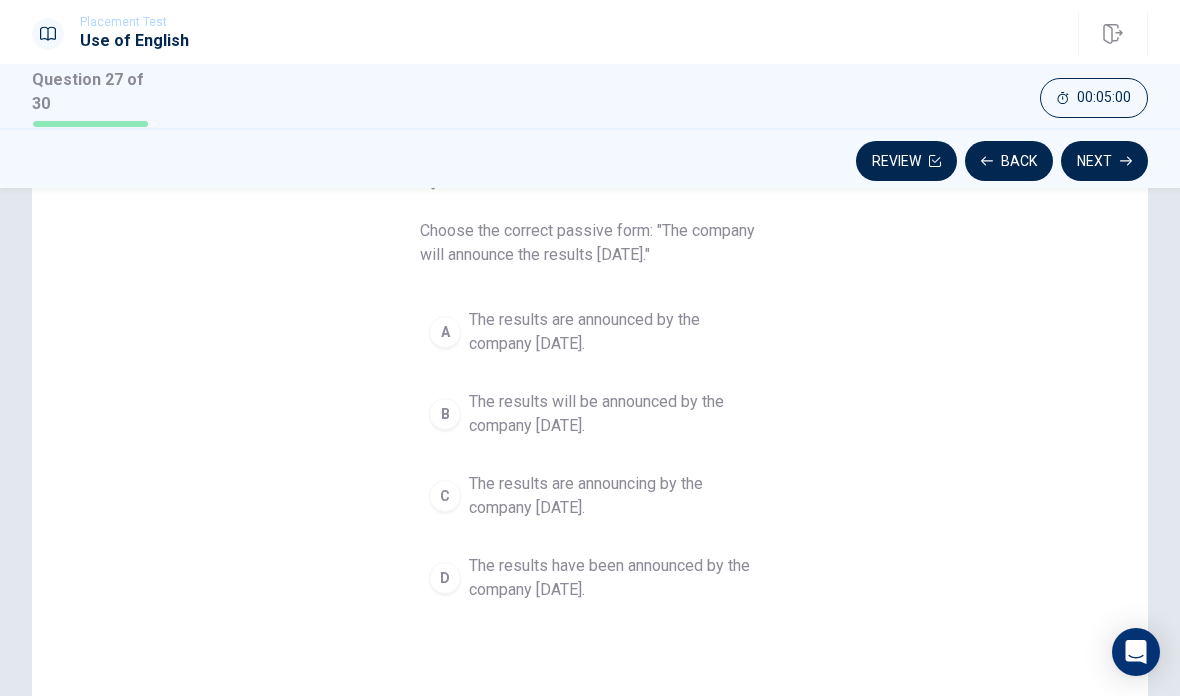 click on "B" at bounding box center (445, 414) 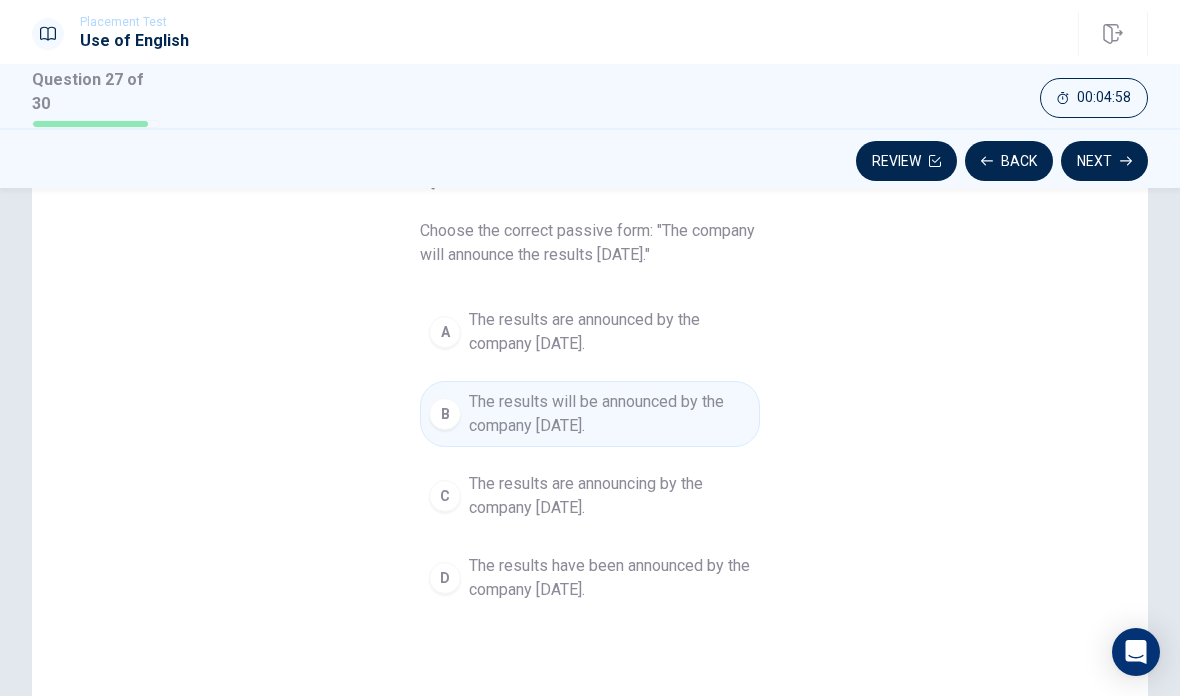 click on "Next" at bounding box center (1104, 161) 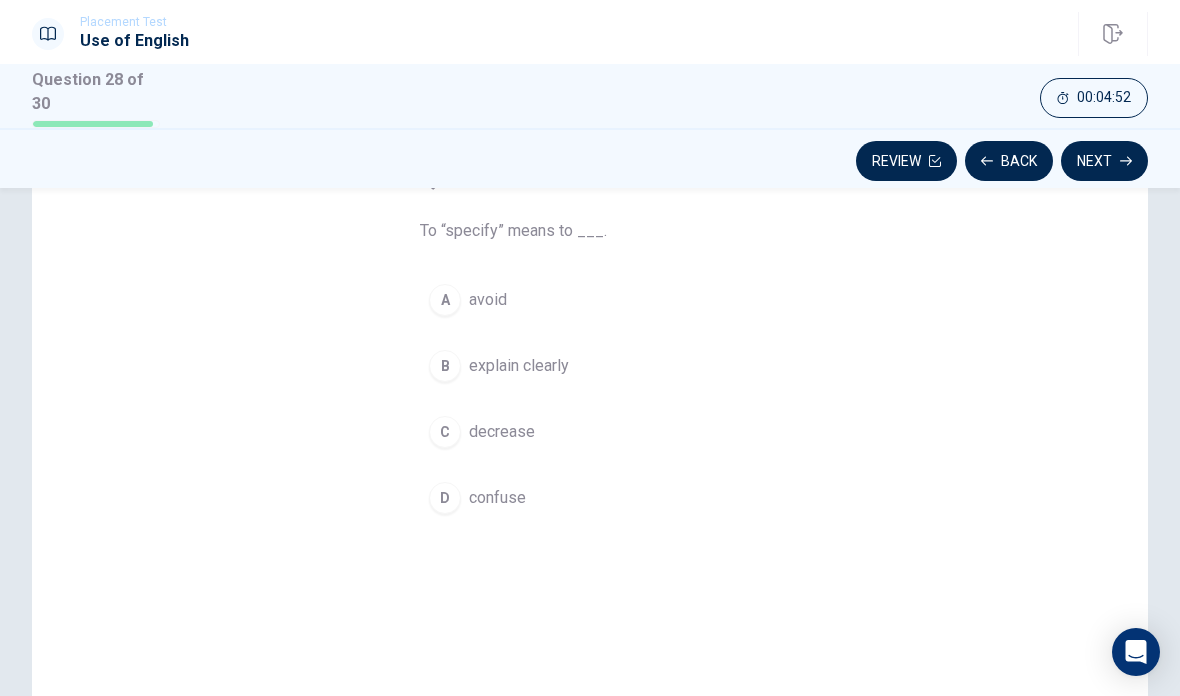 click on "B" at bounding box center (445, 366) 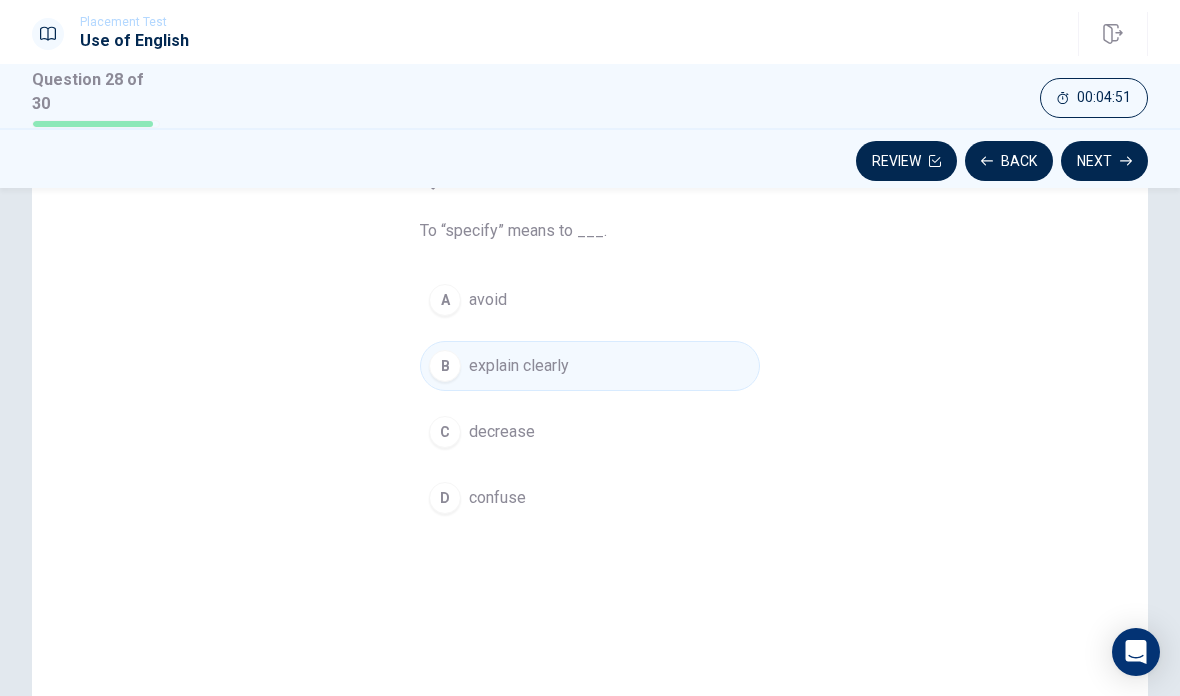 click on "Next" at bounding box center [1104, 161] 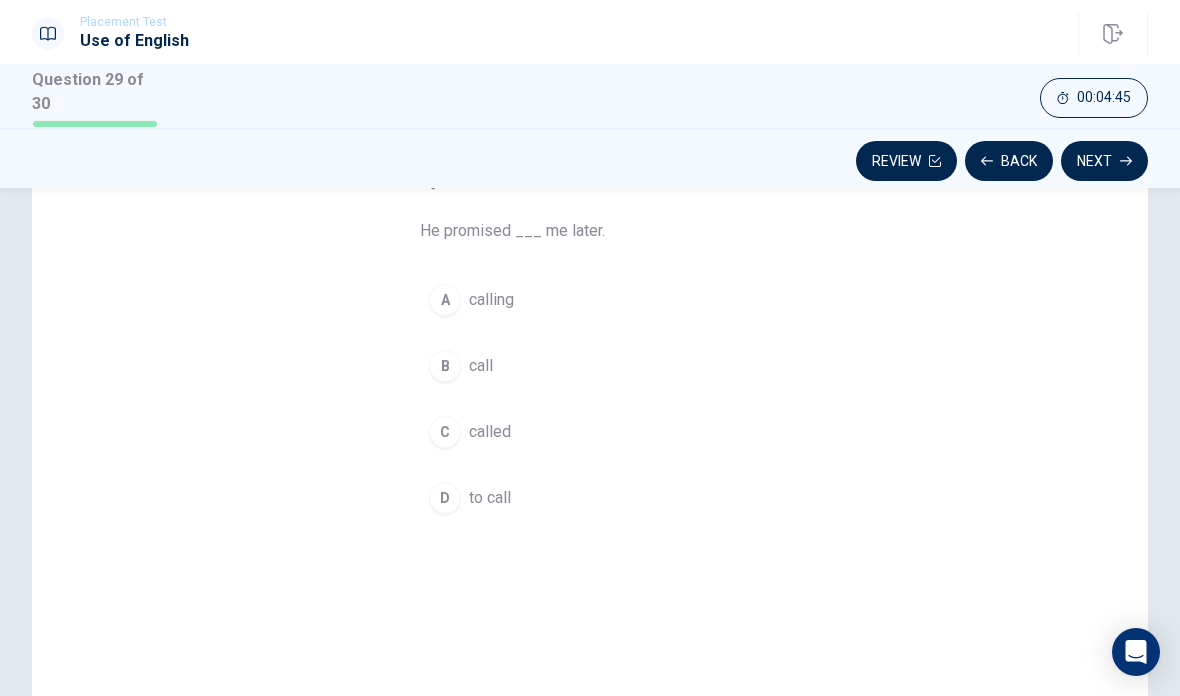 click on "D to call" at bounding box center [590, 498] 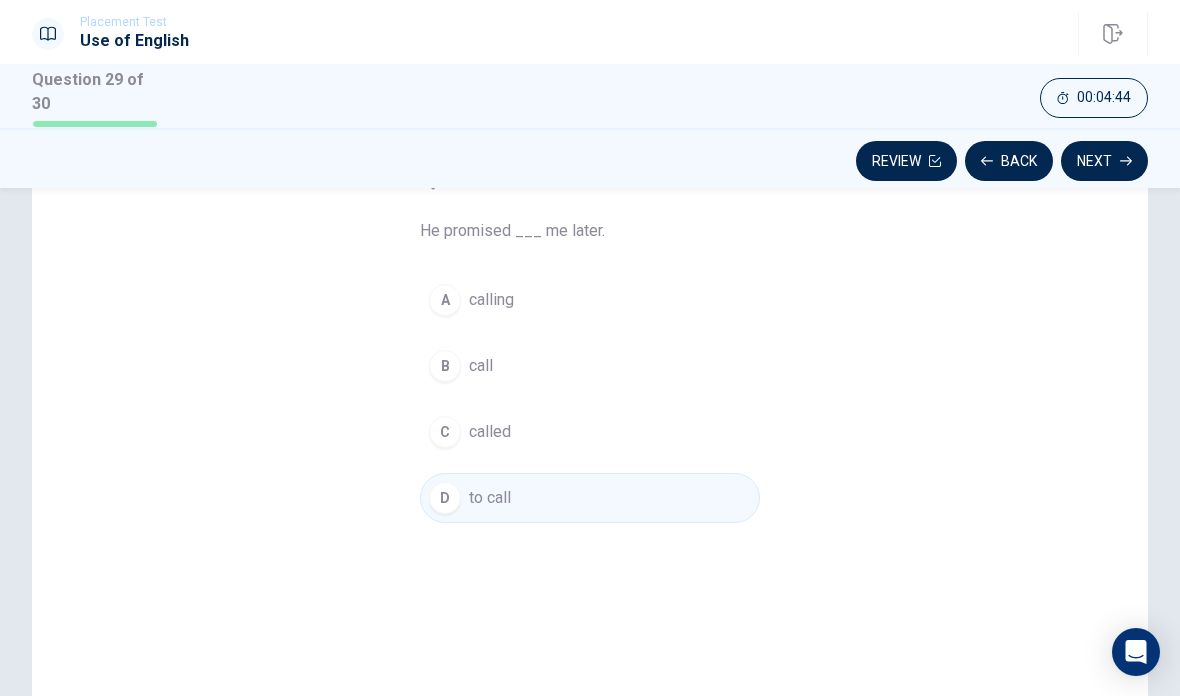 click on "Next" at bounding box center [1104, 161] 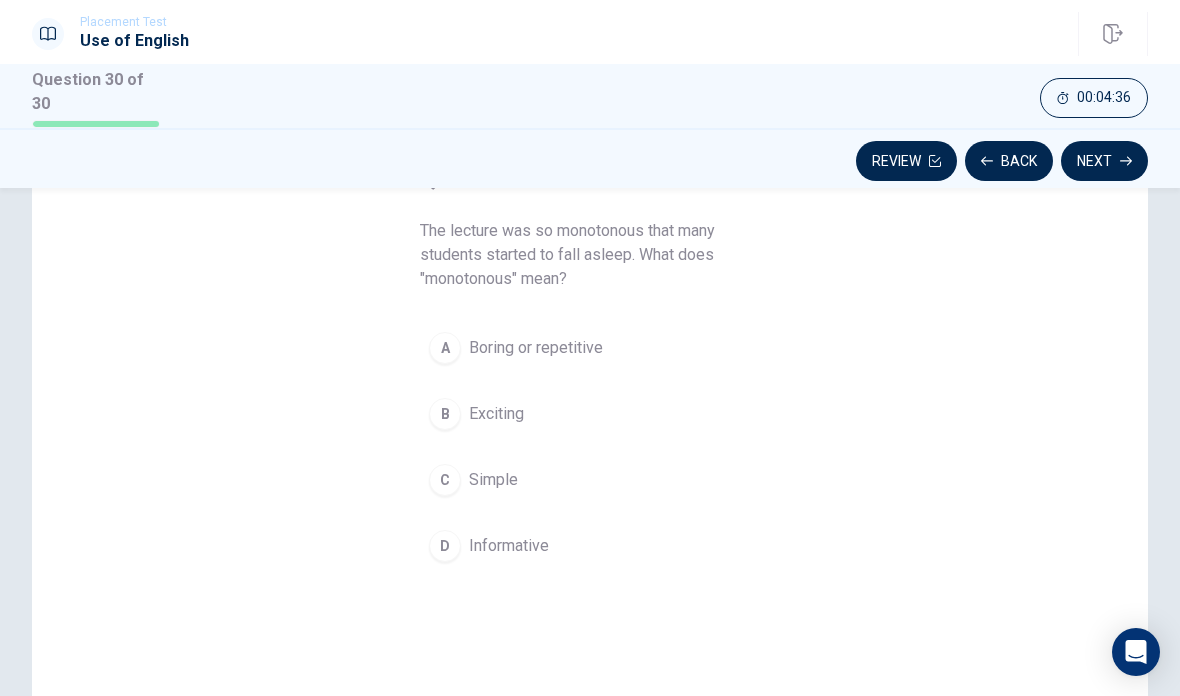 click on "A" at bounding box center [445, 348] 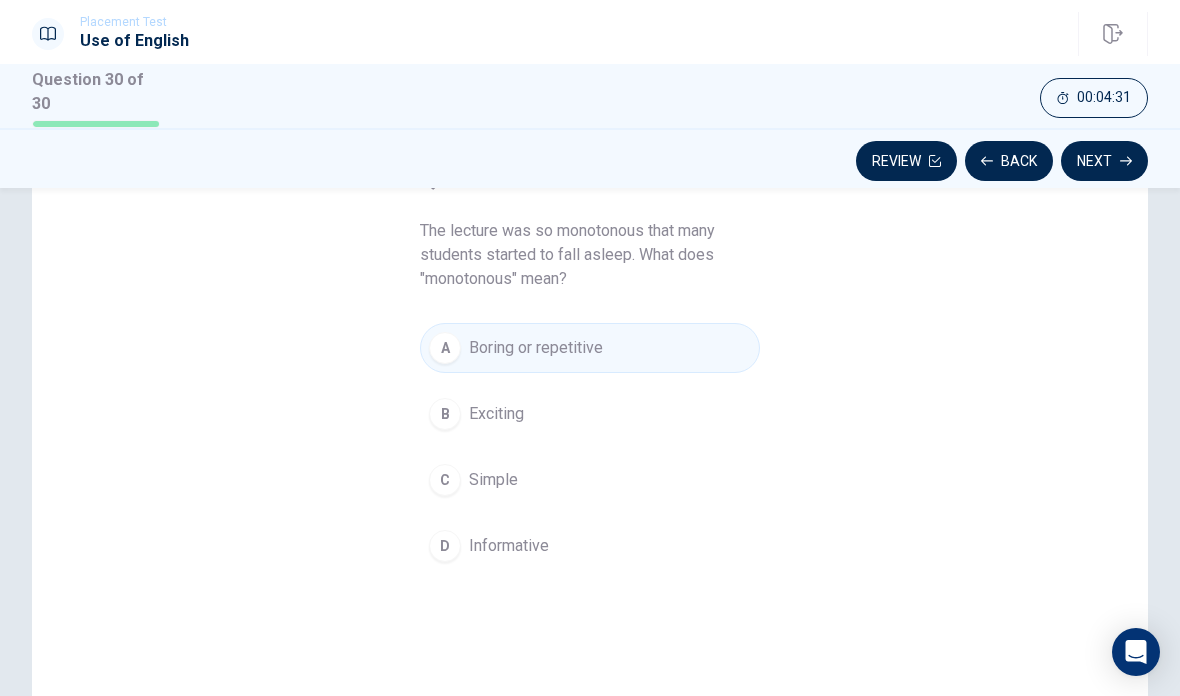 click on "Next" at bounding box center [1104, 161] 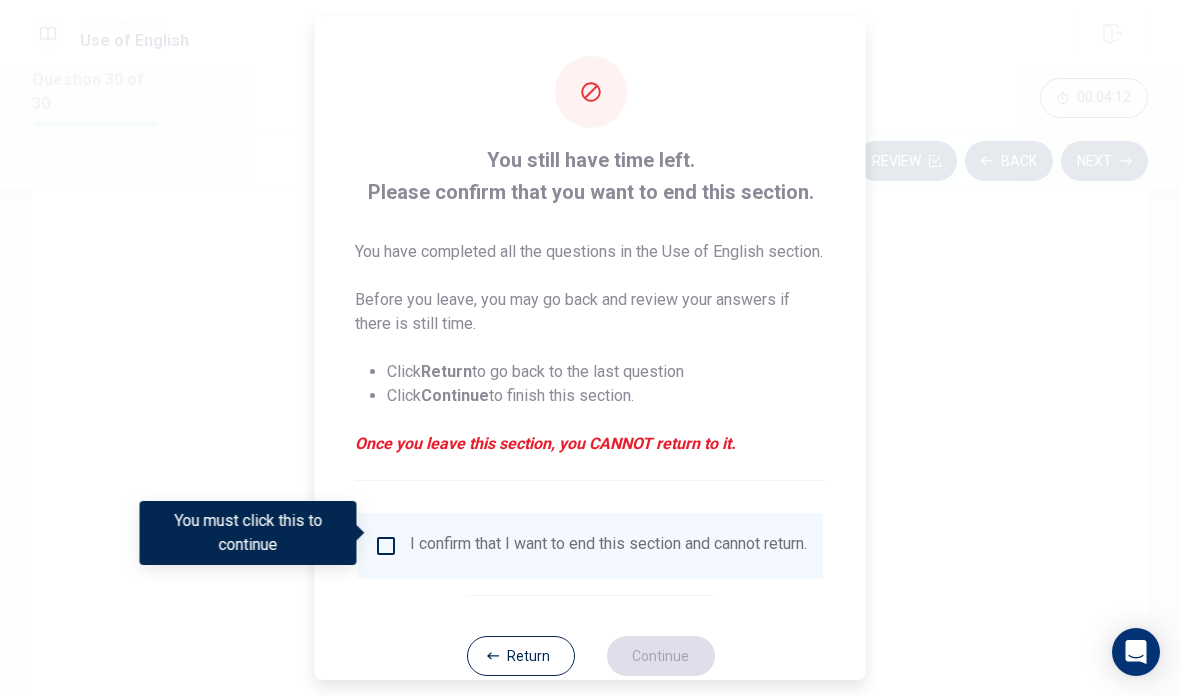 click on "I confirm that I want to end this section and cannot return." at bounding box center [608, 546] 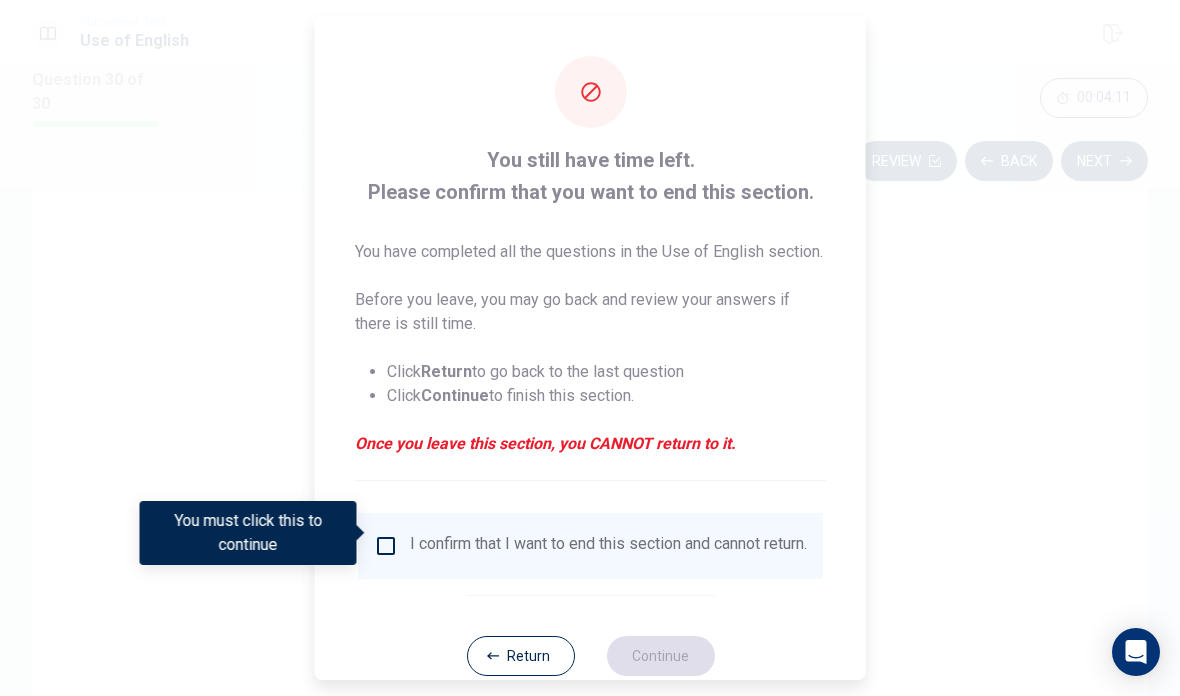 click at bounding box center (386, 546) 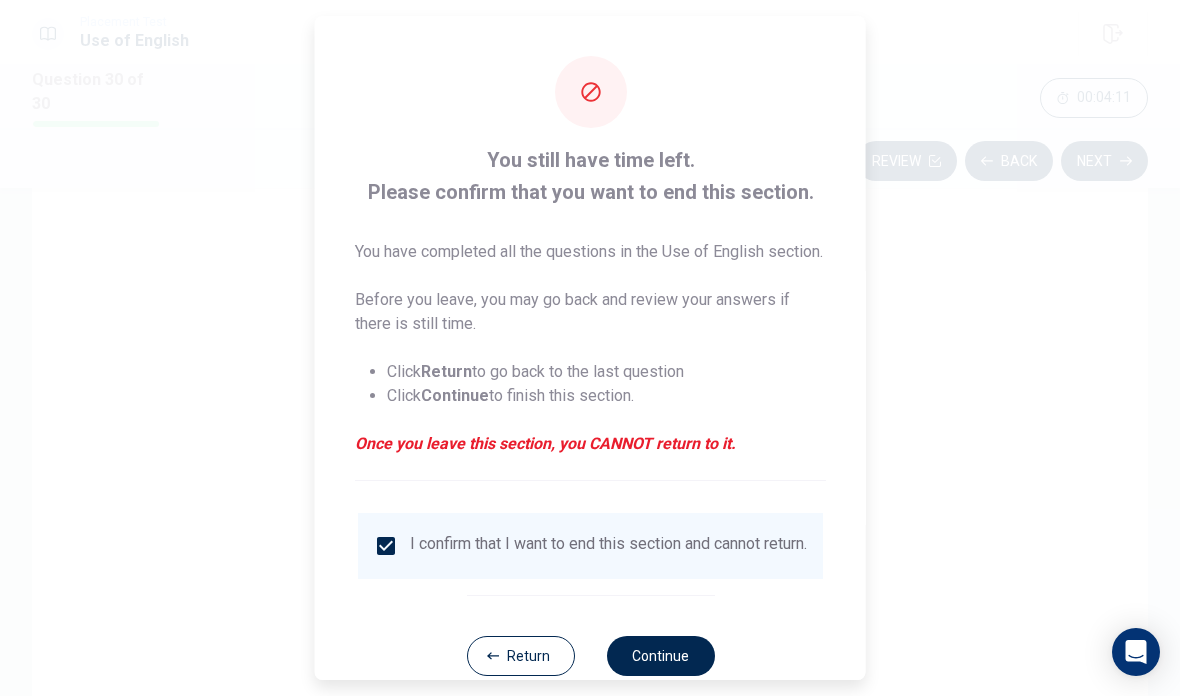 click on "Continue" at bounding box center (660, 656) 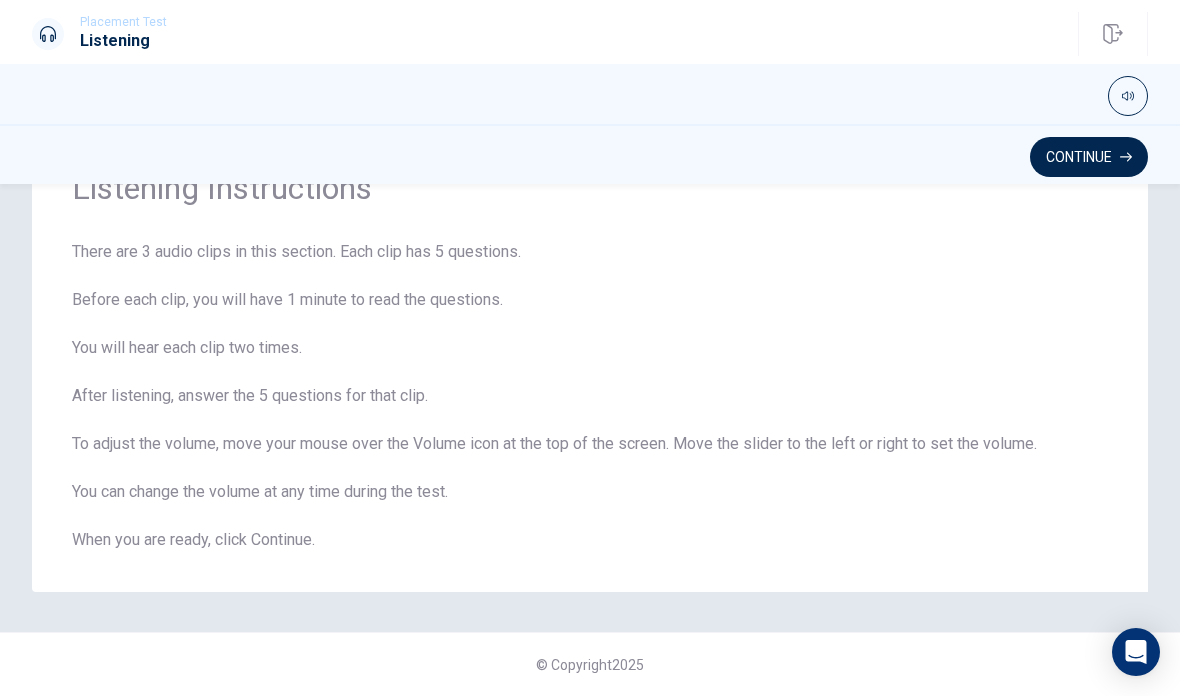 scroll, scrollTop: 96, scrollLeft: 0, axis: vertical 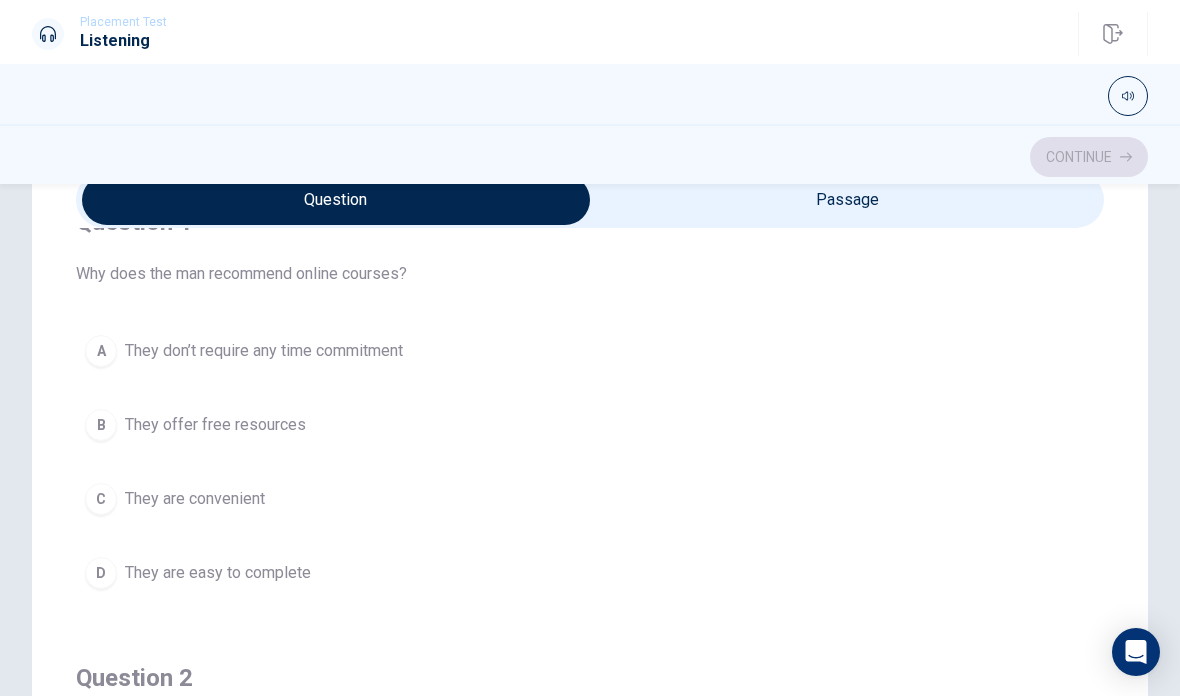click at bounding box center (336, 200) 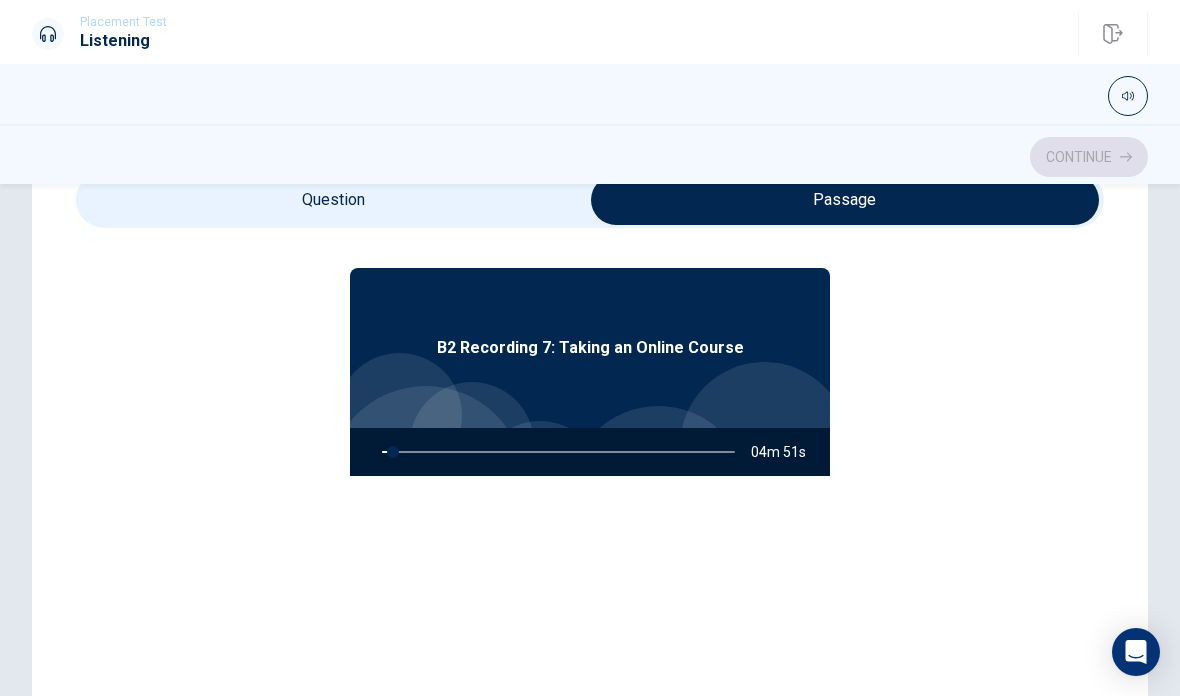 type on "3" 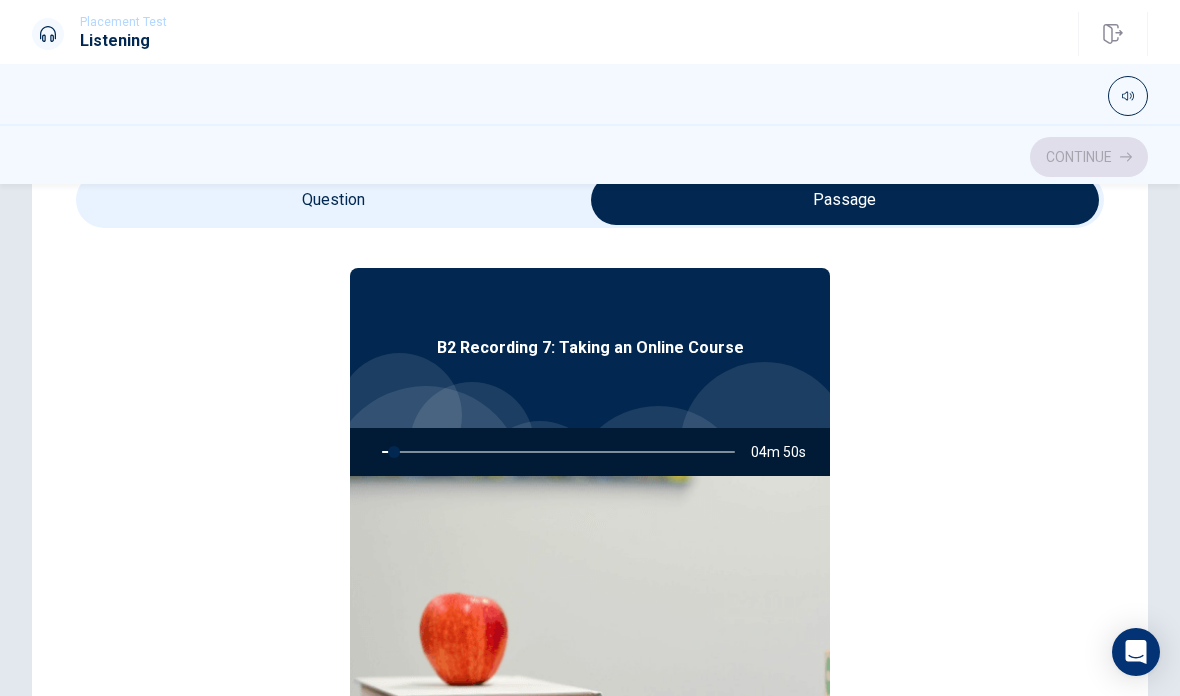 click at bounding box center (845, 200) 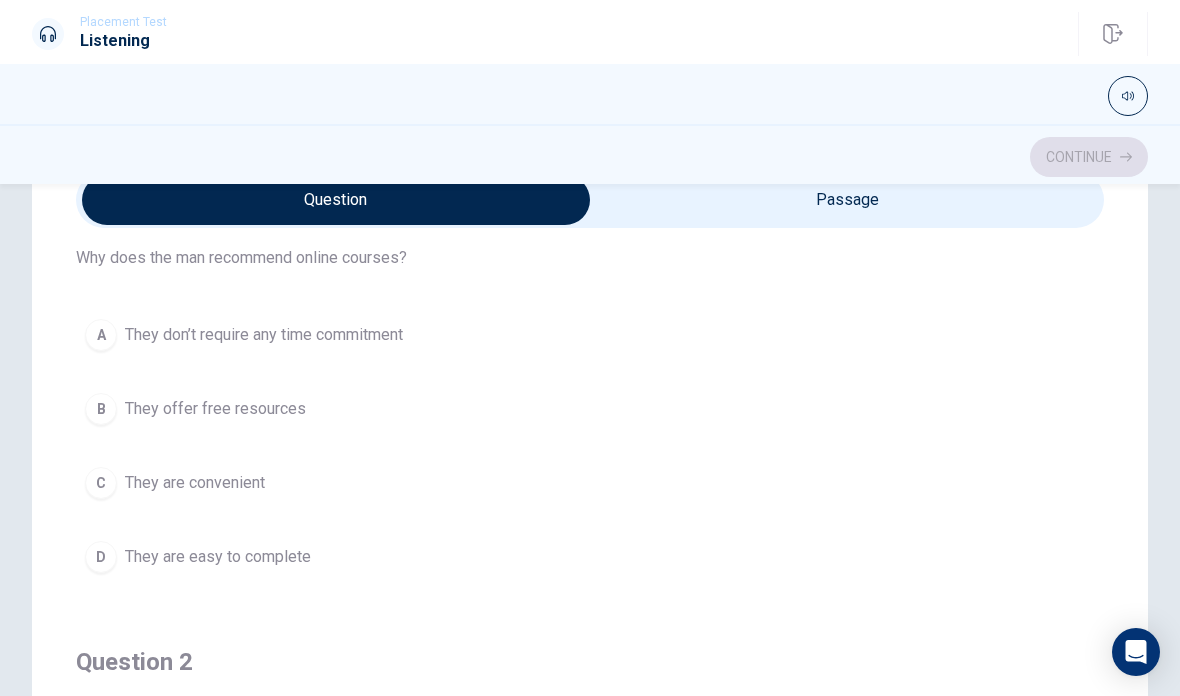 scroll, scrollTop: 69, scrollLeft: 0, axis: vertical 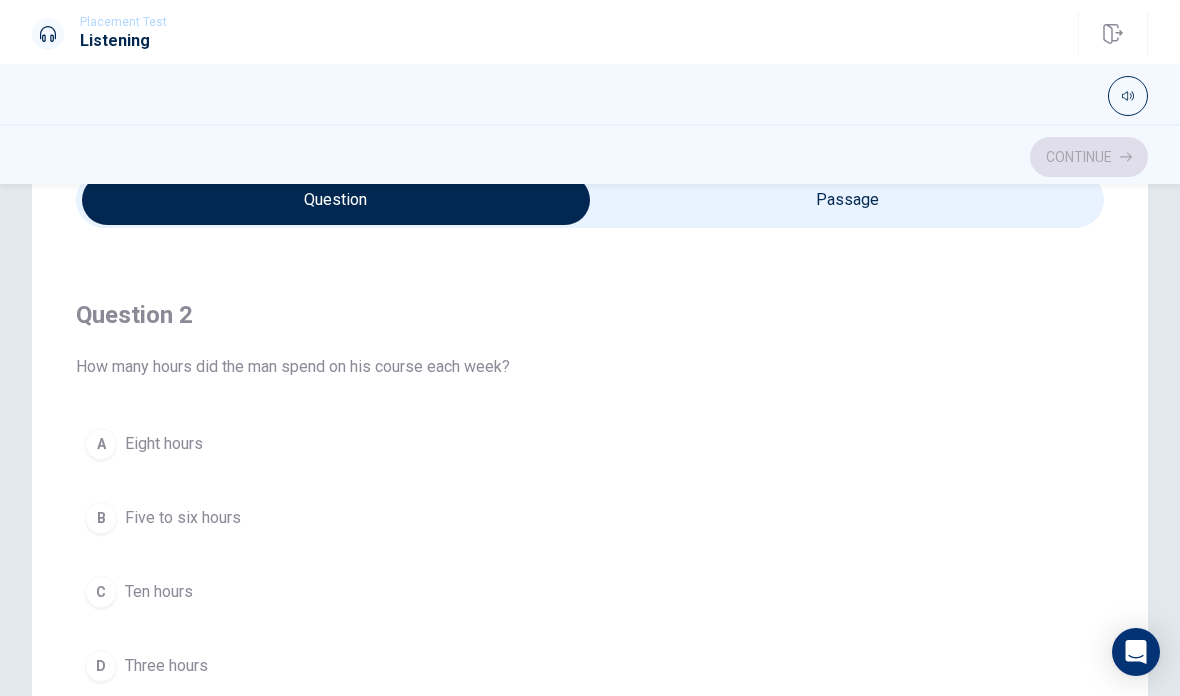 click on "Question Passage Question 1 Why does the man recommend online courses? A They don’t require any time commitment B They offer free resources C They are convenient D They are easy to complete Question 2 How many hours did the man spend on his course each week? A Eight hours B Five to six hours C Ten hours D Three hours Question 3 When does the woman hope to start her course? A Immediately B Next month C [DATE] D This week Question 4 What challenge does the woman worry about with online courses? A High cost of courses B Not having enough time C The course might be too easy D Lack of quality content Question 5 What type of course is the woman considering? A Marketing B Project management C Data analysis D Web design B2 Recording 7: Taking an Online Course 04m 46s" at bounding box center [590, 530] 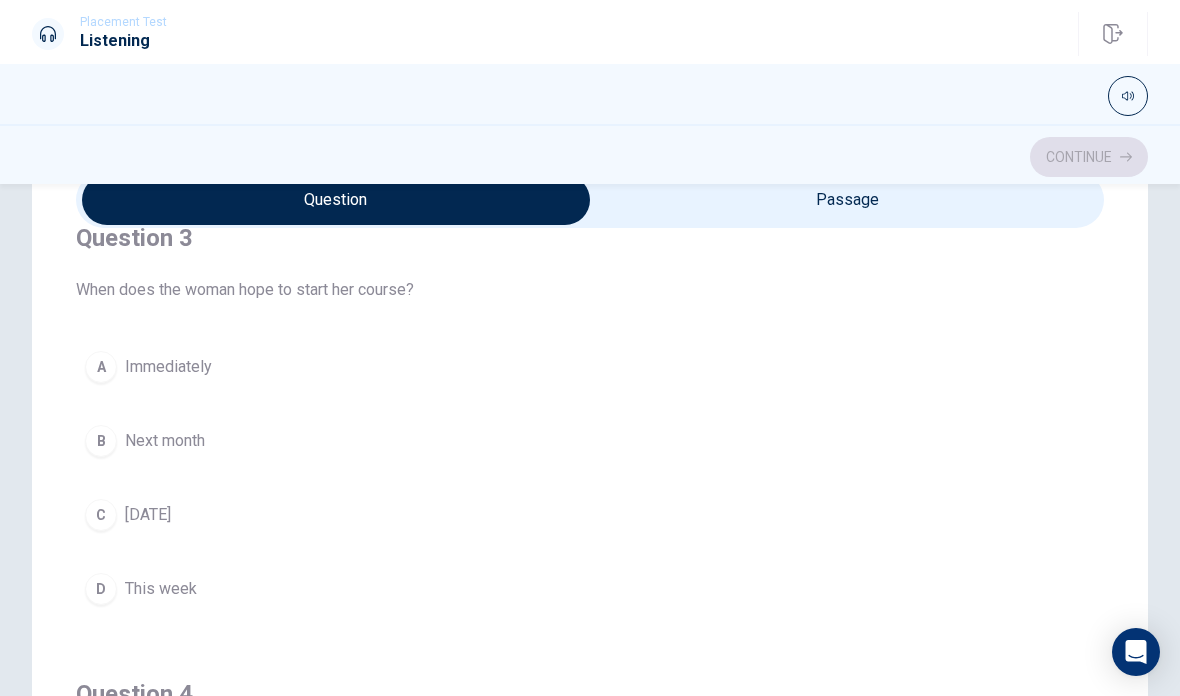 scroll, scrollTop: 953, scrollLeft: 0, axis: vertical 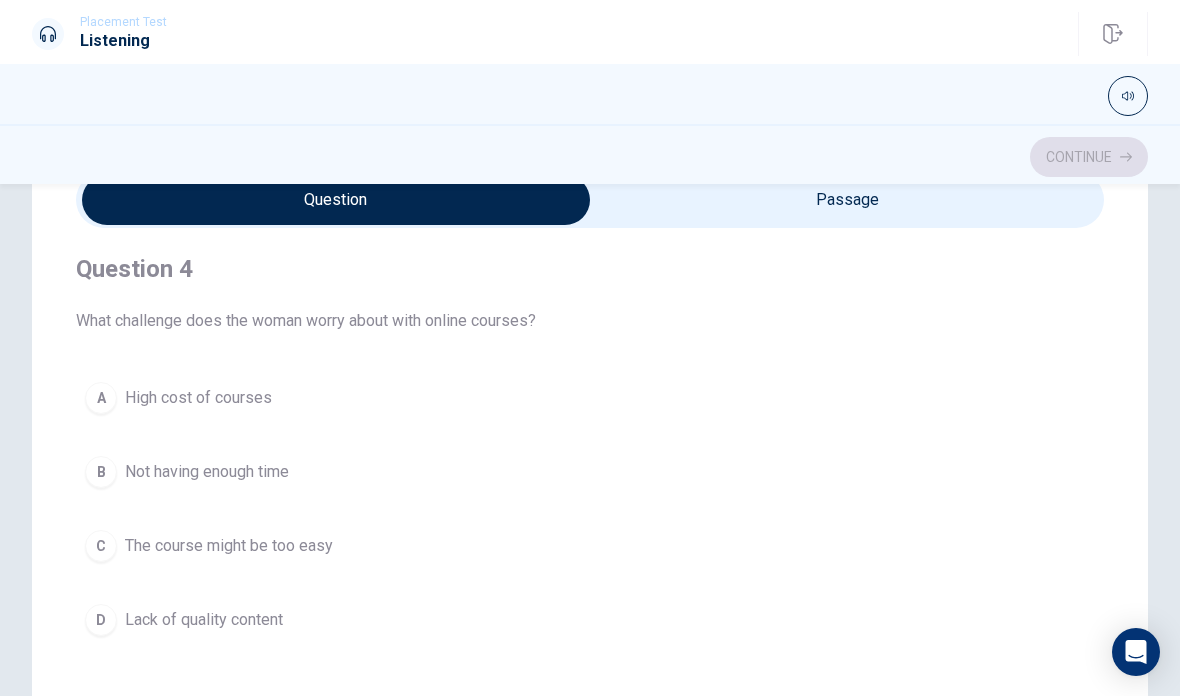 click on "Question Passage Question 1 Why does the man recommend online courses? A They don’t require any time commitment B They offer free resources C They are convenient D They are easy to complete Question 2 How many hours did the man spend on his course each week? A Eight hours B Five to six hours C Ten hours D Three hours Question 3 When does the woman hope to start her course? A Immediately B Next month C [DATE] D This week Question 4 What challenge does the woman worry about with online courses? A High cost of courses B Not having enough time C The course might be too easy D Lack of quality content Question 5 What type of course is the woman considering? A Marketing B Project management C Data analysis D Web design B2 Recording 7: Taking an Online Course 04m 35s" at bounding box center [590, 530] 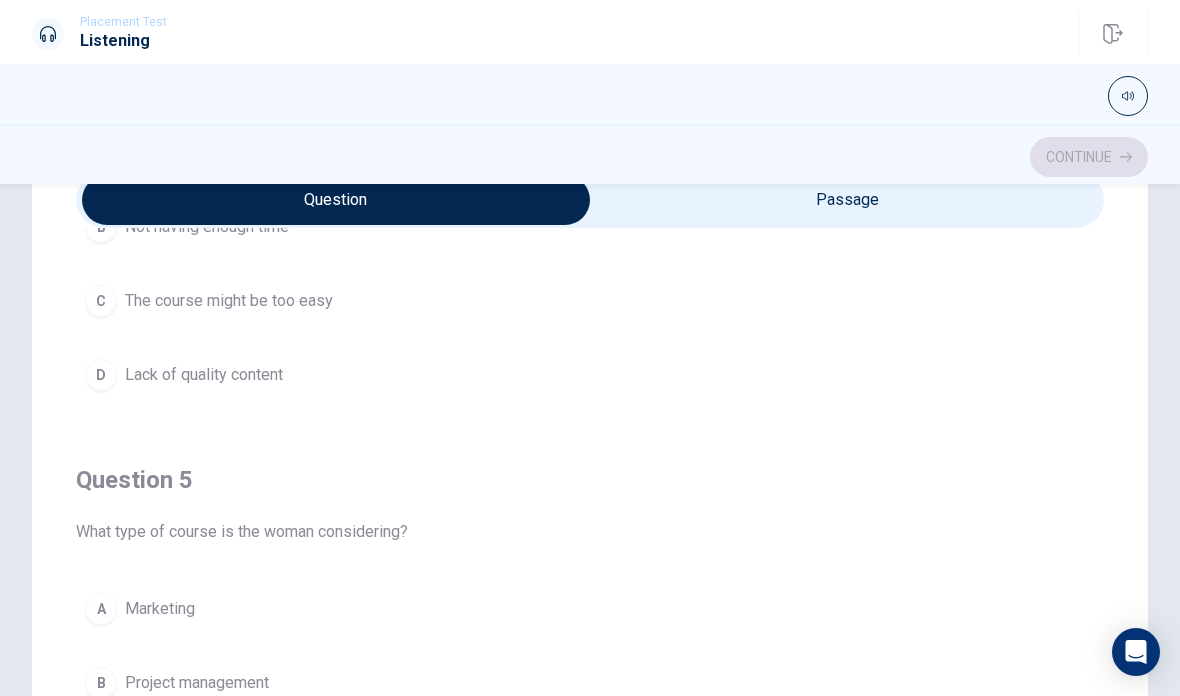 scroll, scrollTop: 1620, scrollLeft: 0, axis: vertical 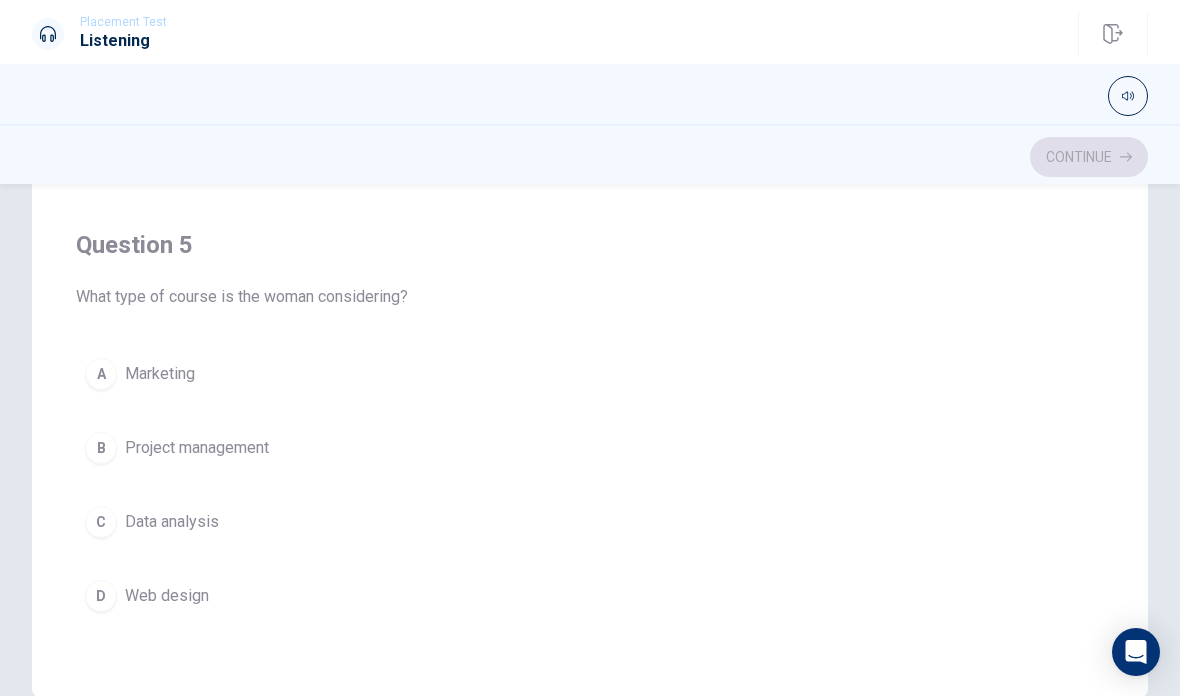 click on "C Data analysis" at bounding box center (590, 522) 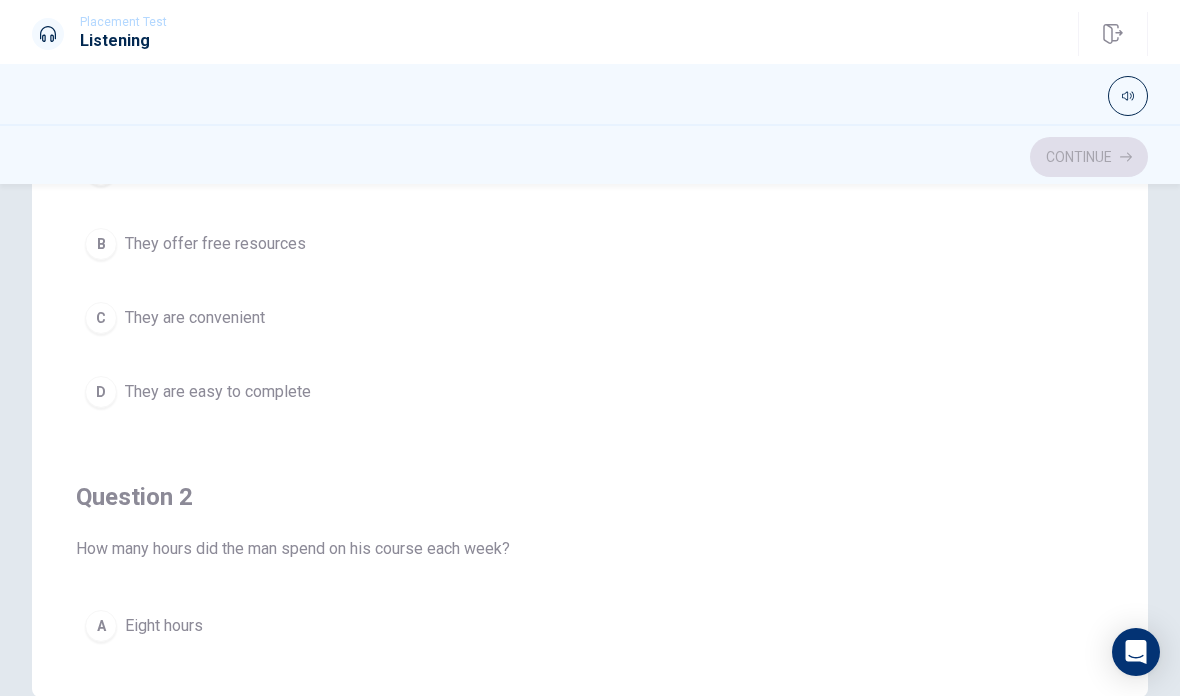 scroll, scrollTop: 0, scrollLeft: 0, axis: both 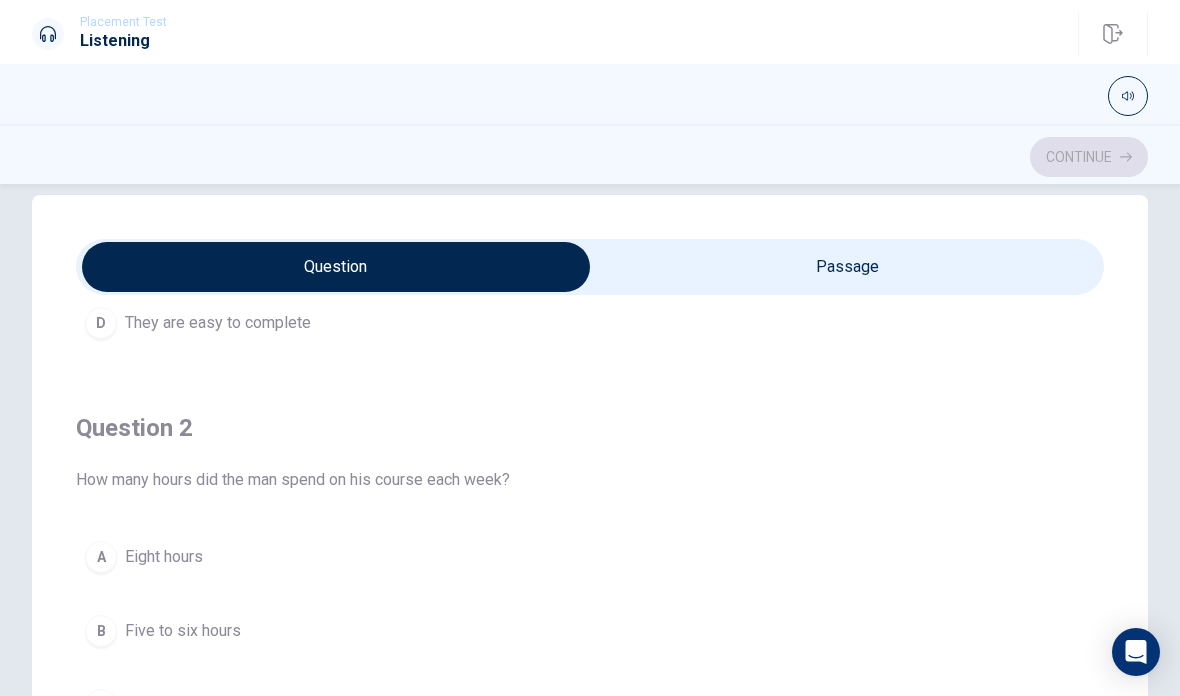 click on "Question Passage Question 1 Why does the man recommend online courses? A They don’t require any time commitment B They offer free resources C They are convenient D They are easy to complete Question 2 How many hours did the man spend on his course each week? A Eight hours B Five to six hours C Ten hours D Three hours Question 3 When does the woman hope to start her course? A Immediately B Next month C [DATE] D This week Question 4 What challenge does the woman worry about with online courses? A High cost of courses B Not having enough time C The course might be too easy D Lack of quality content Question 5 What type of course is the woman considering? A Marketing B Project management C Data analysis D Web design B2 Recording 7: Taking an Online Course 03m 07s" at bounding box center [590, 597] 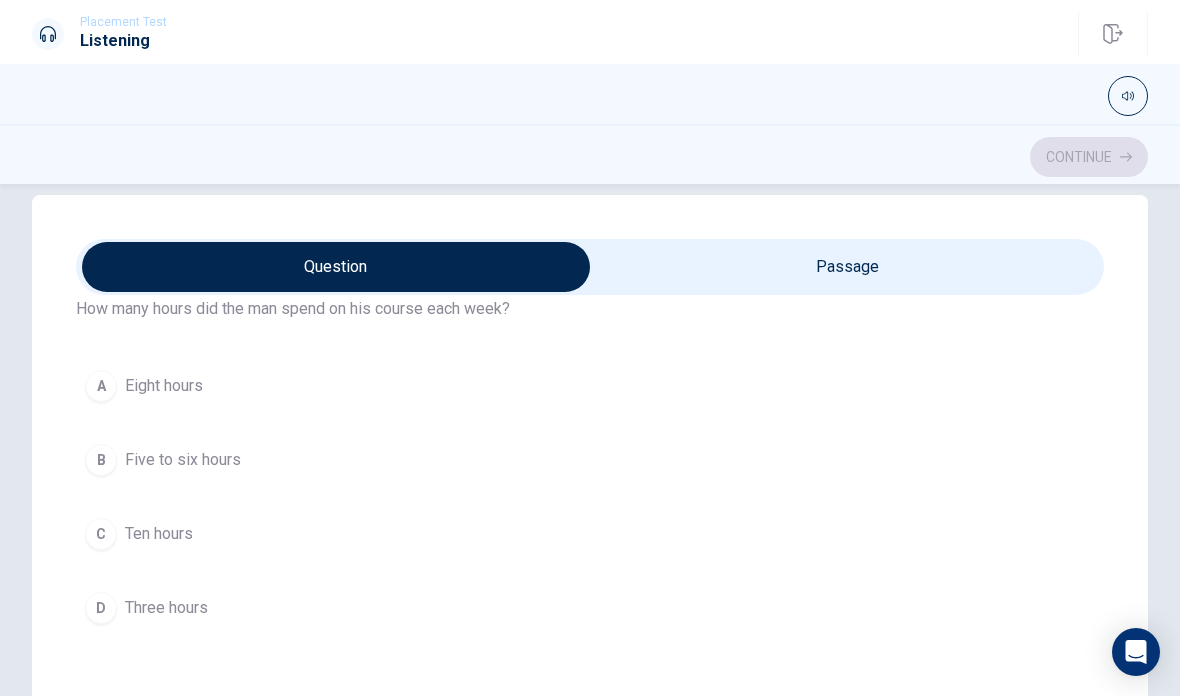 scroll, scrollTop: 541, scrollLeft: 0, axis: vertical 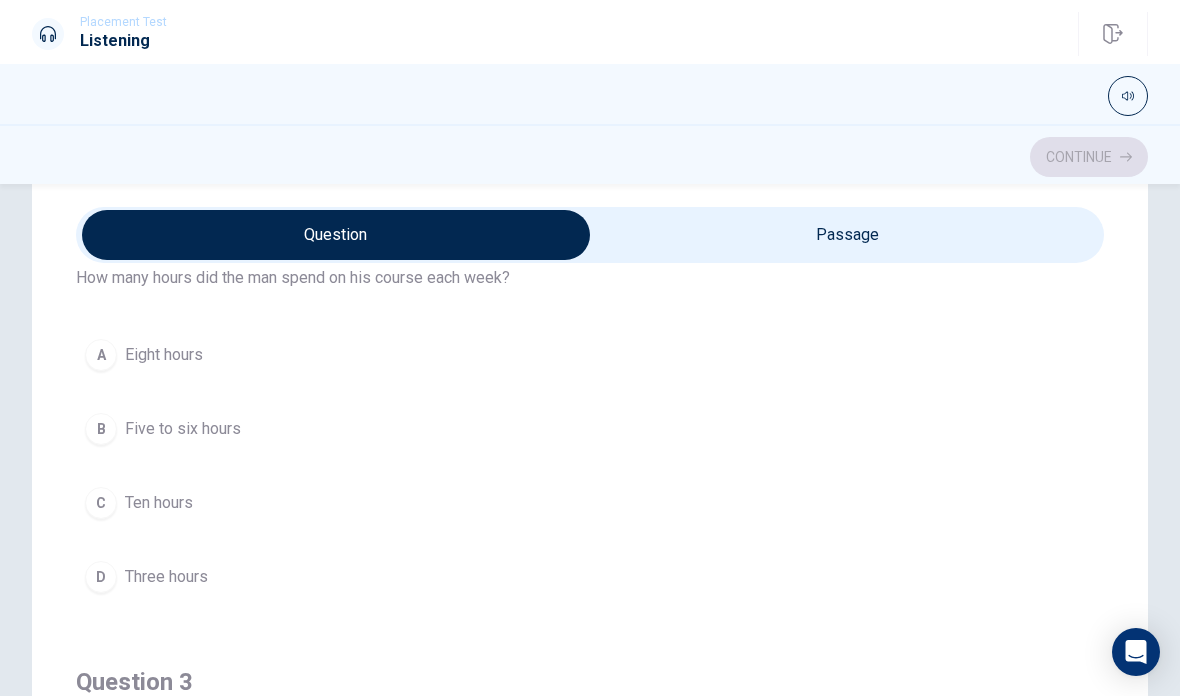 click on "B" at bounding box center (101, 429) 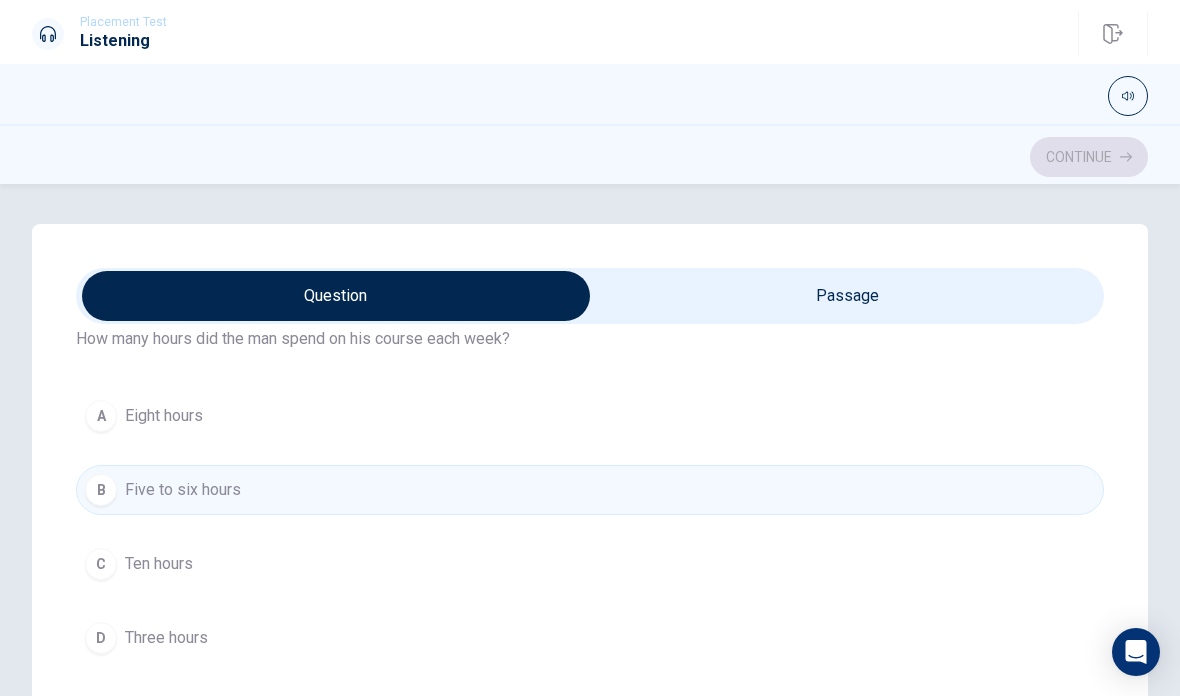 scroll, scrollTop: 0, scrollLeft: 0, axis: both 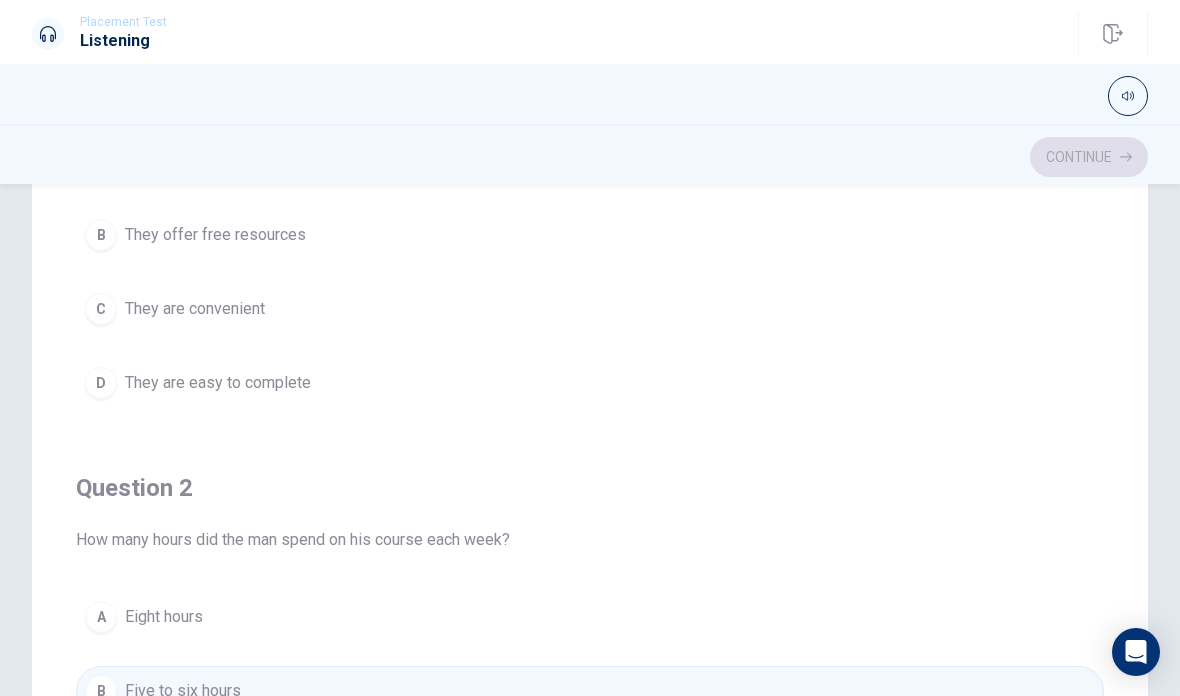 click on "C" at bounding box center [101, 309] 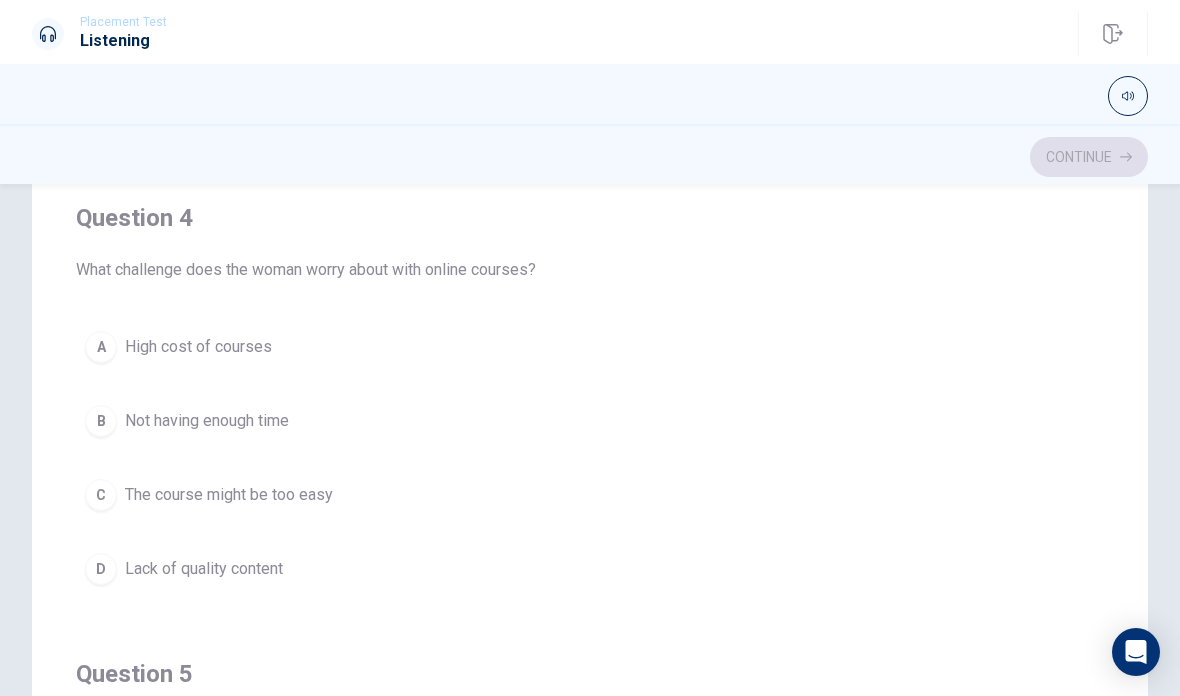 scroll, scrollTop: 1305, scrollLeft: 0, axis: vertical 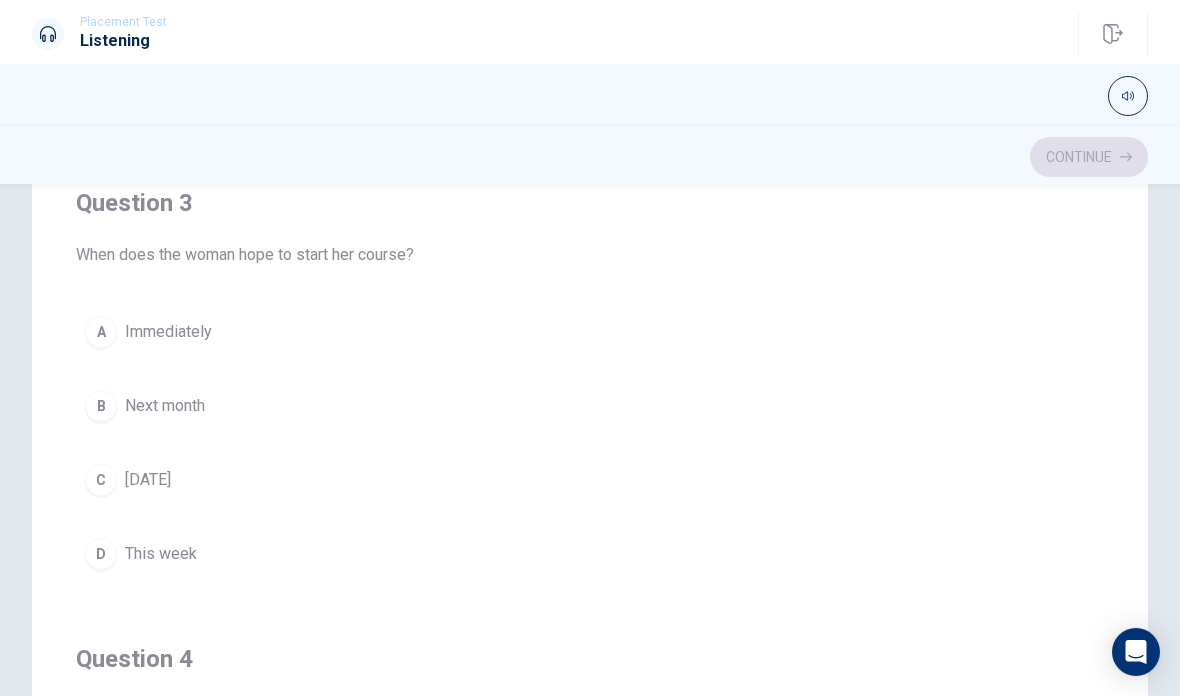click on "B" at bounding box center [101, 406] 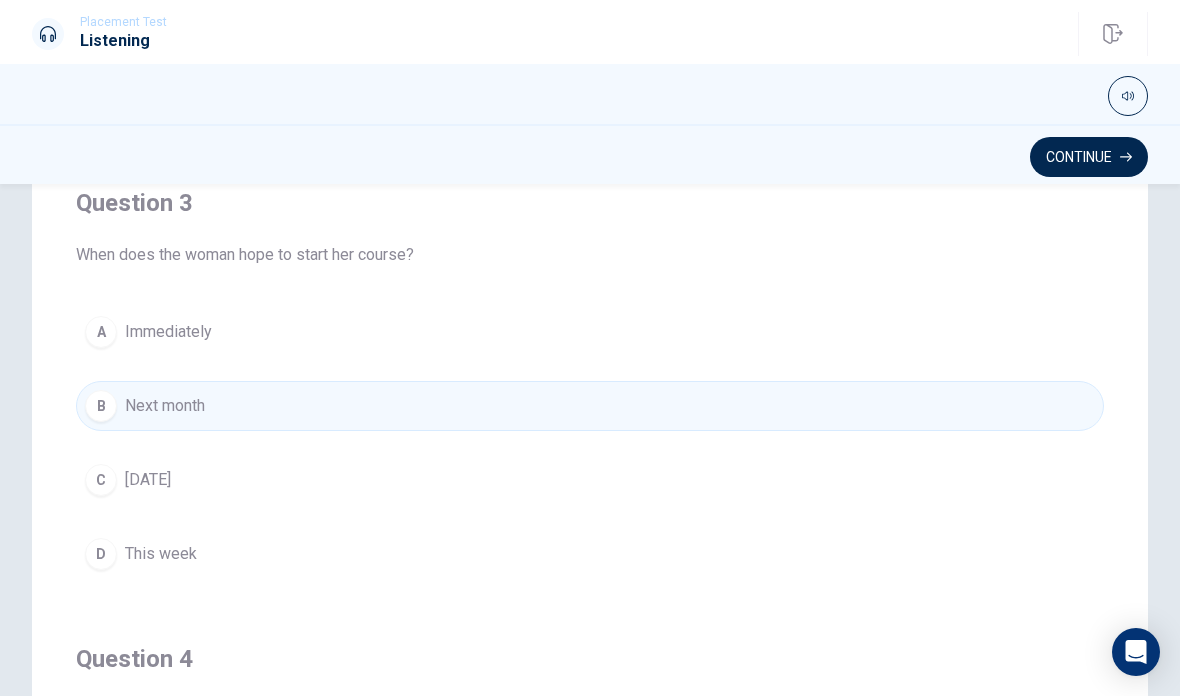 click on "Continue" at bounding box center [1089, 157] 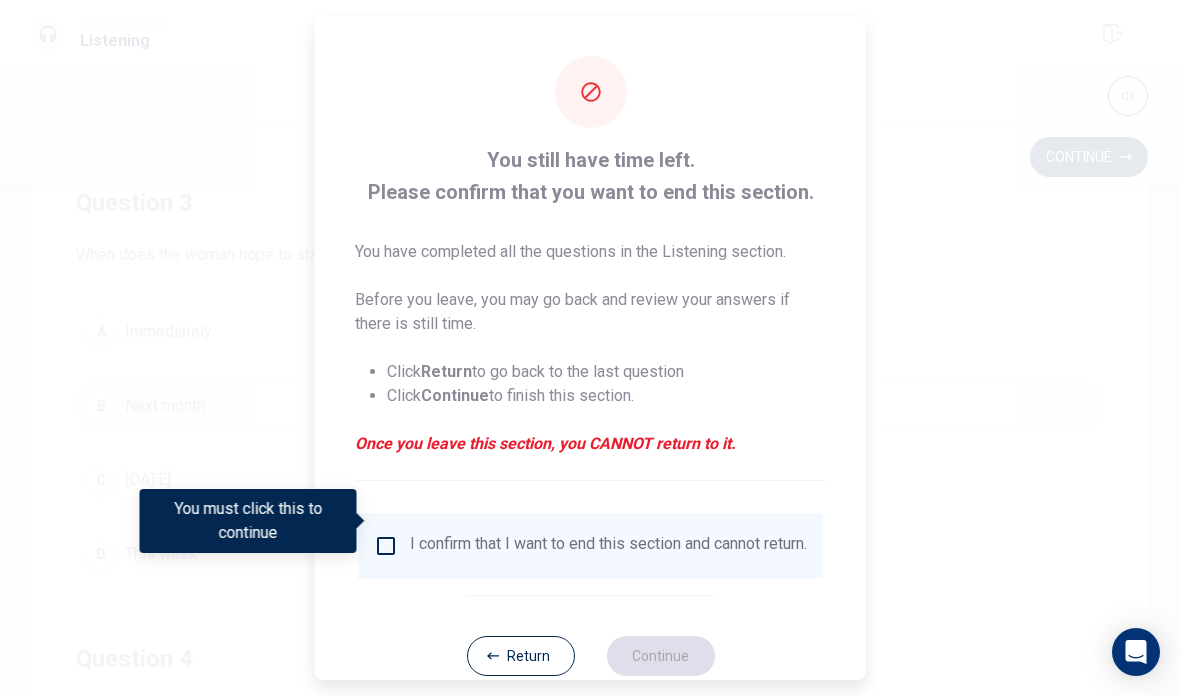 click at bounding box center [386, 546] 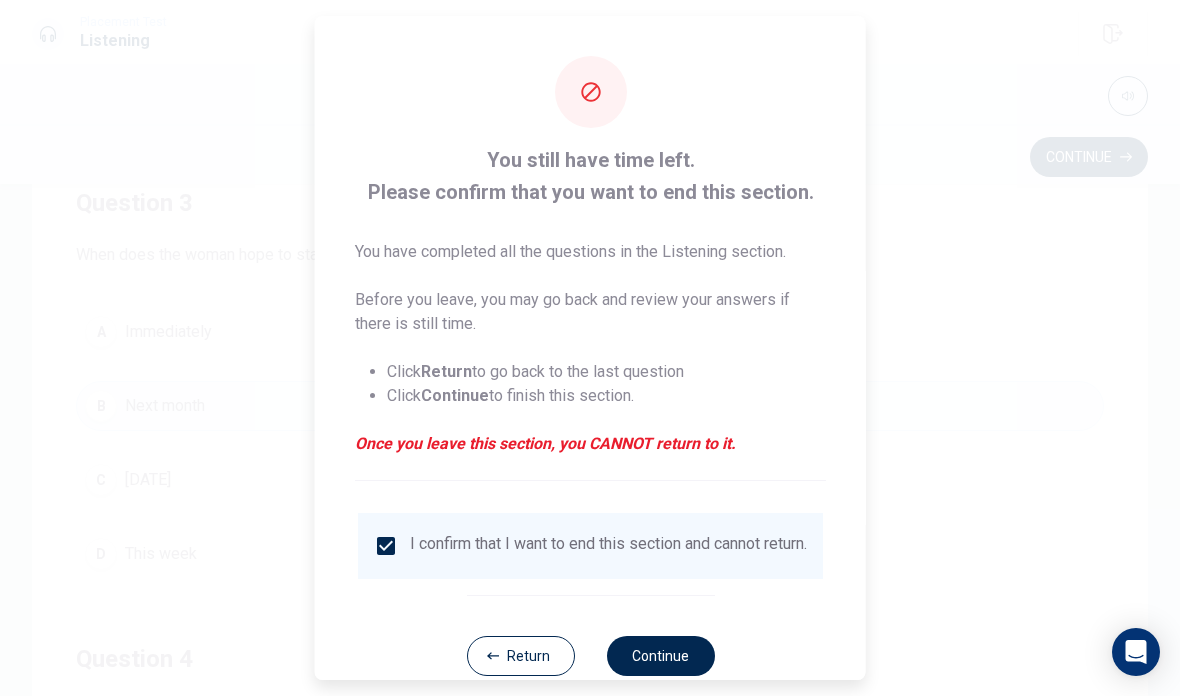 click on "Continue" at bounding box center [660, 656] 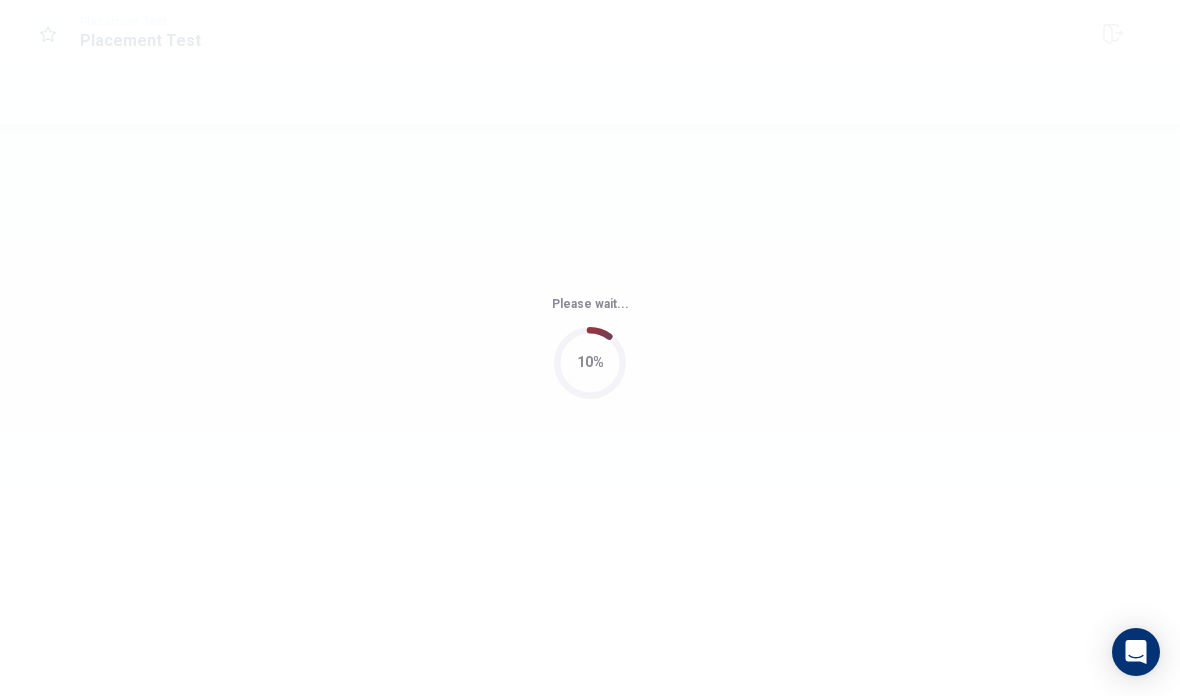 scroll, scrollTop: 0, scrollLeft: 0, axis: both 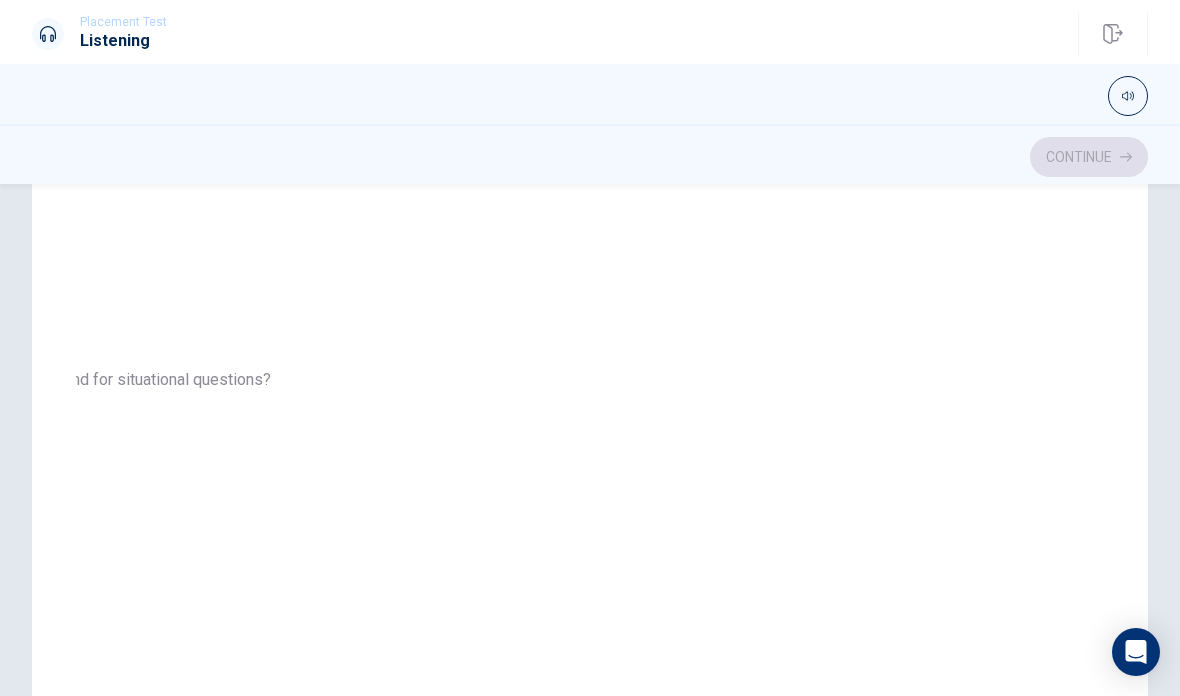 checkbox on "true" 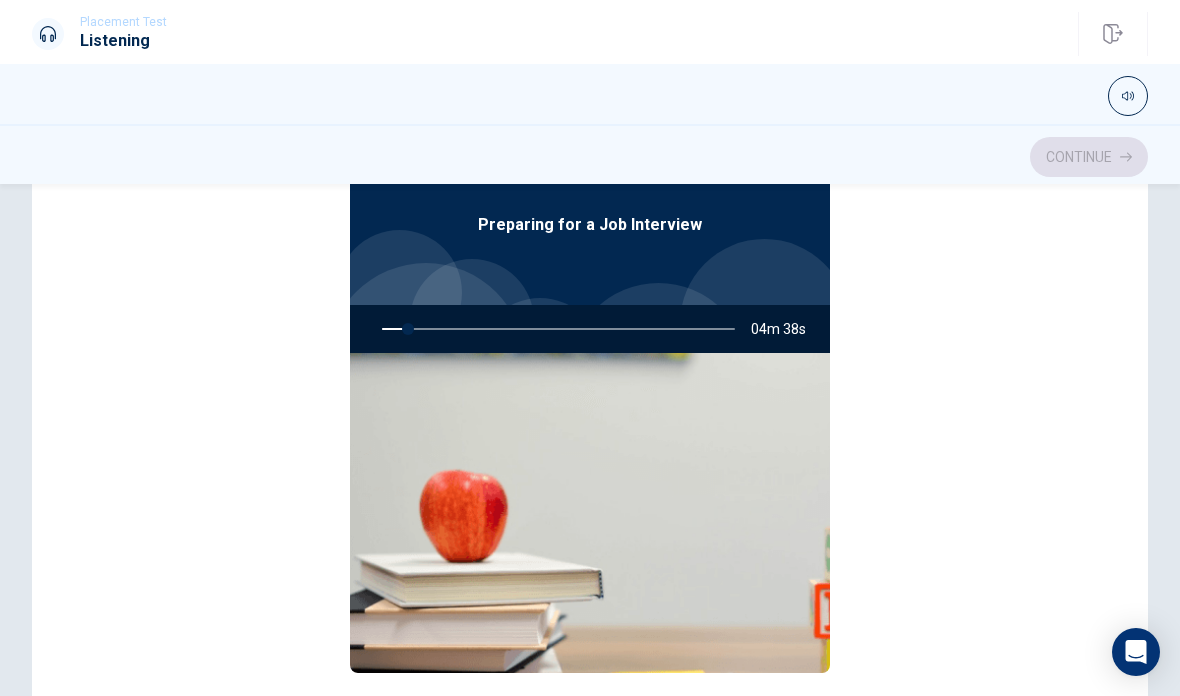 scroll, scrollTop: 112, scrollLeft: 0, axis: vertical 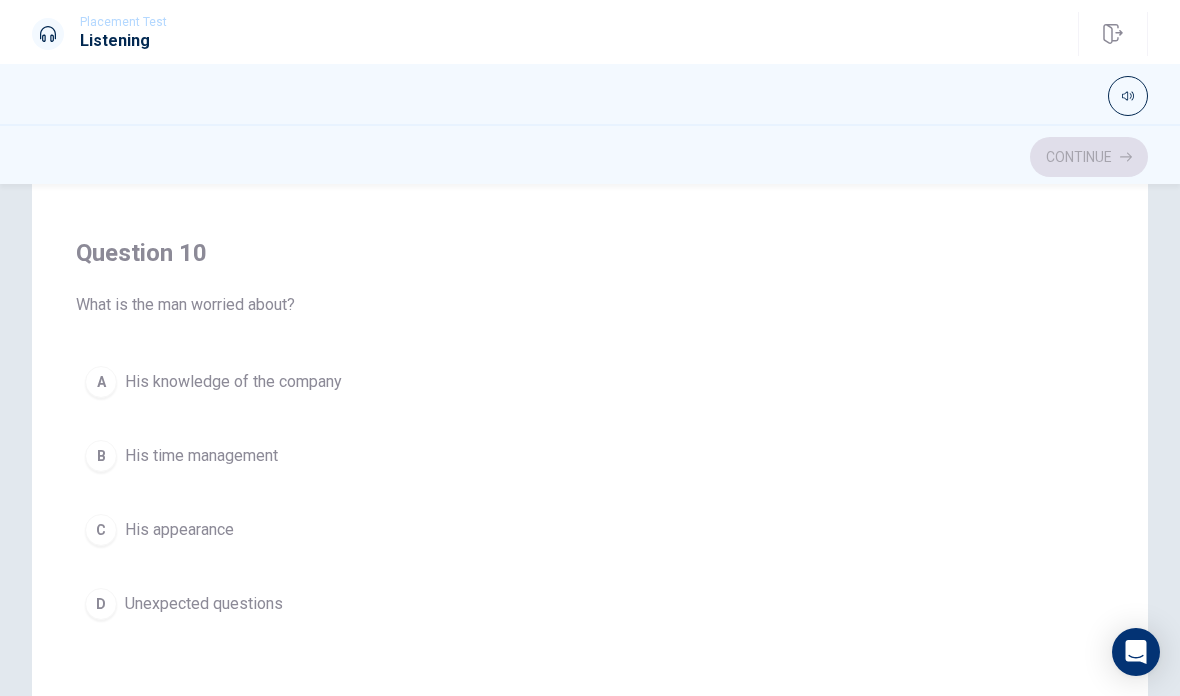 click on "D Unexpected questions" at bounding box center (590, 604) 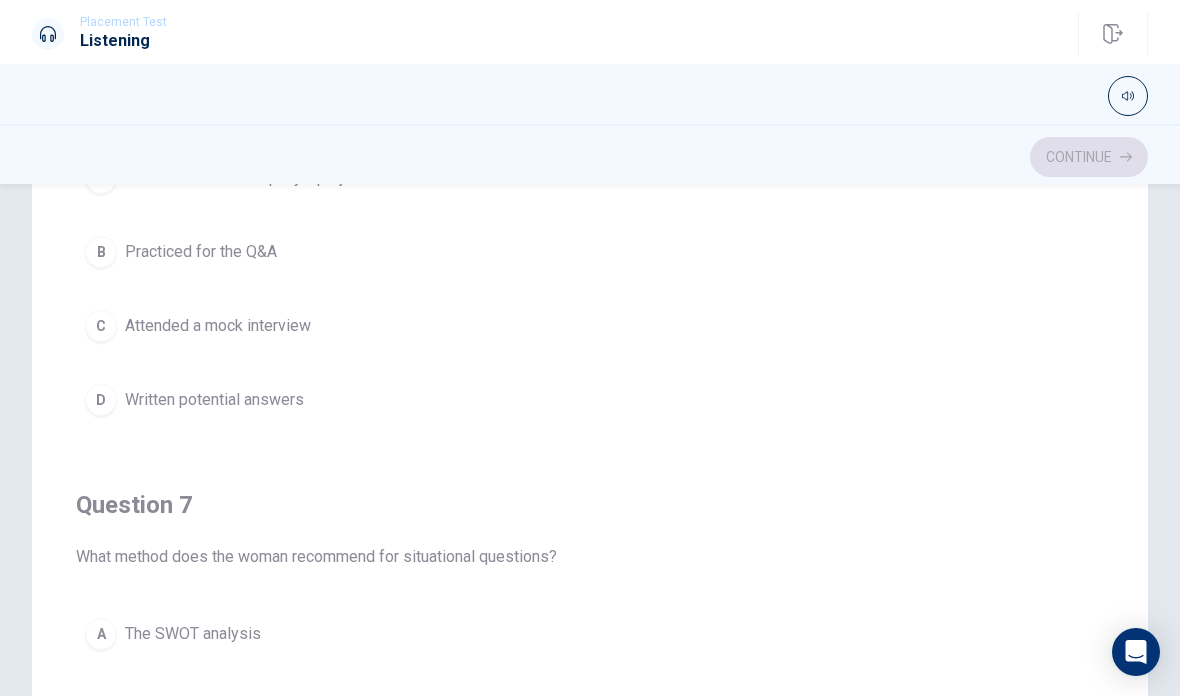 scroll, scrollTop: 0, scrollLeft: 0, axis: both 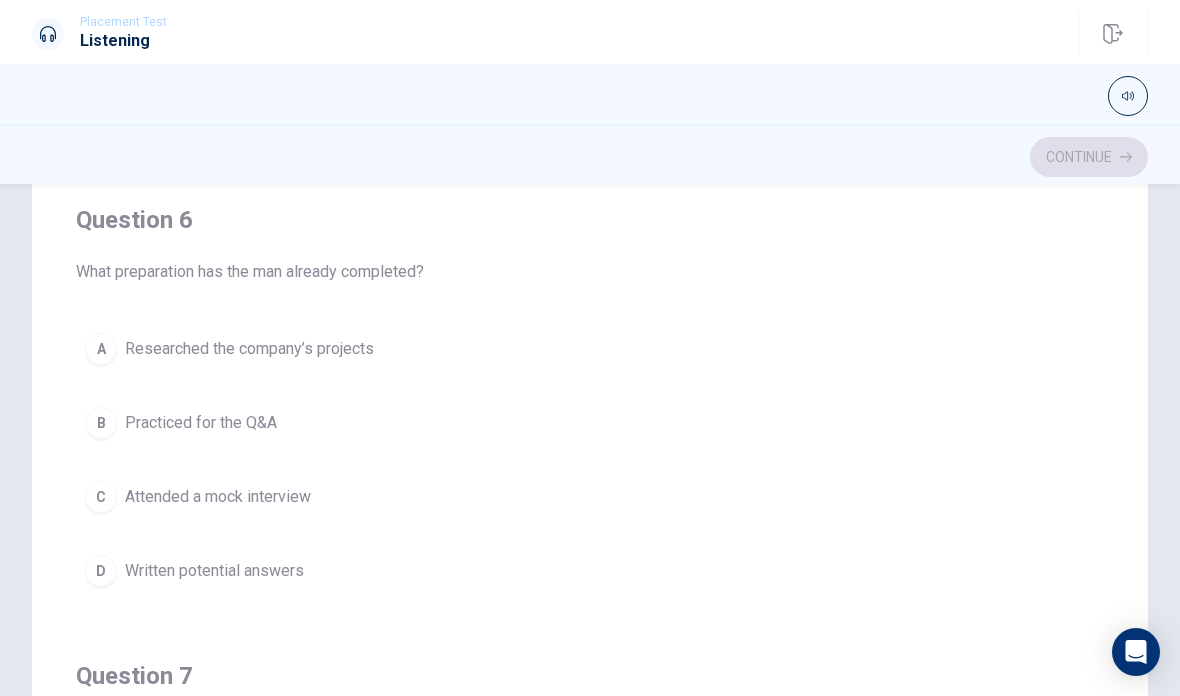 click on "A Researched the company’s projects" at bounding box center (590, 349) 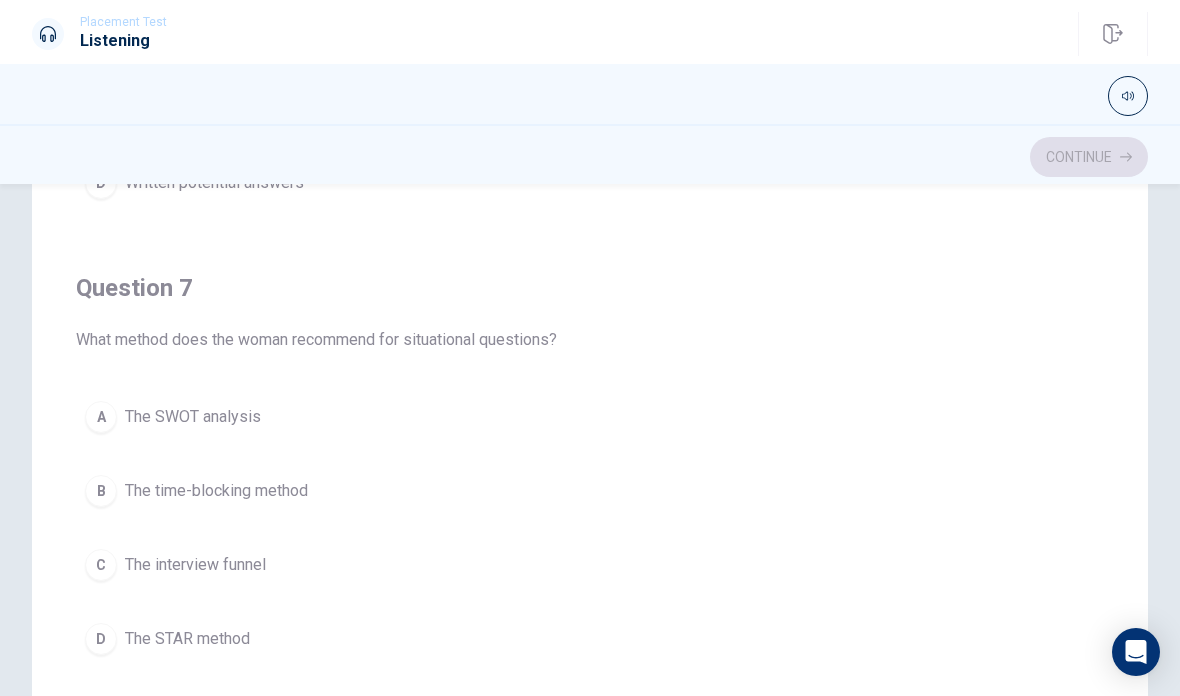 scroll, scrollTop: 419, scrollLeft: 0, axis: vertical 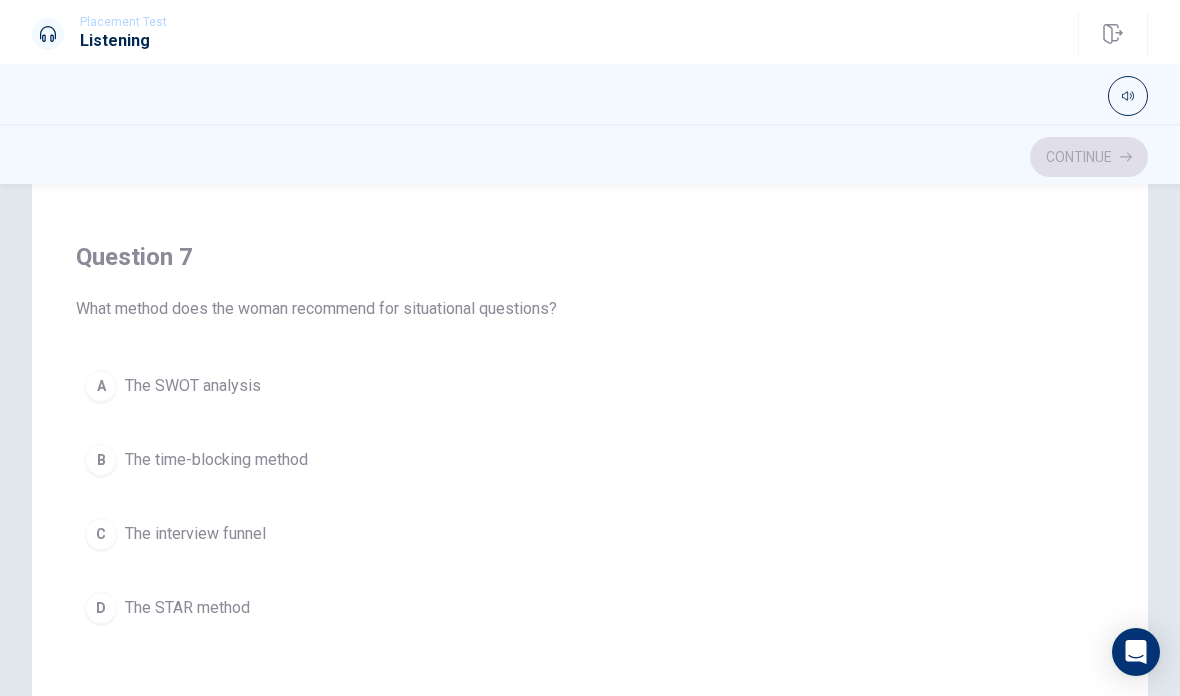 click on "A The SWOT analysis B The time-blocking method C The interview funnel D The STAR method" at bounding box center (590, 497) 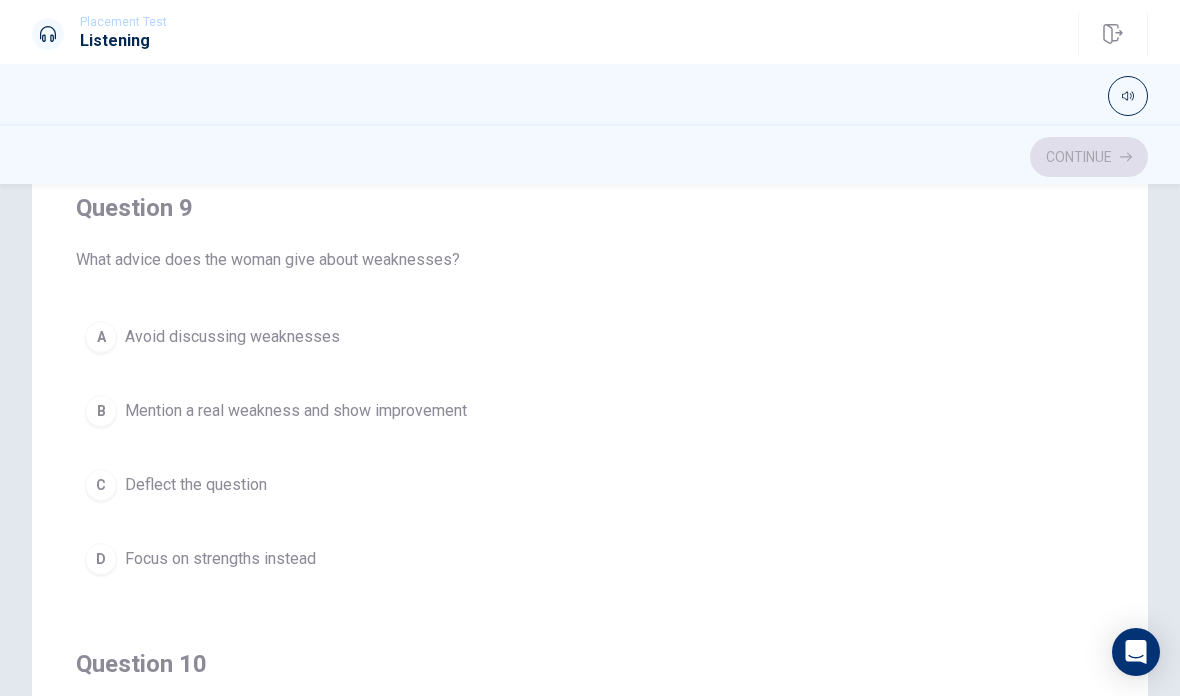 scroll, scrollTop: 1378, scrollLeft: 0, axis: vertical 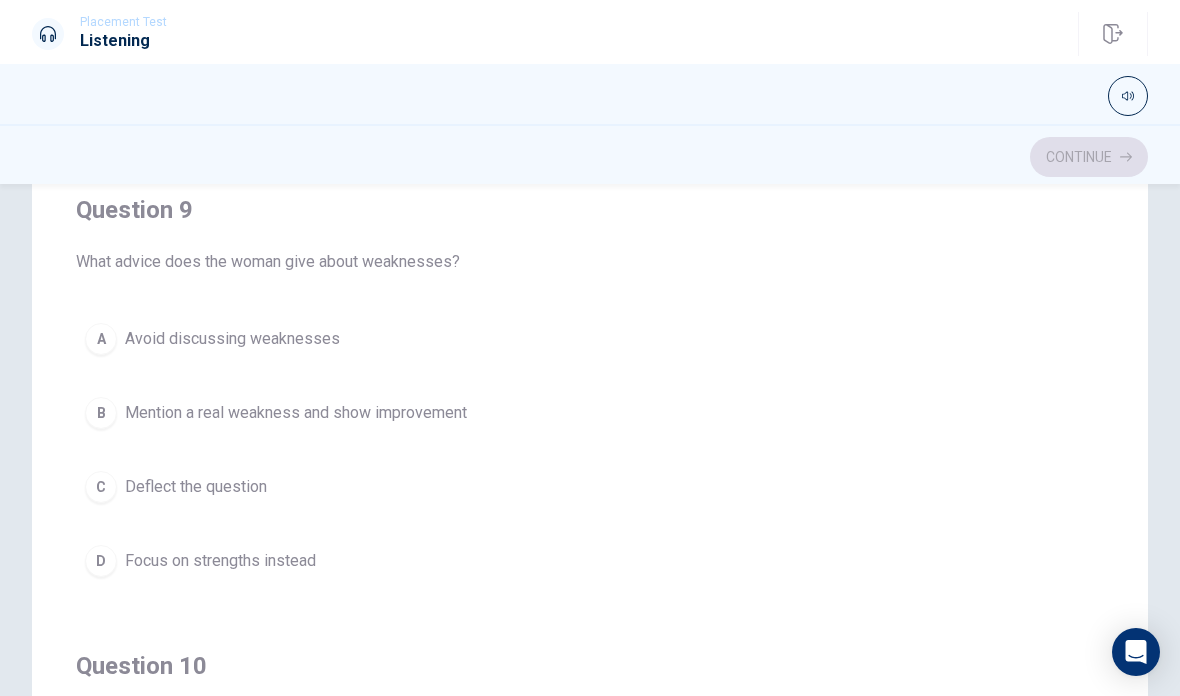 click on "B Mention a real weakness and show improvement" at bounding box center [590, 413] 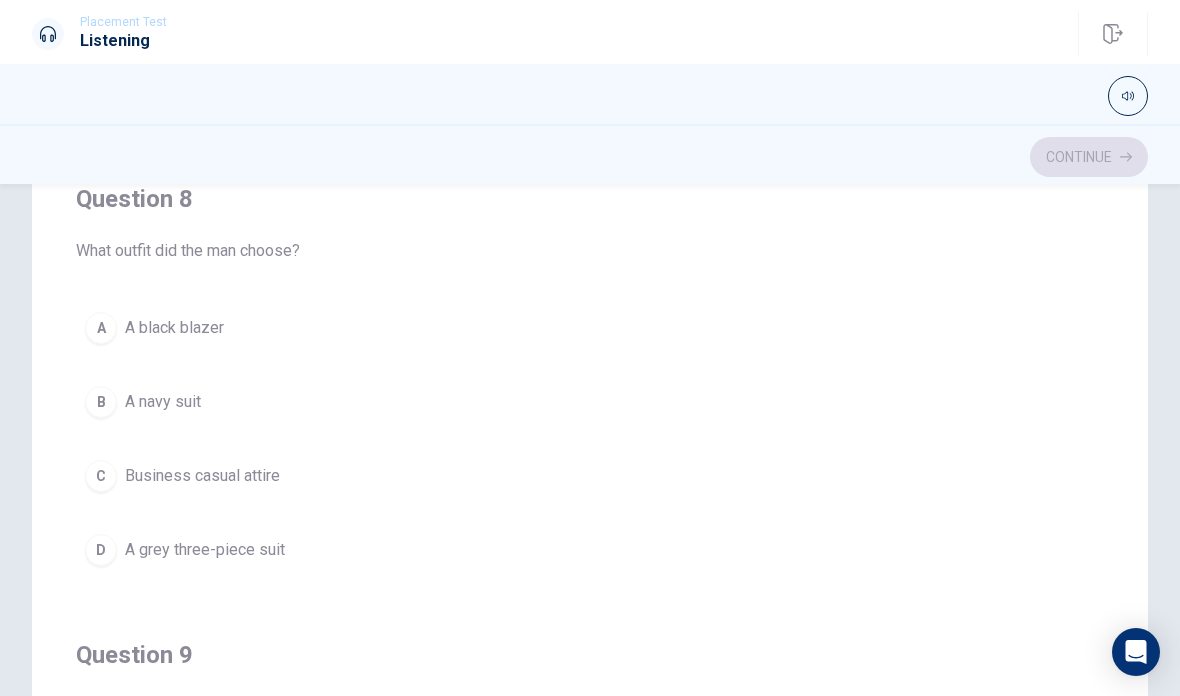 scroll, scrollTop: 918, scrollLeft: 0, axis: vertical 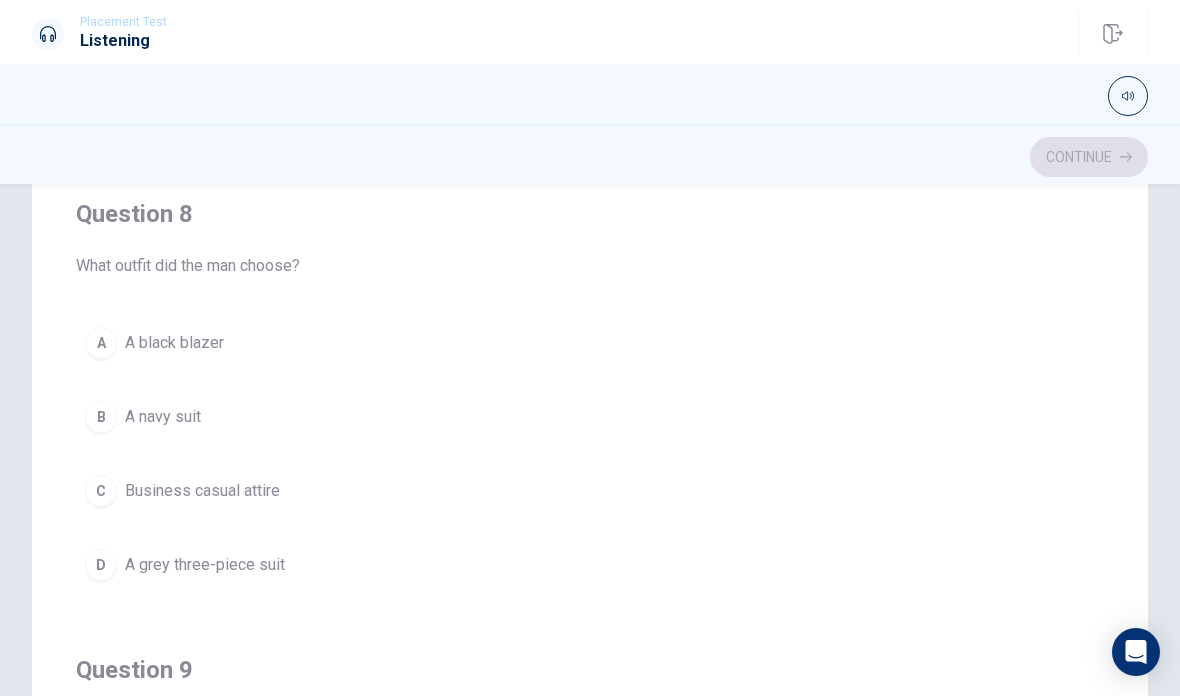 click on "B A navy suit" at bounding box center [590, 417] 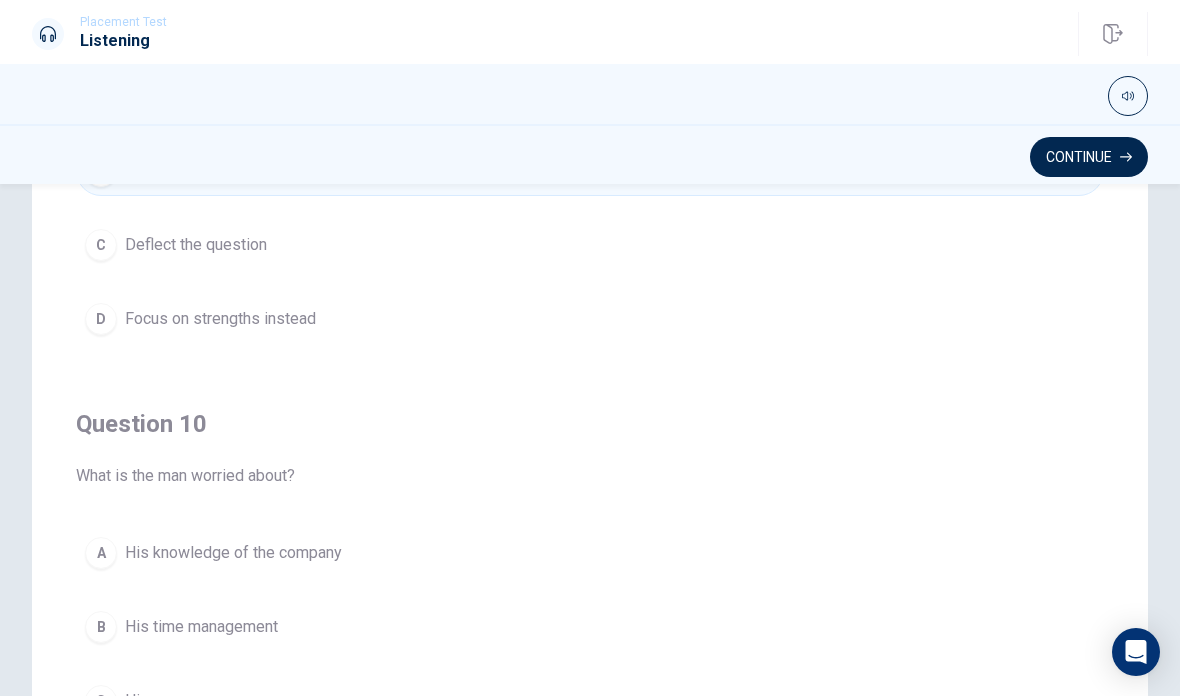scroll, scrollTop: 1620, scrollLeft: 0, axis: vertical 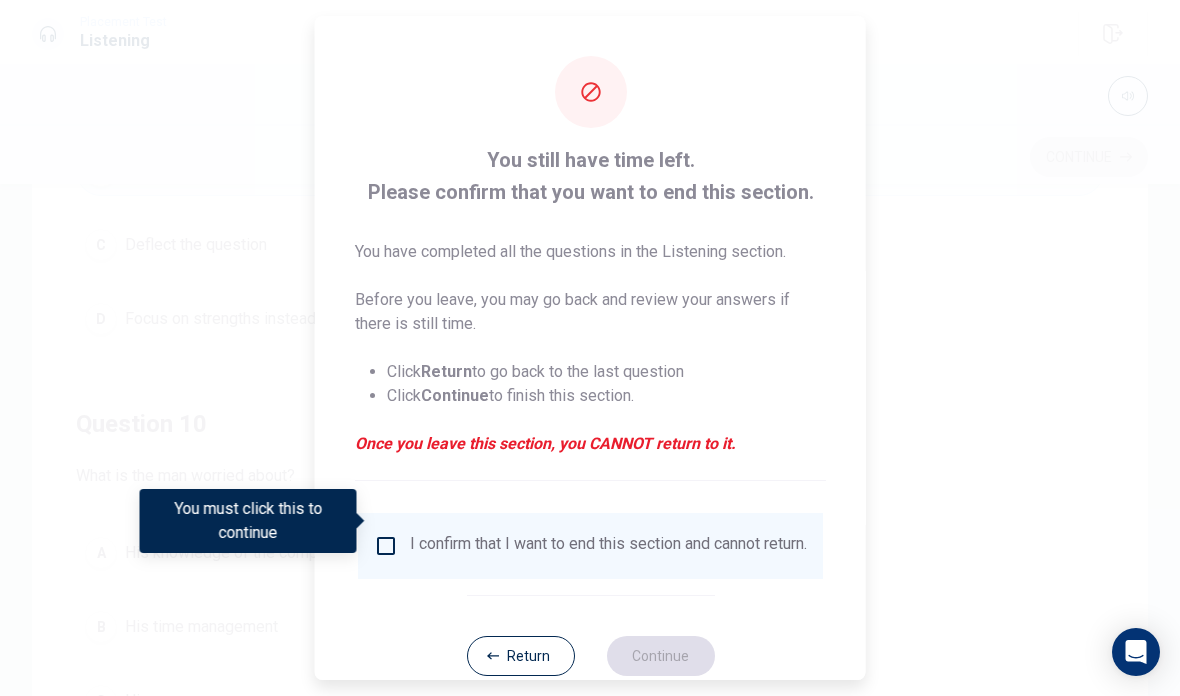 click on "I confirm that I want to end this section and cannot return." at bounding box center [608, 546] 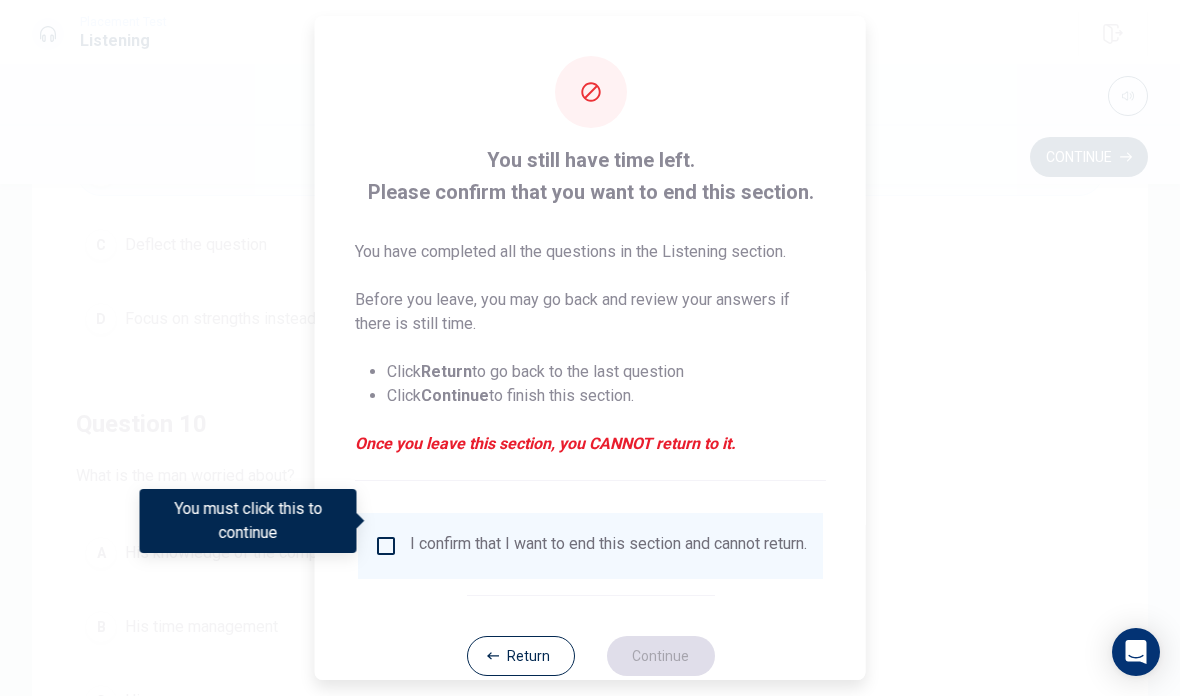 click on "Return" at bounding box center (520, 656) 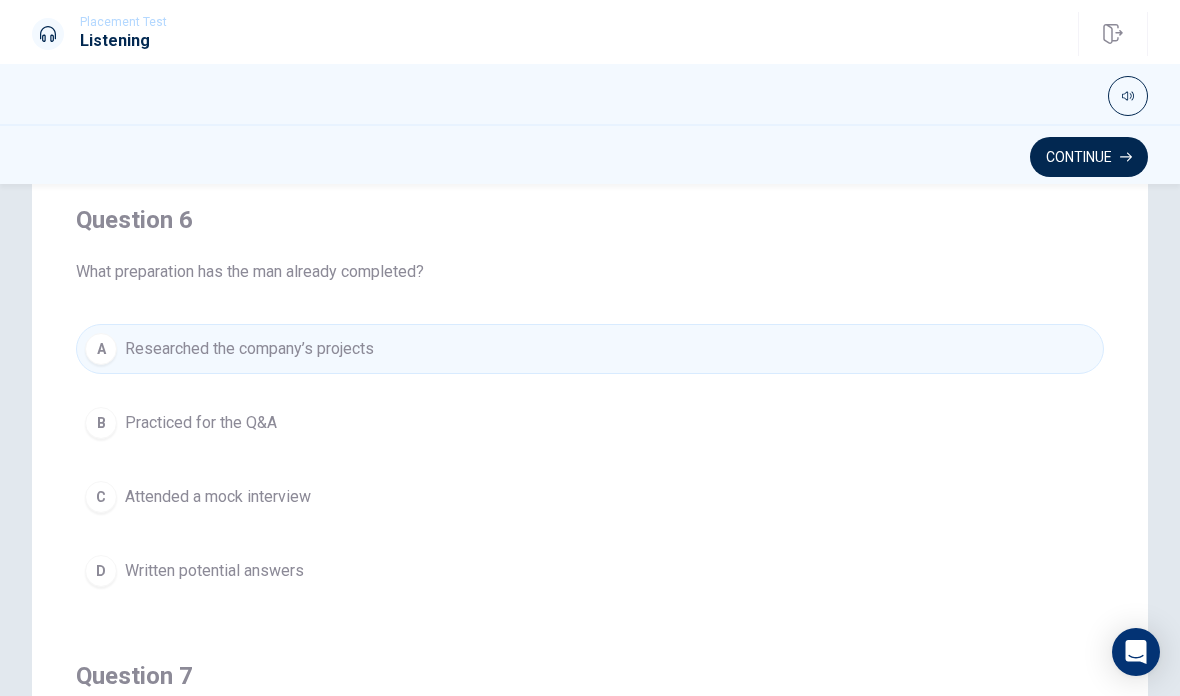scroll, scrollTop: 0, scrollLeft: 0, axis: both 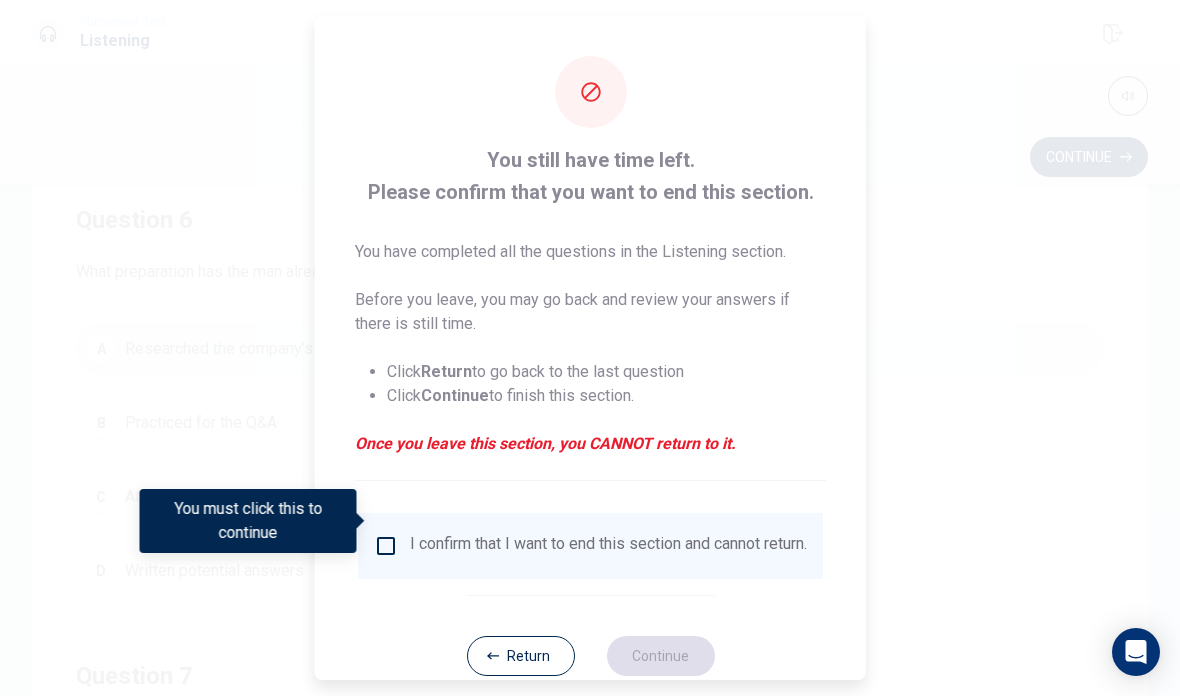 click on "I confirm that I want to end this section and cannot return." at bounding box center (608, 546) 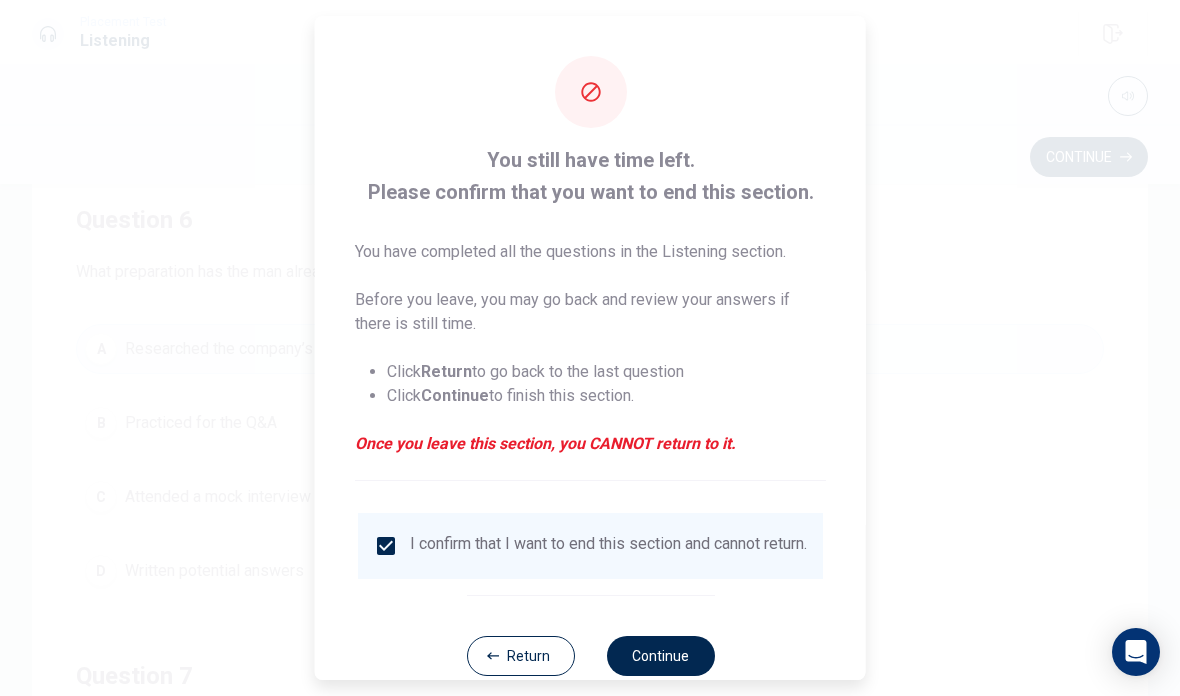 click on "Continue" at bounding box center [660, 656] 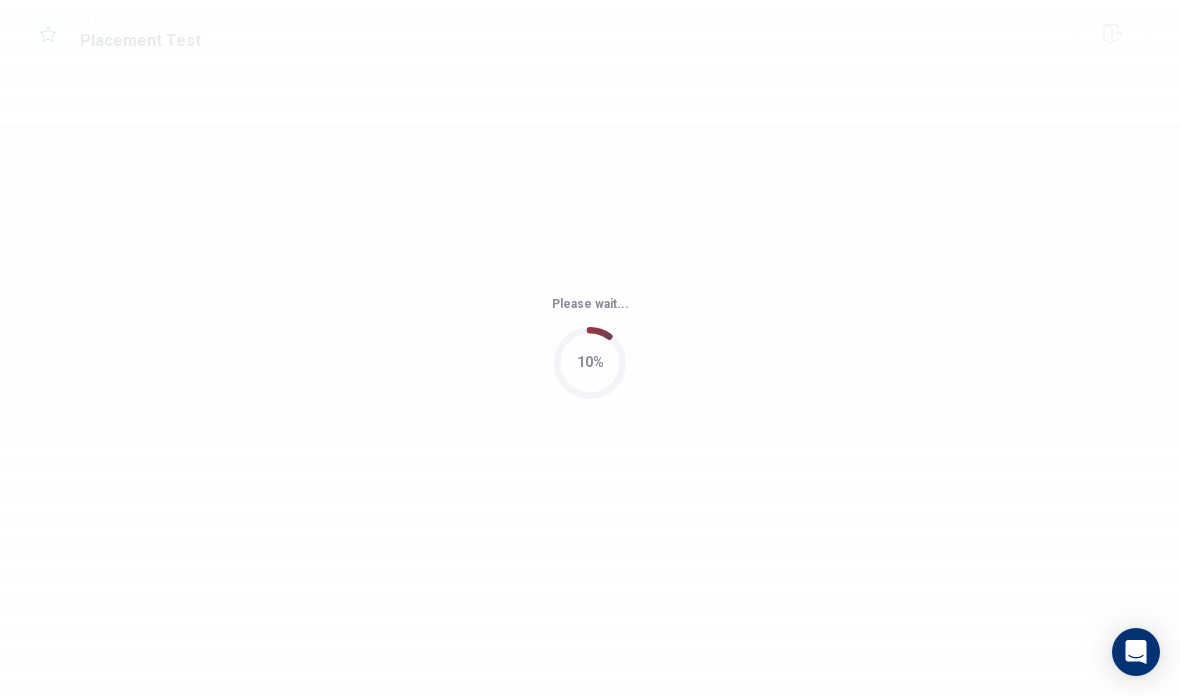 scroll, scrollTop: 0, scrollLeft: 0, axis: both 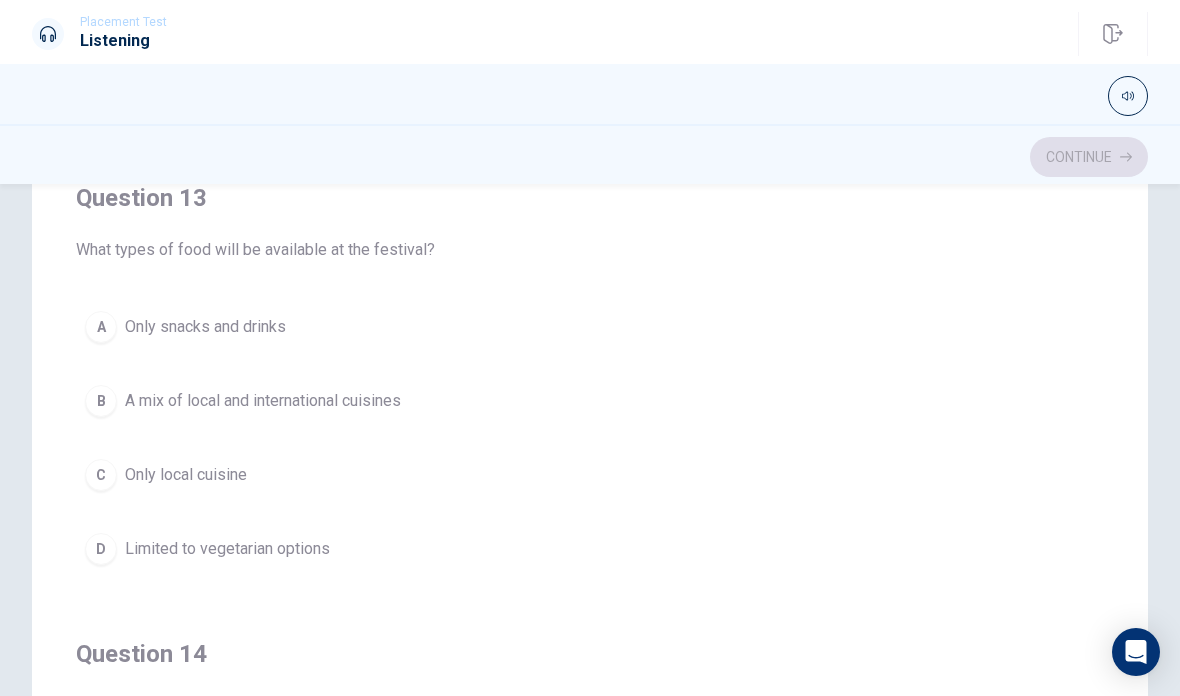 click on "B A mix of local and international cuisines" at bounding box center (590, 401) 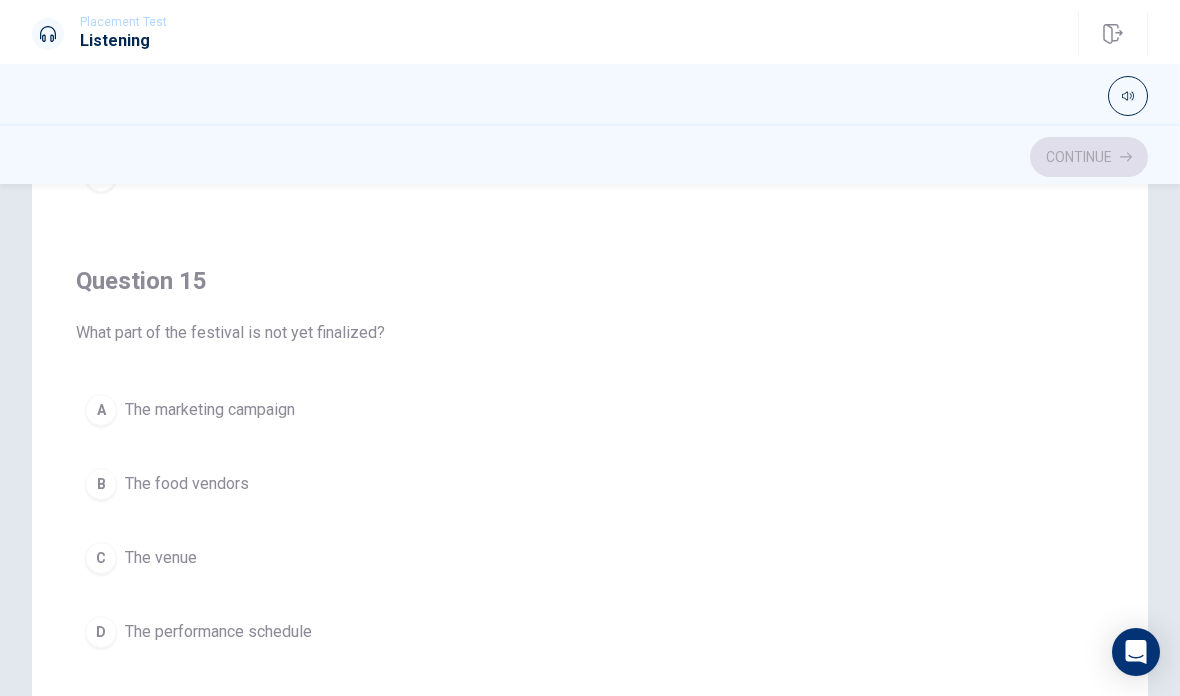 scroll, scrollTop: 1620, scrollLeft: 0, axis: vertical 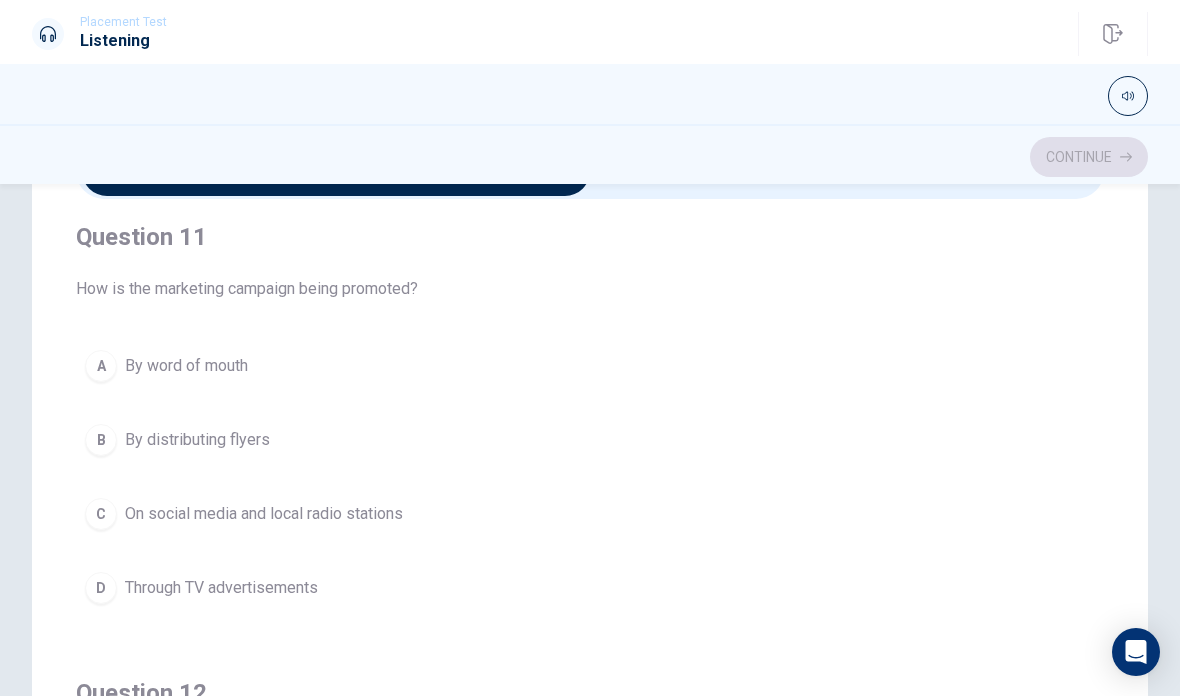 click on "C On social media and local radio stations" at bounding box center [590, 514] 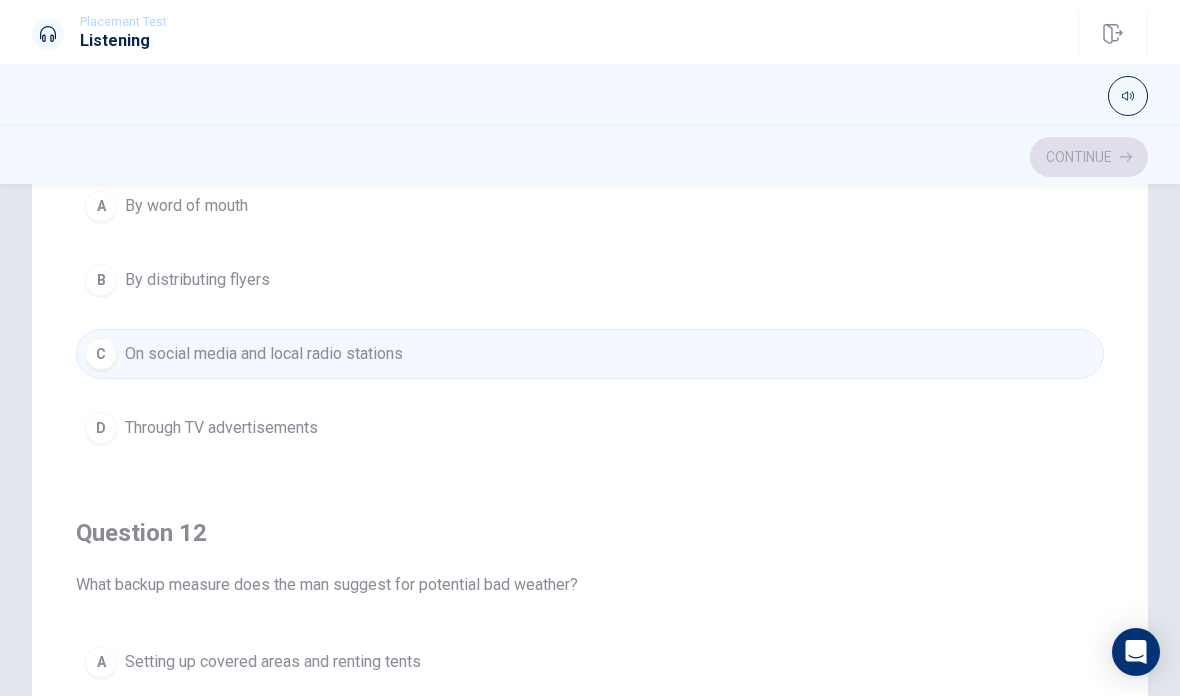 scroll, scrollTop: 0, scrollLeft: 0, axis: both 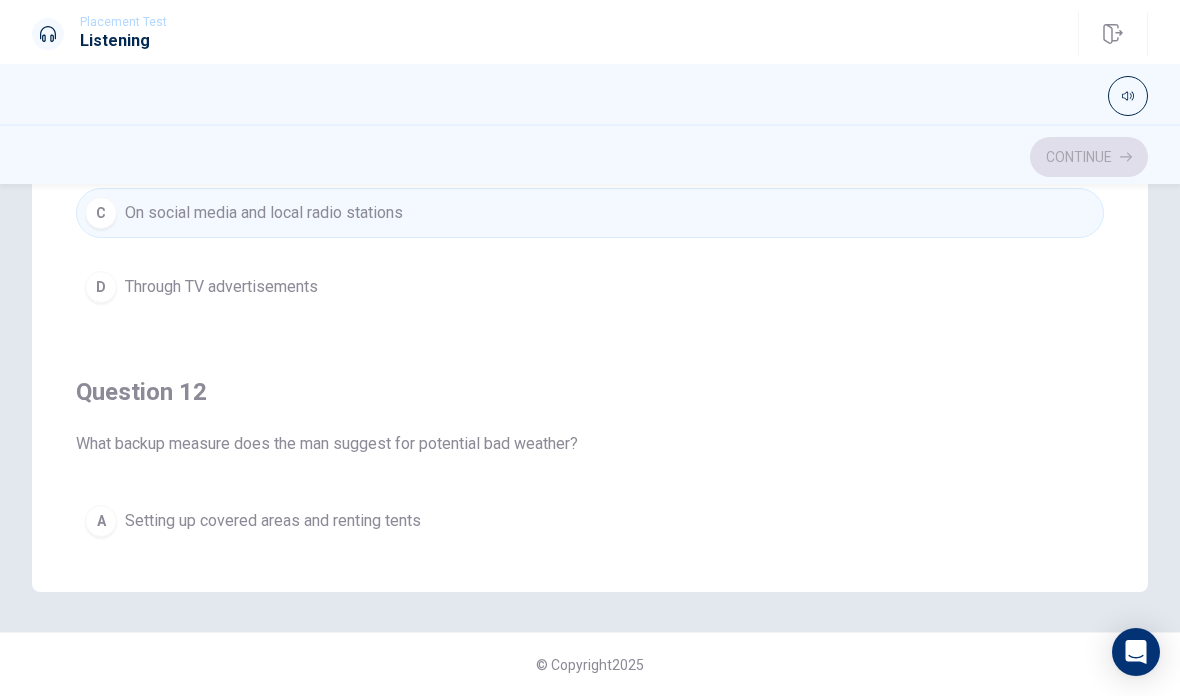 click on "A Setting up covered areas and renting tents" at bounding box center (590, 521) 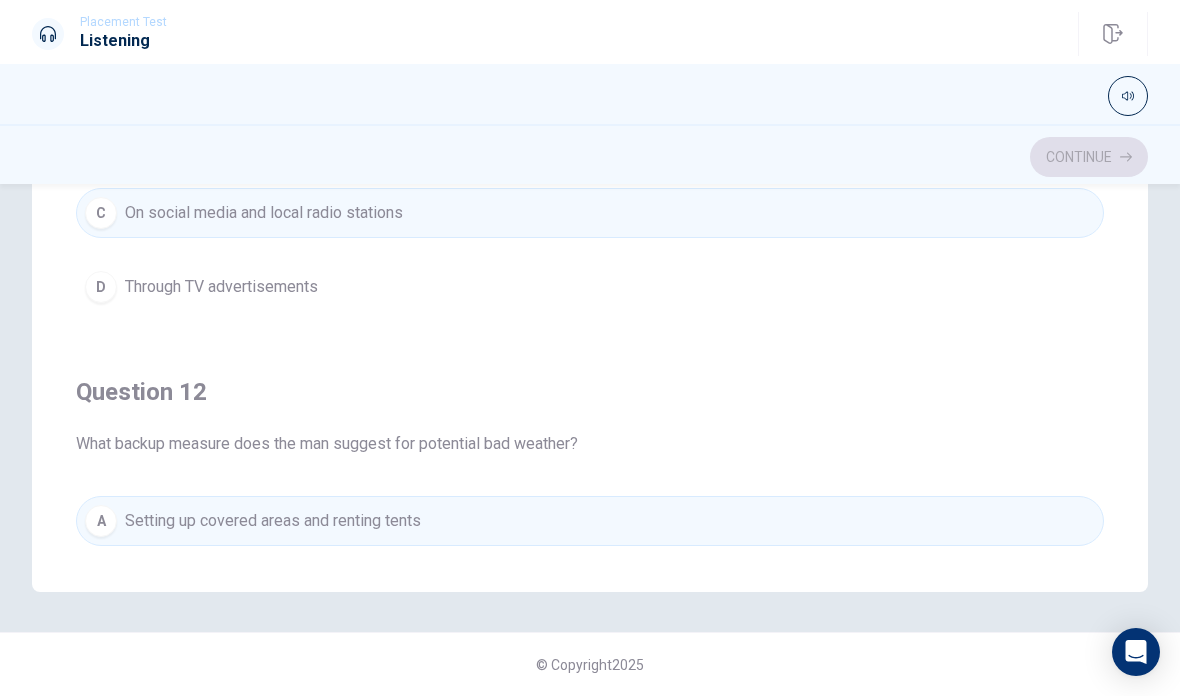 scroll, scrollTop: 436, scrollLeft: 0, axis: vertical 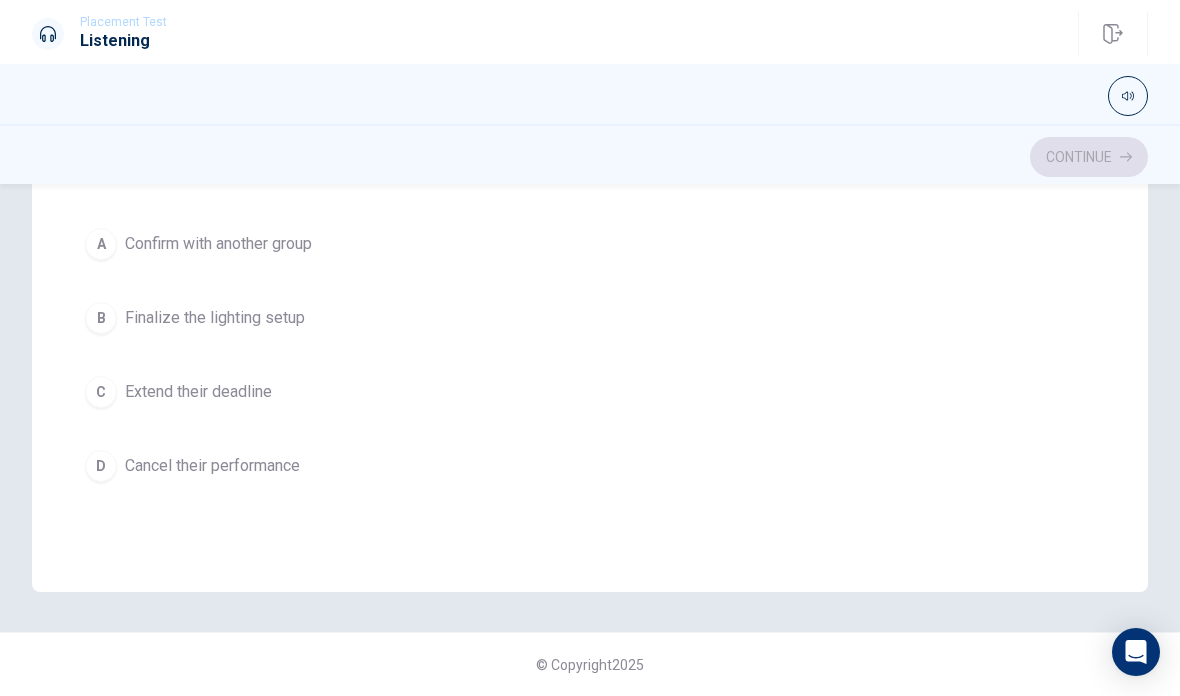 click on "B" at bounding box center [101, 318] 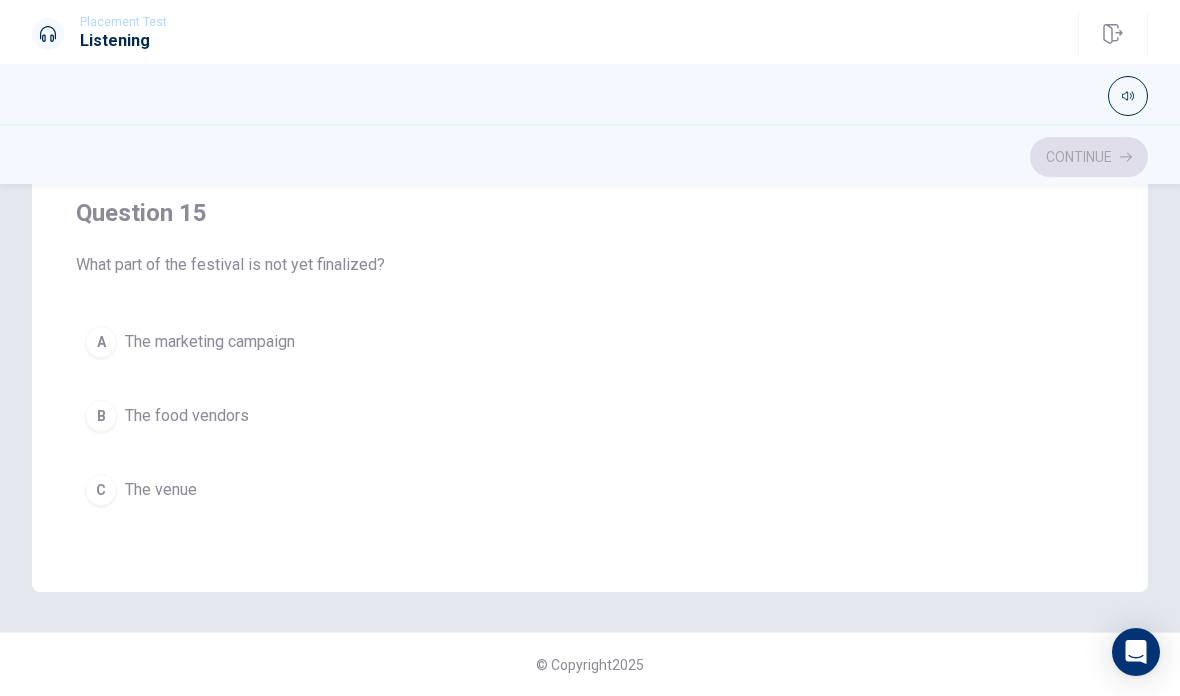 scroll, scrollTop: 1574, scrollLeft: 0, axis: vertical 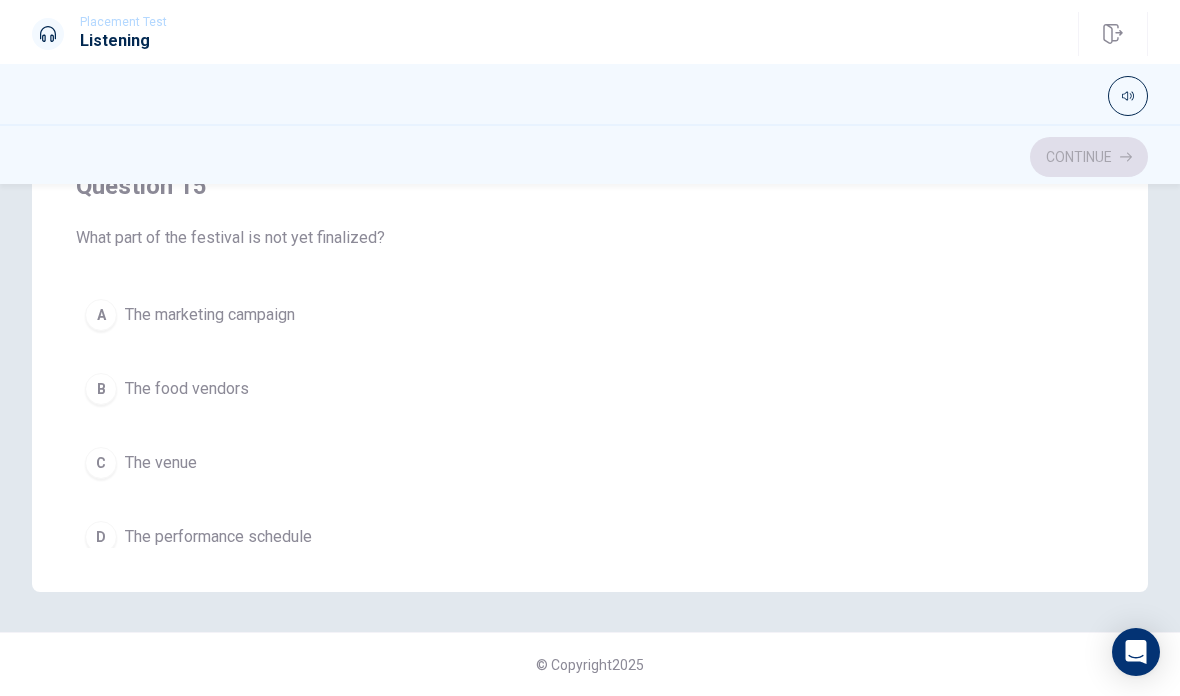 click on "B" at bounding box center (101, 389) 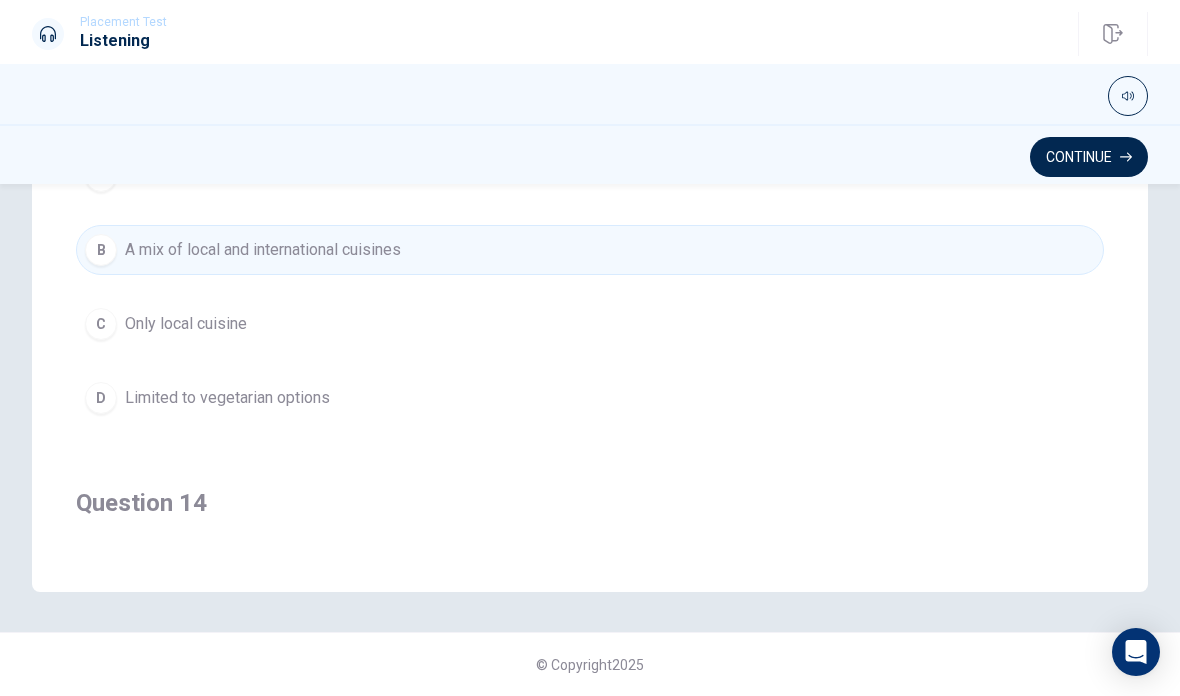 scroll, scrollTop: 738, scrollLeft: 0, axis: vertical 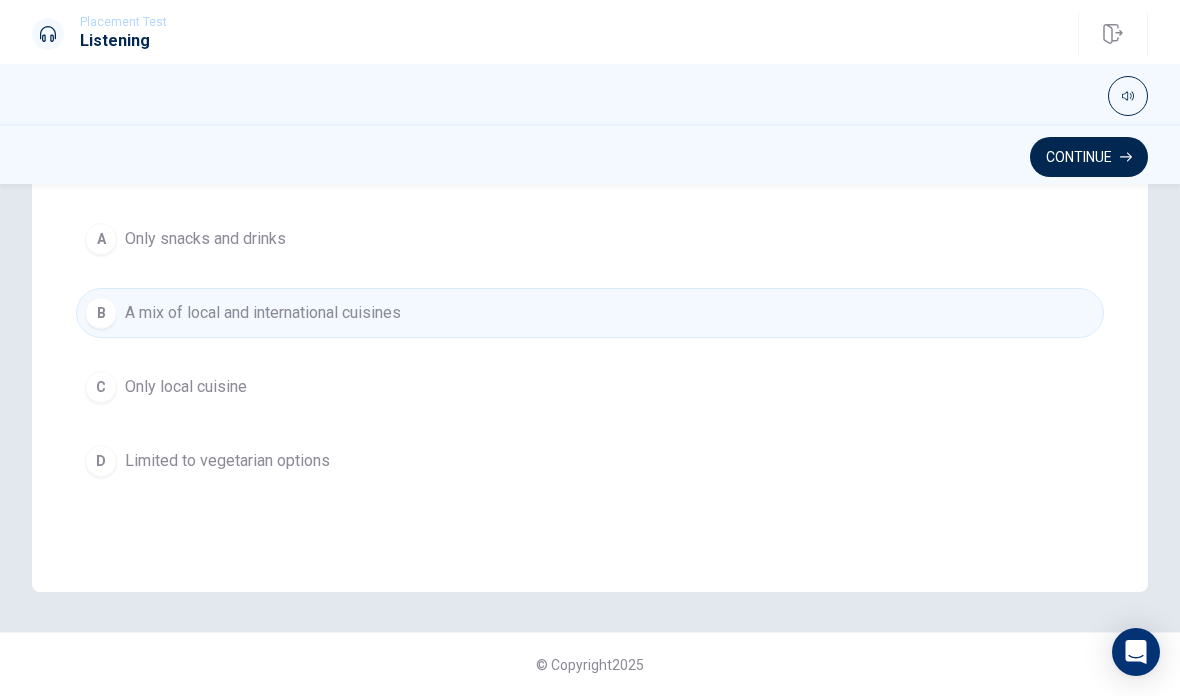 click on "Continue" at bounding box center [1089, 157] 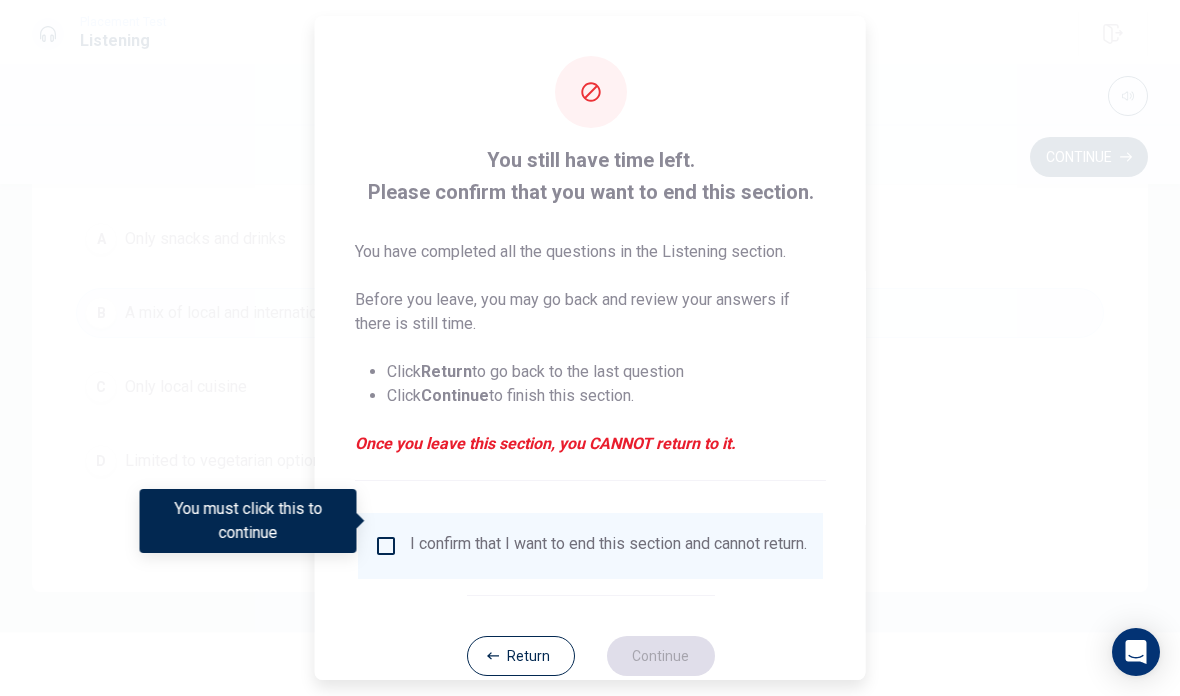 click on "I confirm that I want to end this section and cannot return." at bounding box center [608, 546] 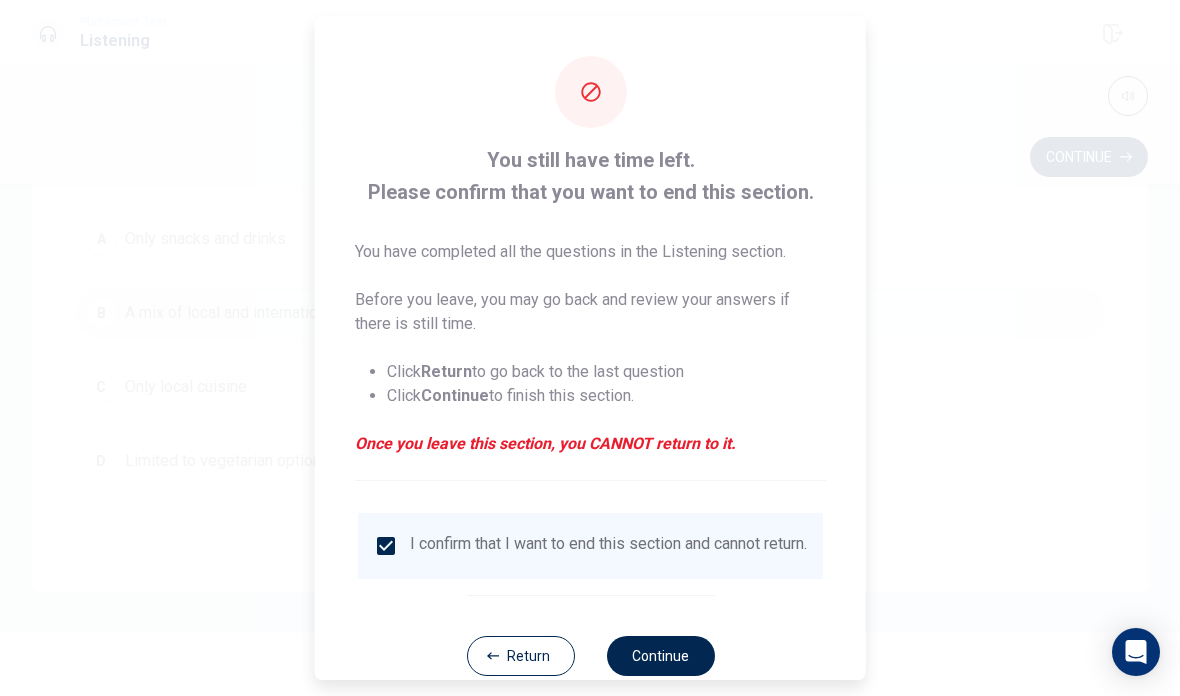 click on "Continue" at bounding box center [660, 656] 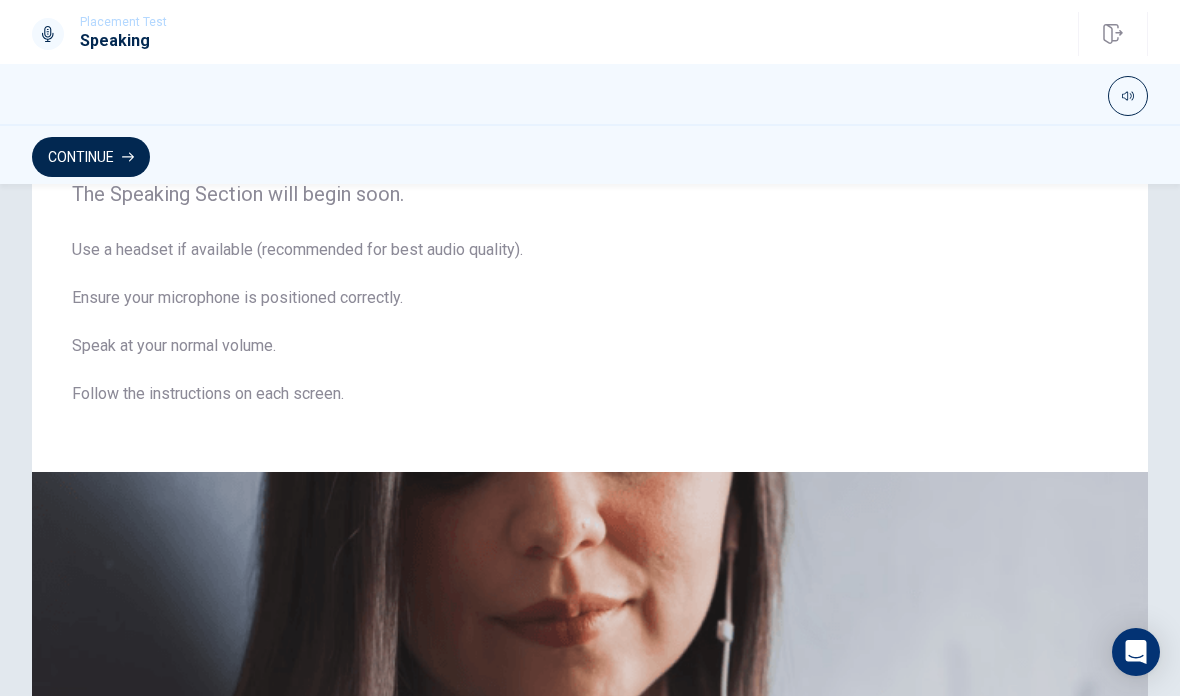 scroll, scrollTop: 27, scrollLeft: 0, axis: vertical 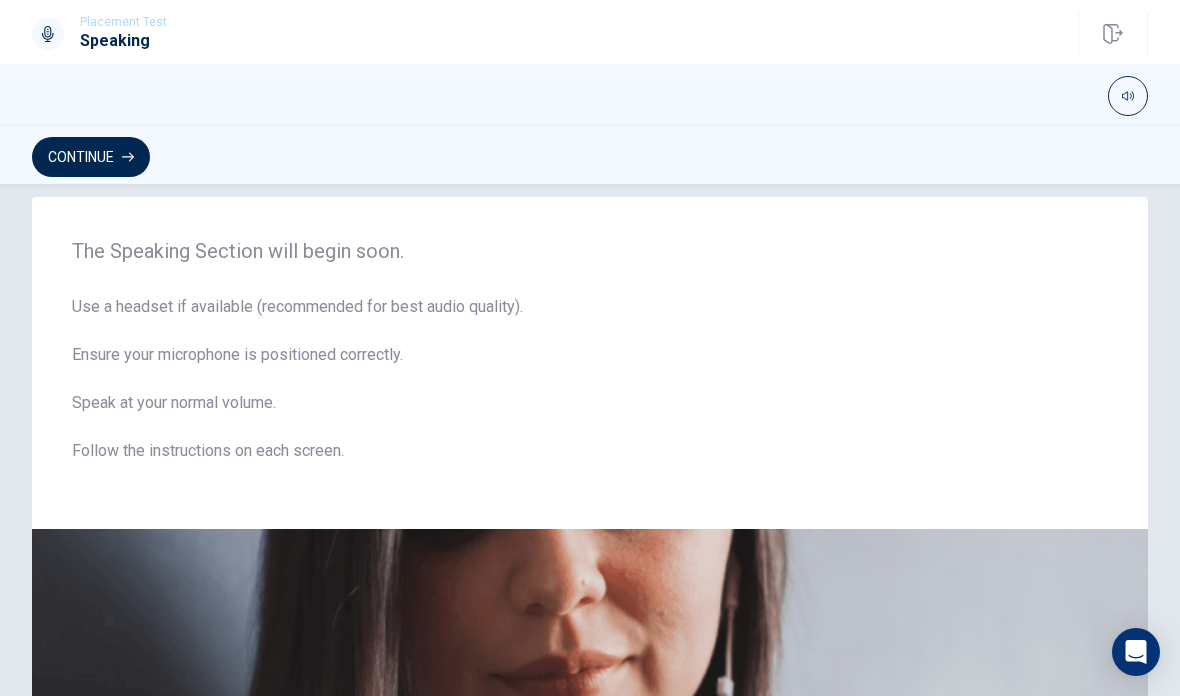 click on "Continue" at bounding box center (91, 157) 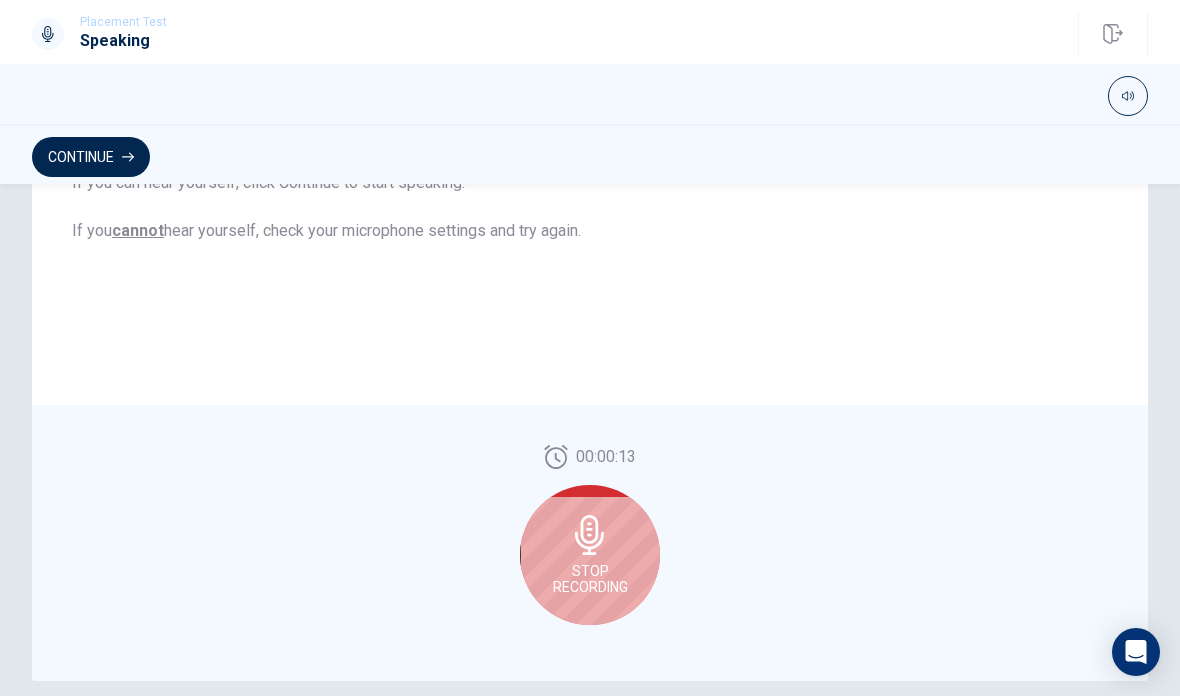 scroll, scrollTop: 414, scrollLeft: 0, axis: vertical 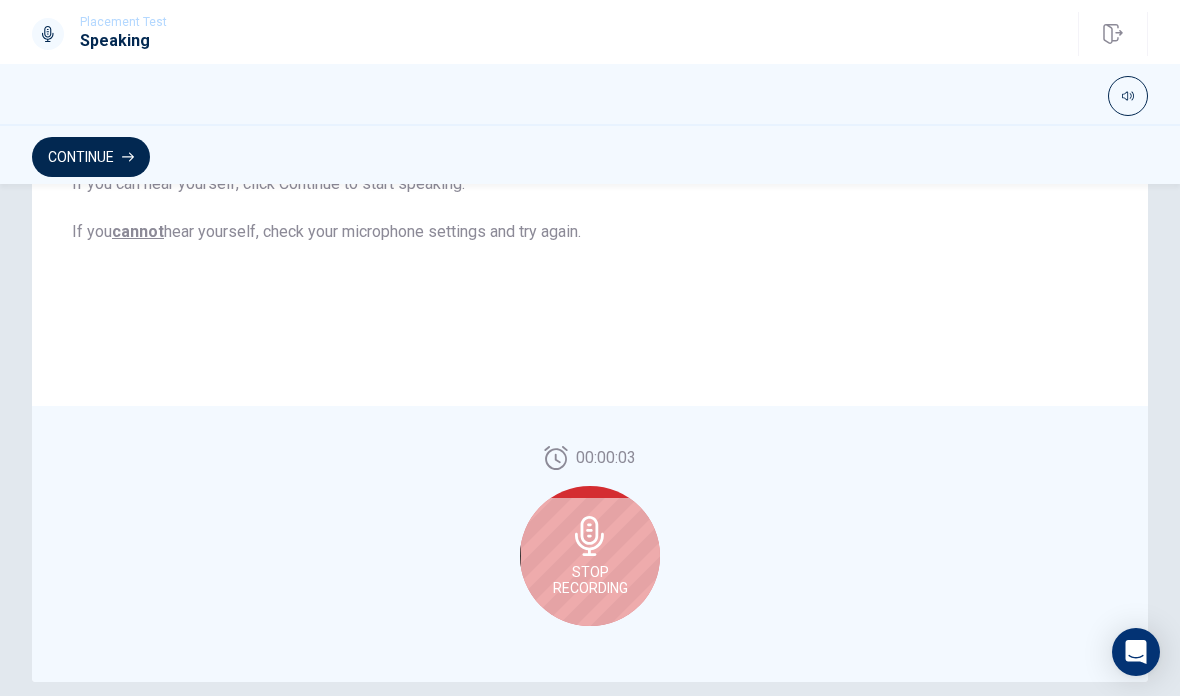 click on "Stop   Recording" at bounding box center (590, 556) 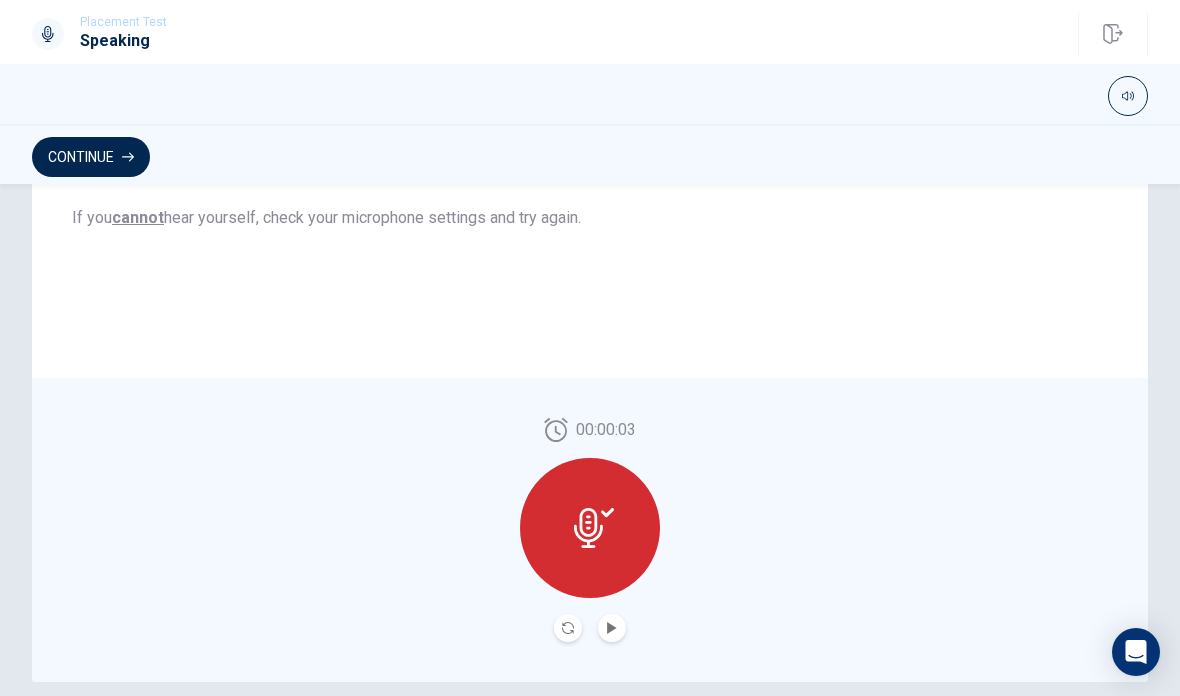 click at bounding box center [612, 628] 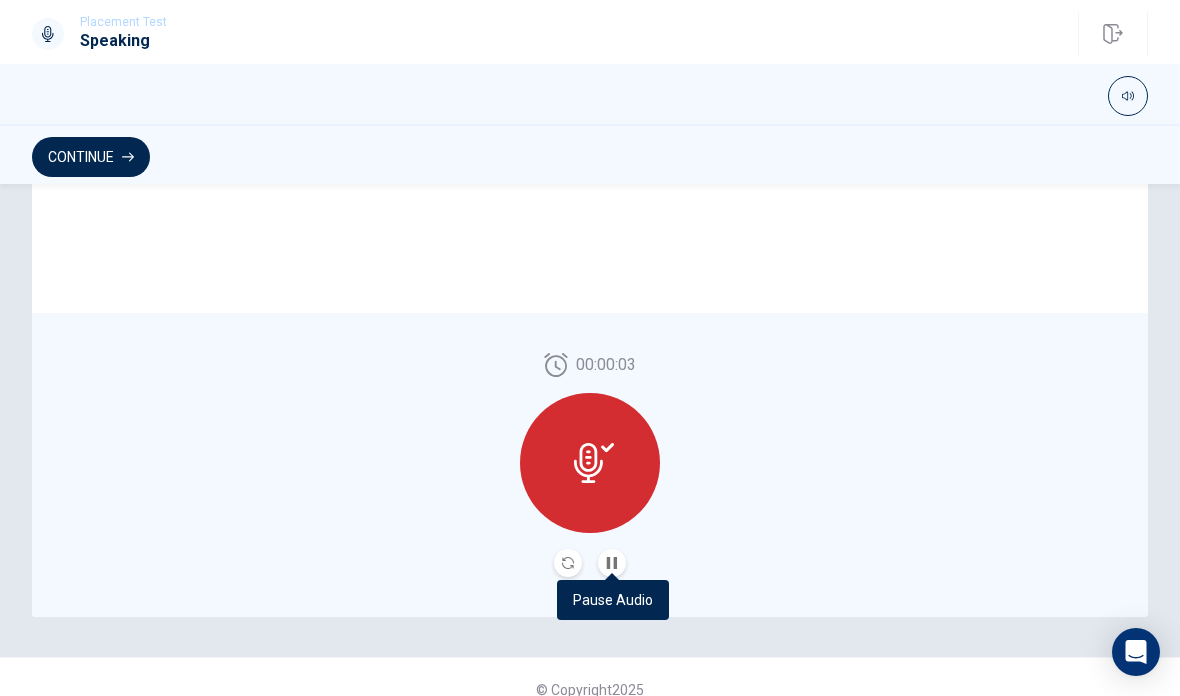 scroll, scrollTop: 490, scrollLeft: 0, axis: vertical 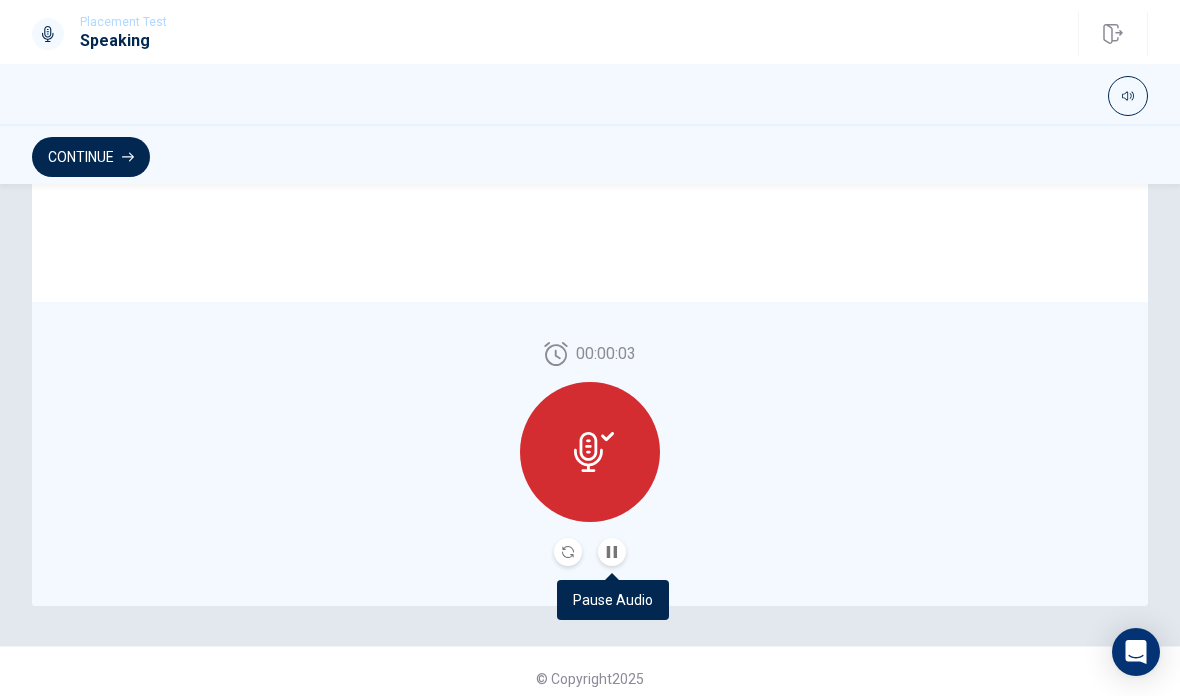 click 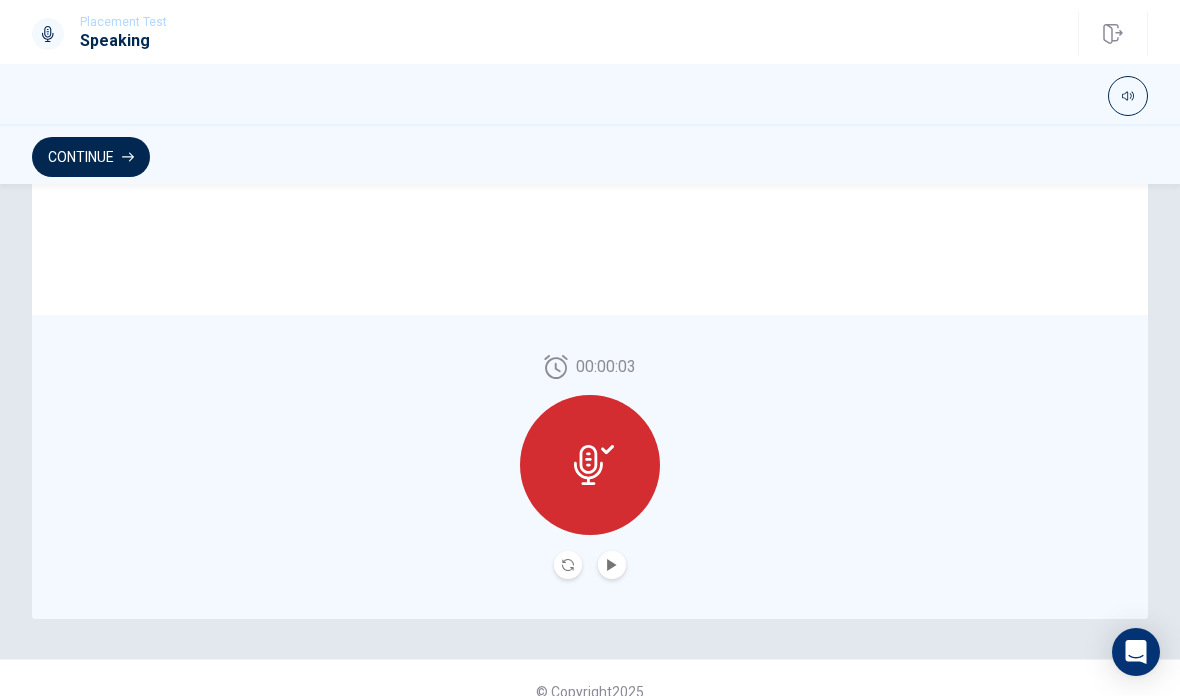 scroll, scrollTop: 410, scrollLeft: 0, axis: vertical 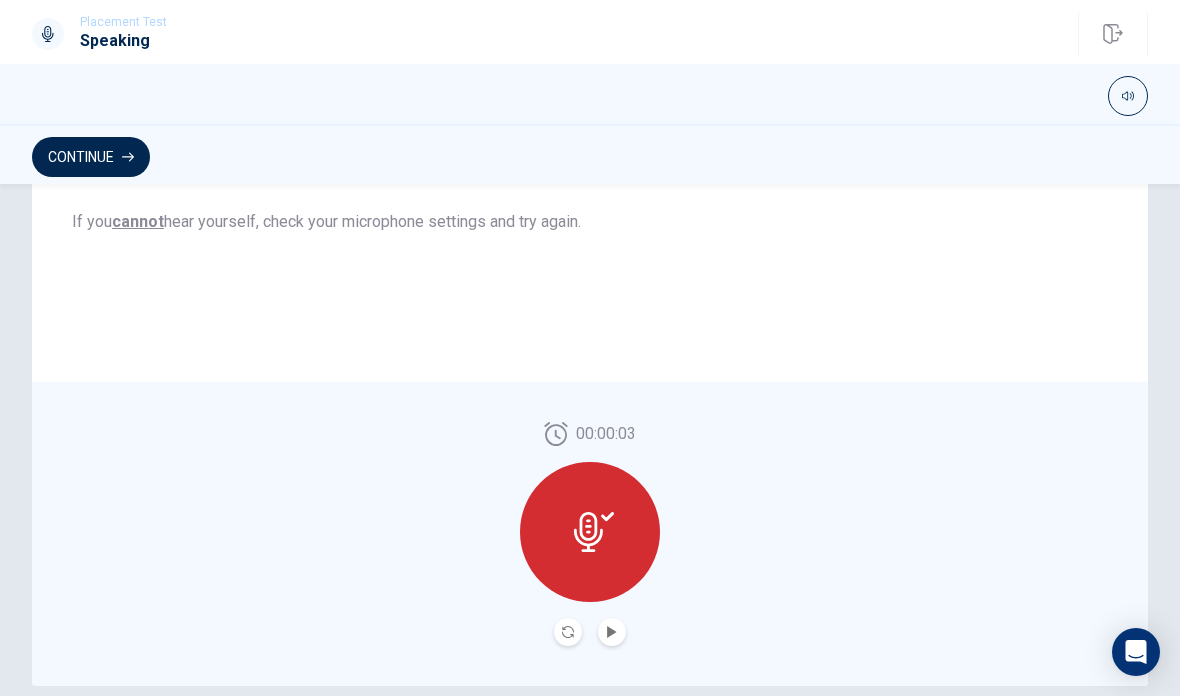 click 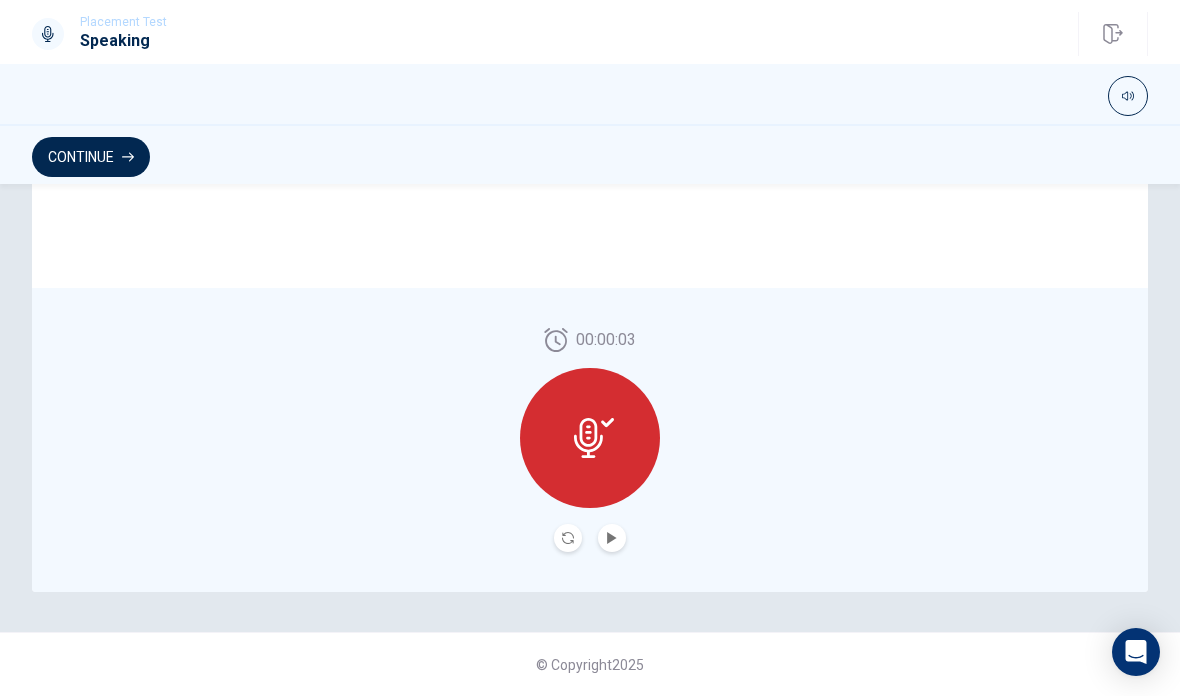 scroll, scrollTop: 504, scrollLeft: 0, axis: vertical 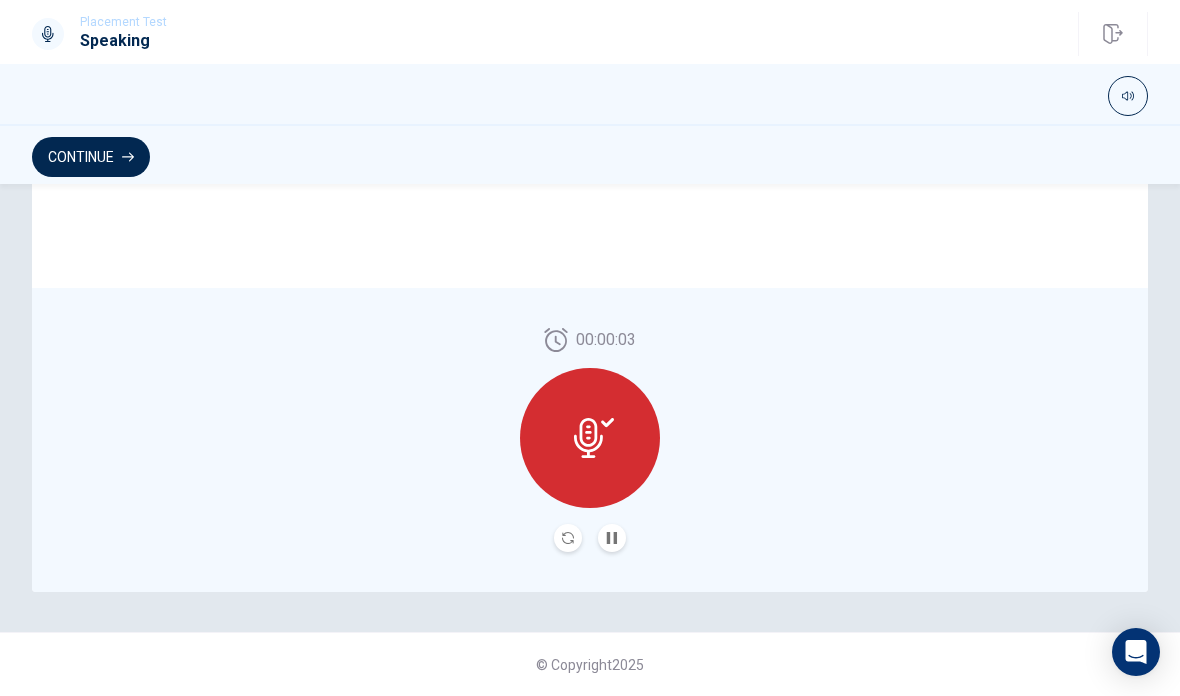 click 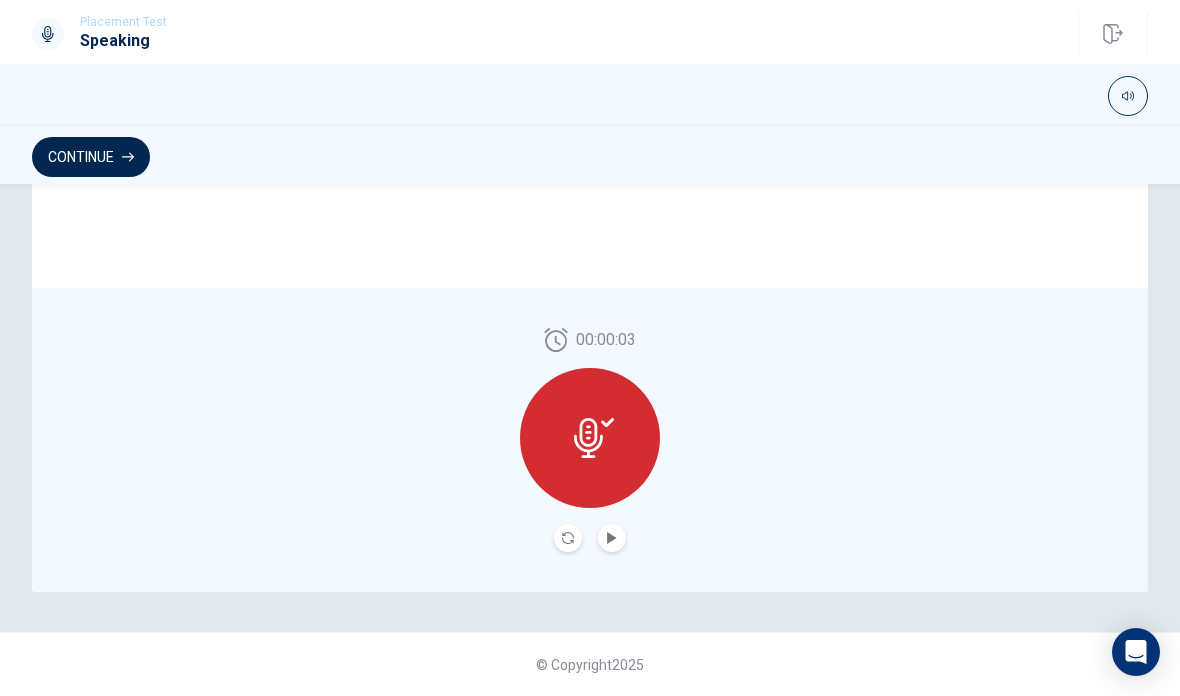 click 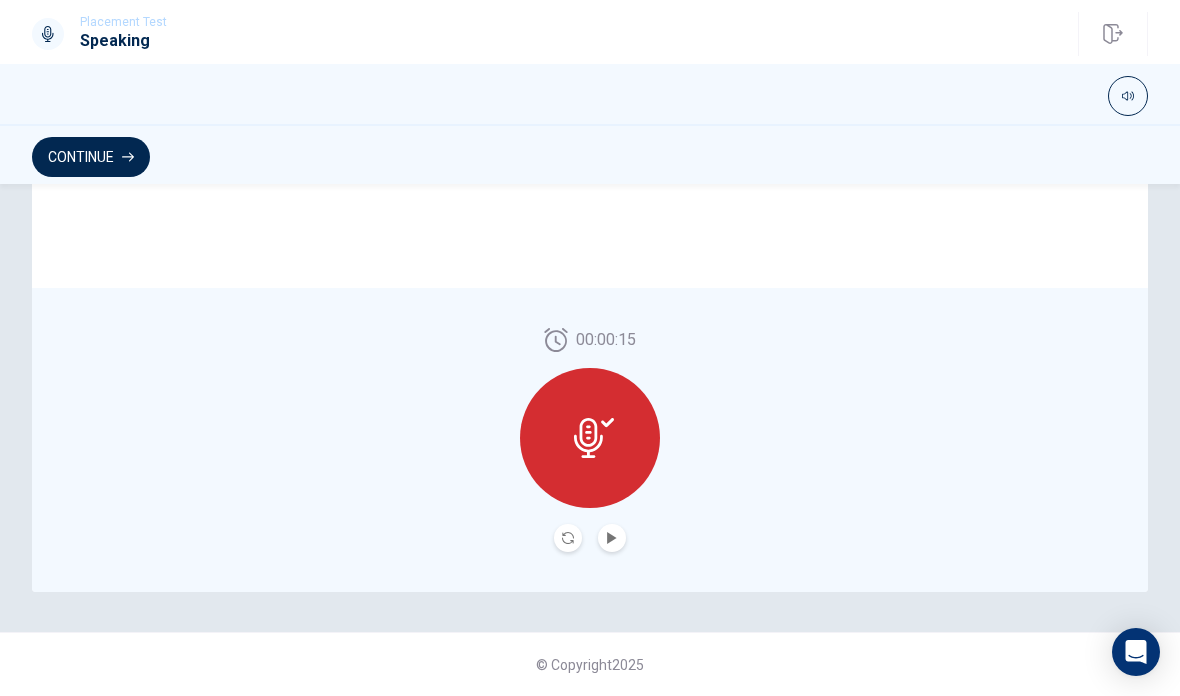 click on "Continue" at bounding box center [91, 157] 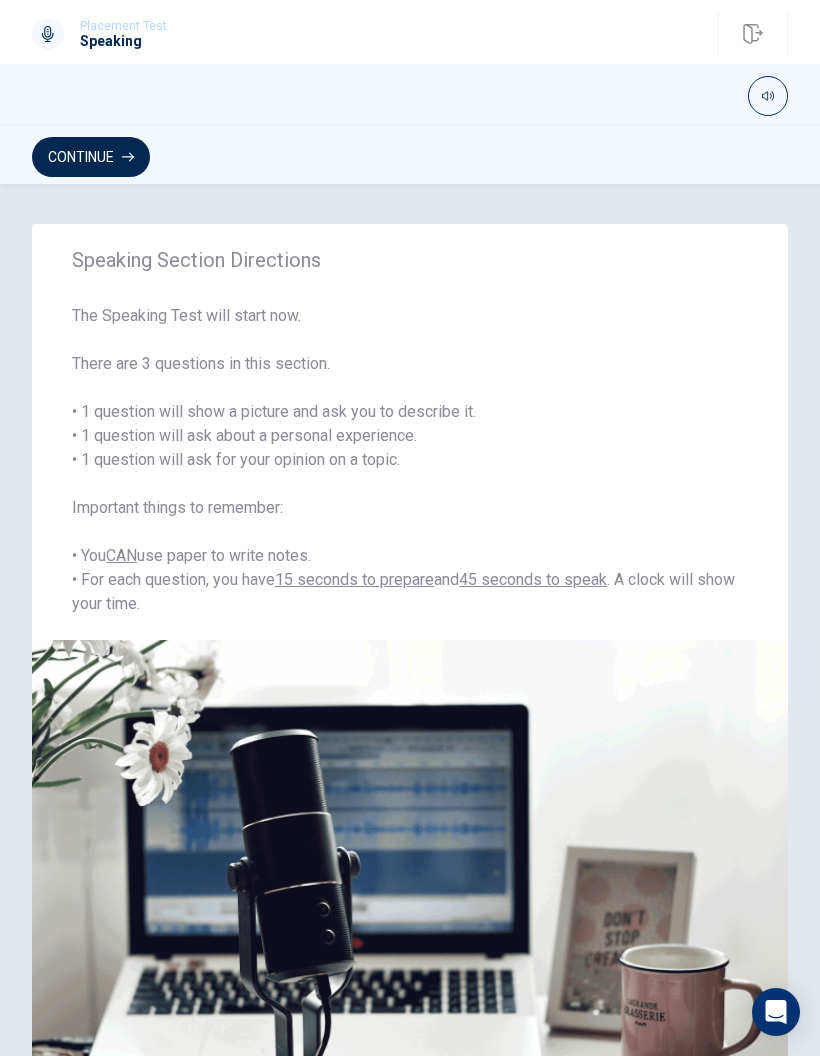 scroll, scrollTop: -1, scrollLeft: 0, axis: vertical 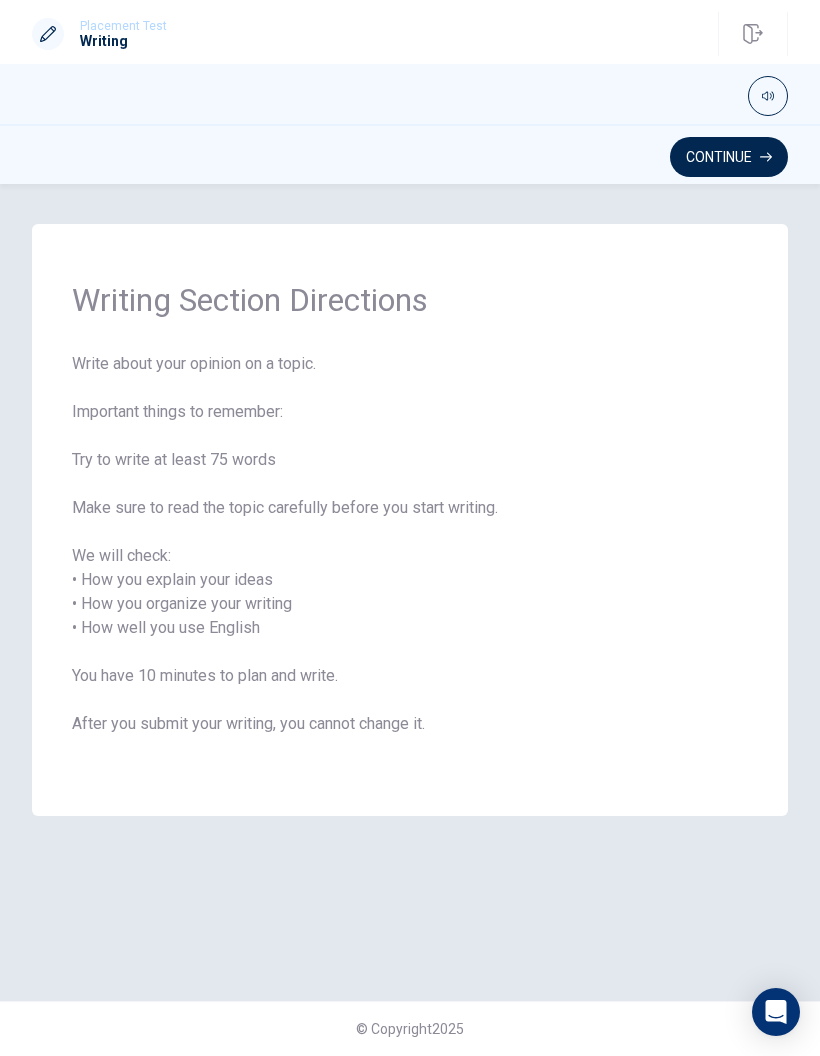 click on "Continue" at bounding box center (729, 157) 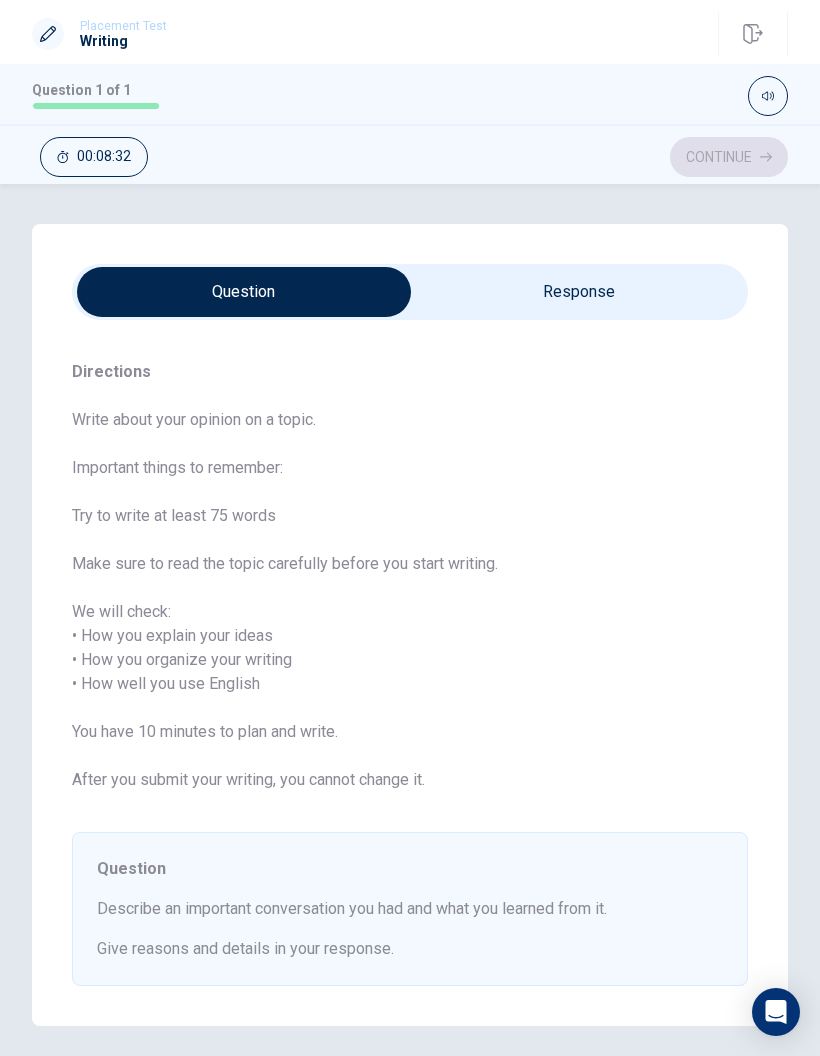 click at bounding box center [244, 292] 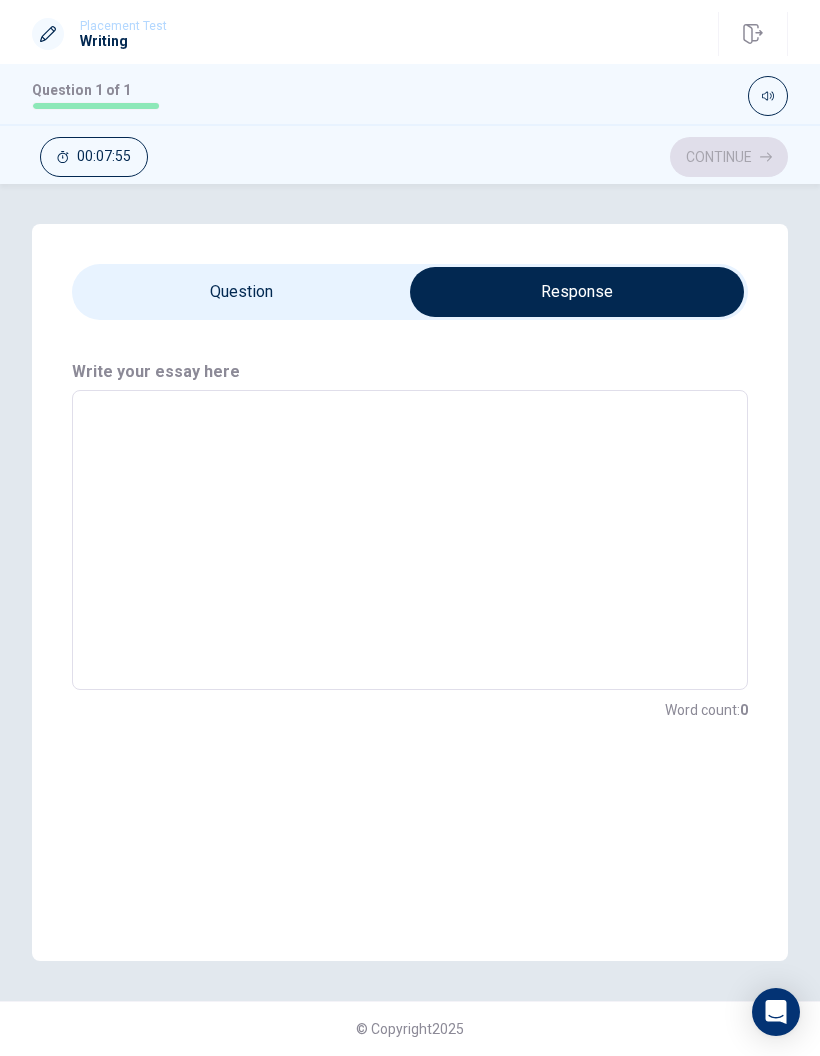 click at bounding box center [410, 540] 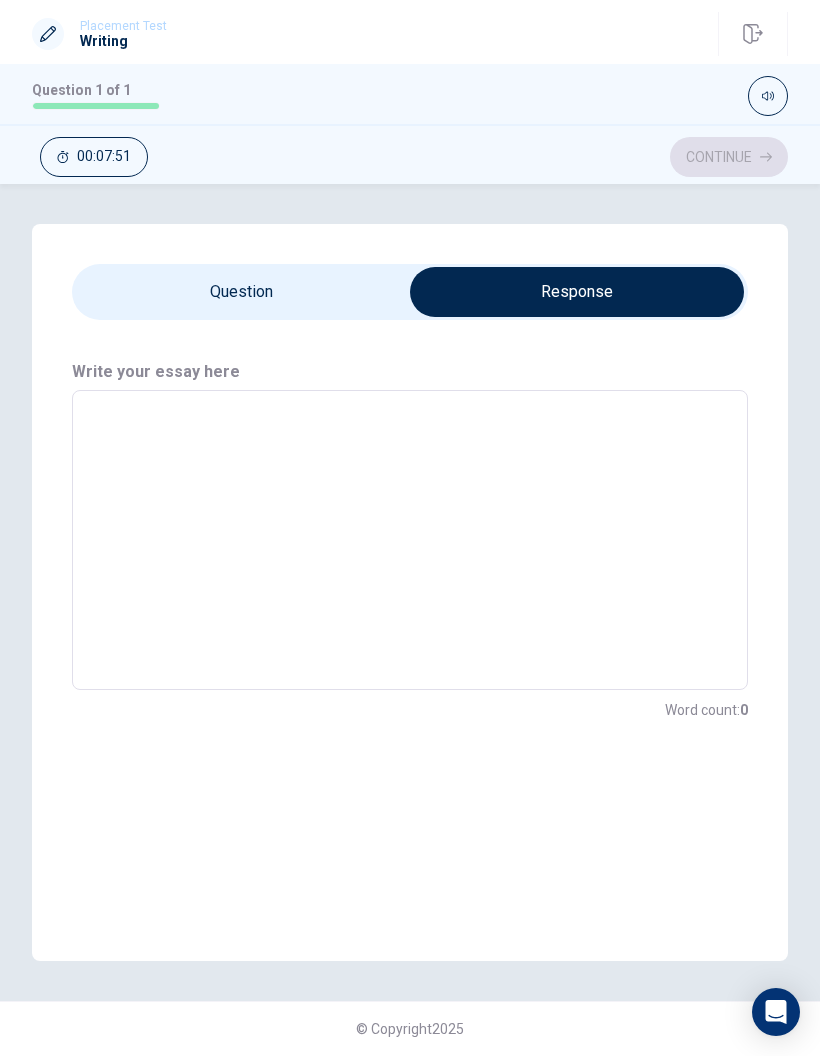 type on "T" 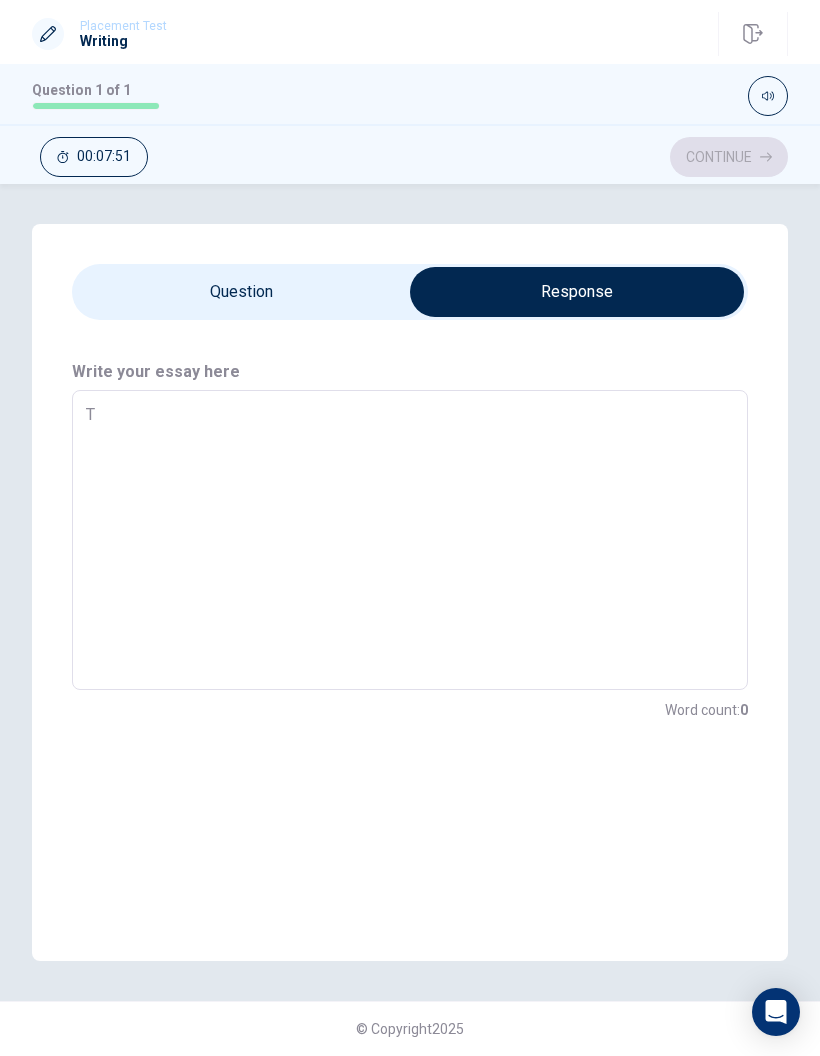 type on "x" 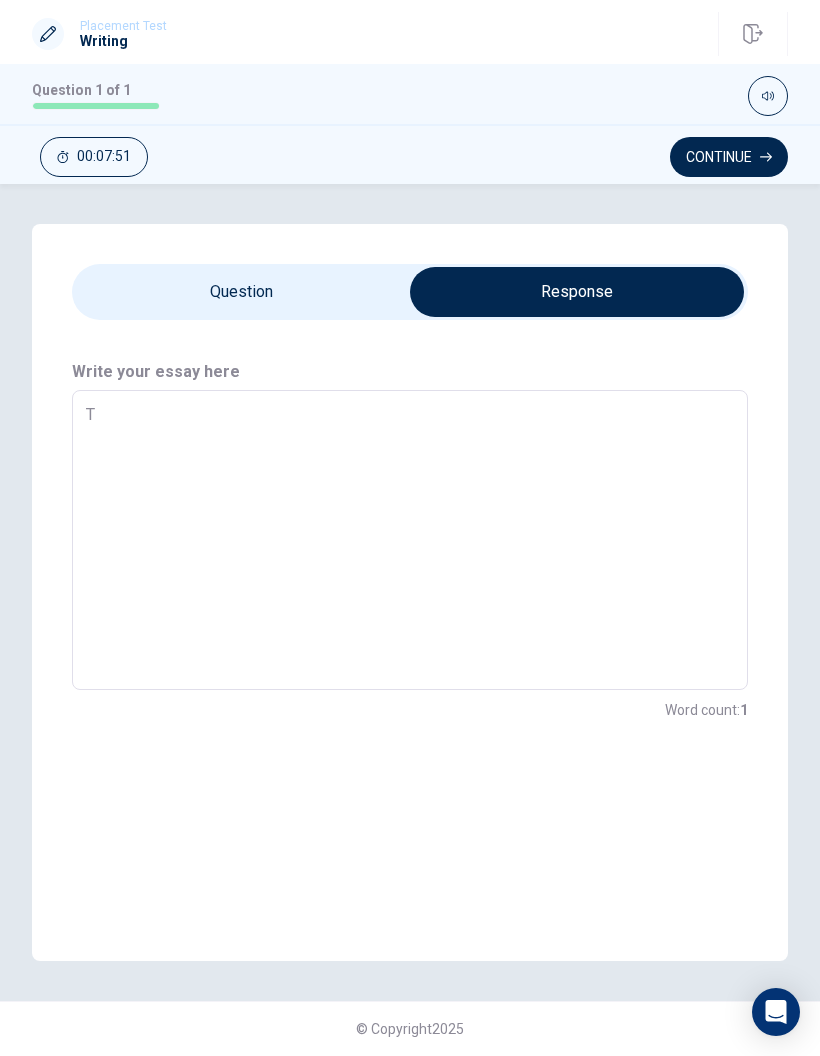 type on "To" 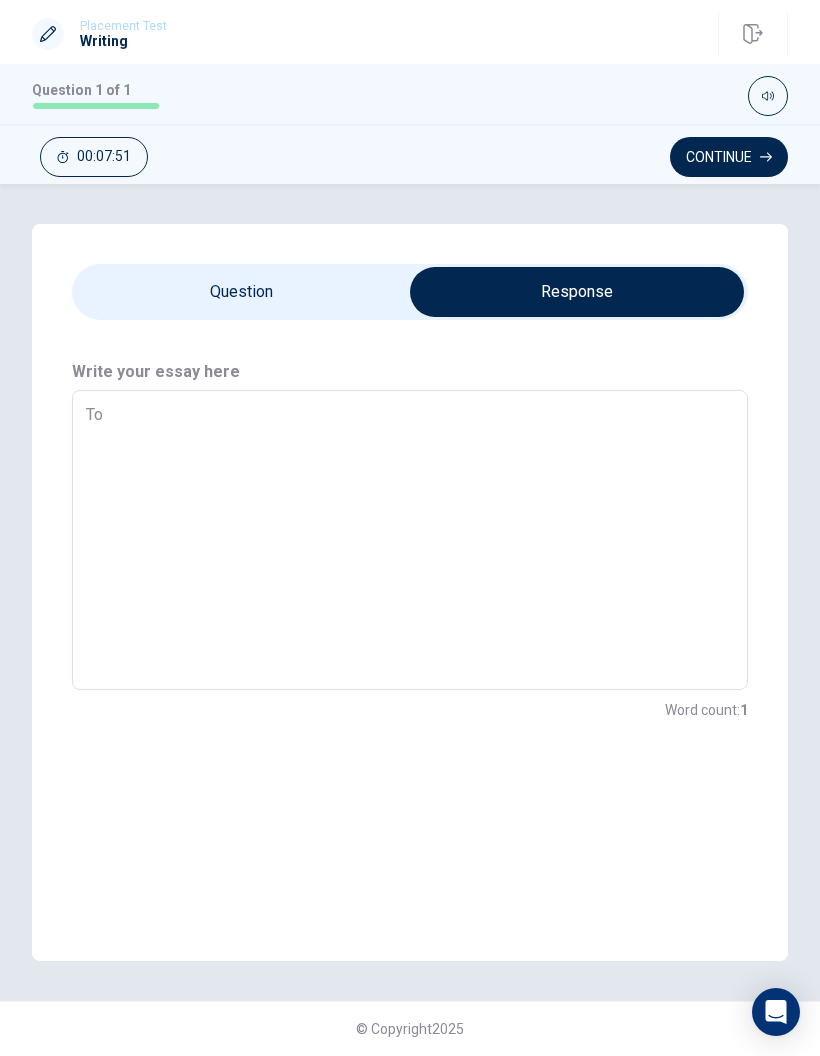 type on "x" 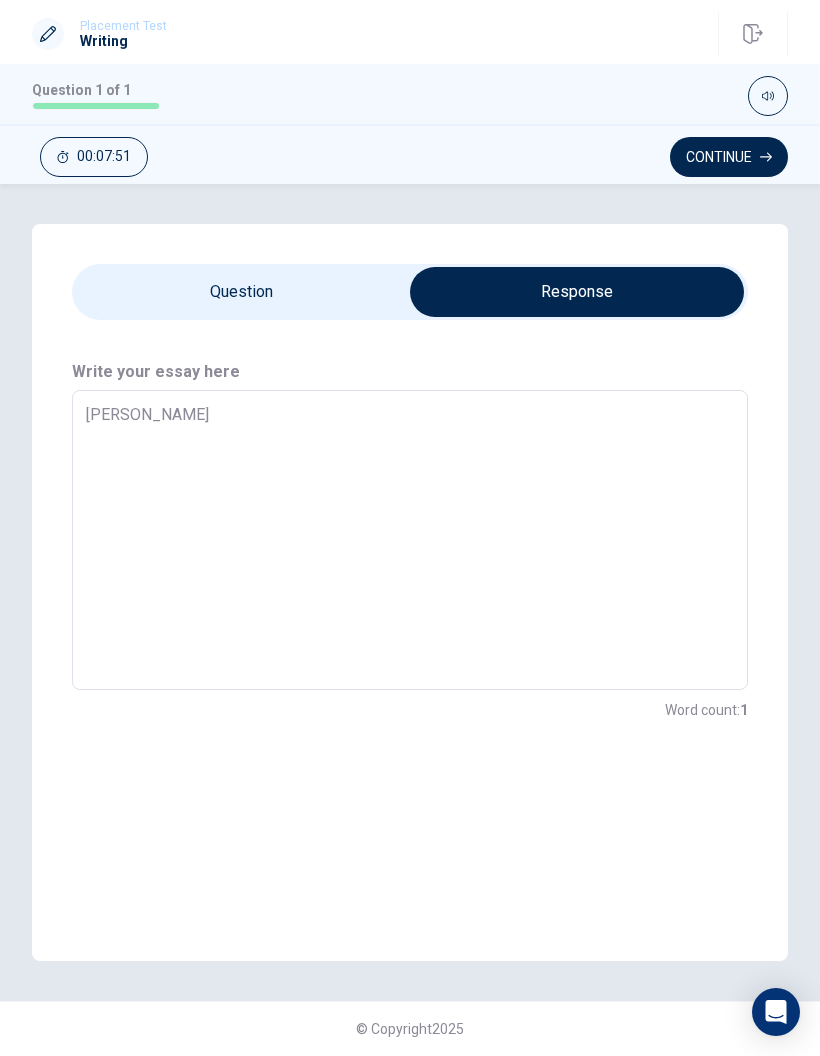type on "x" 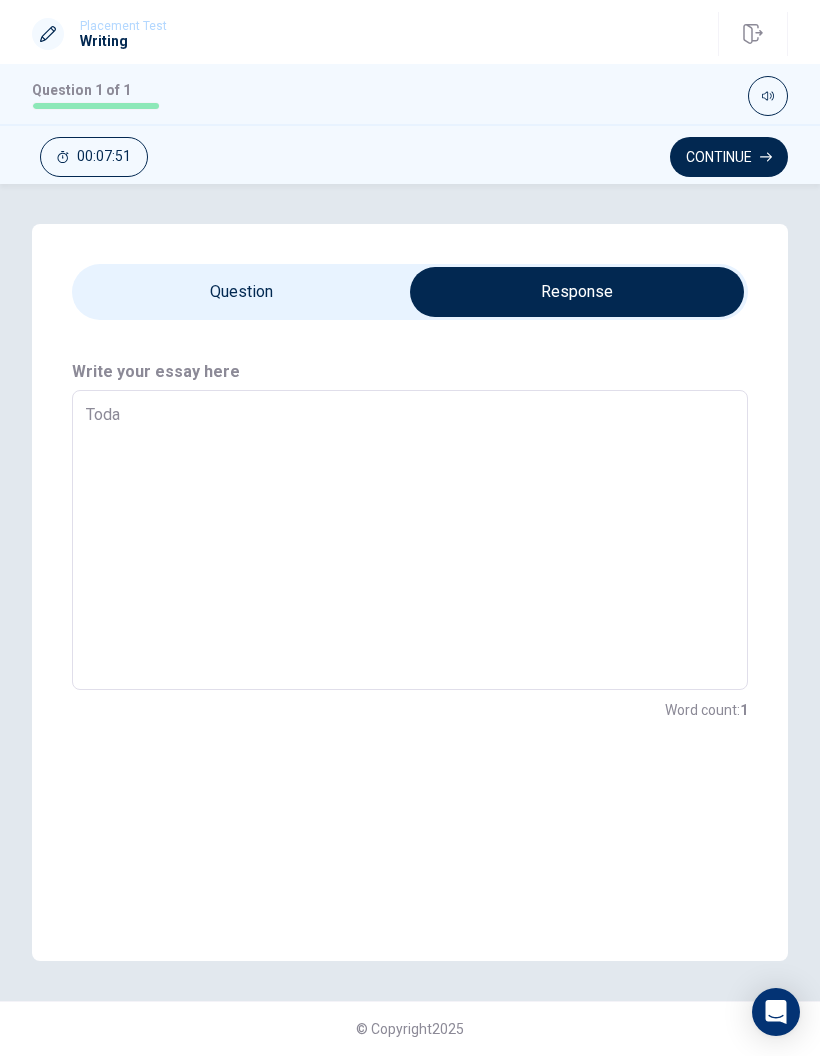 type on "x" 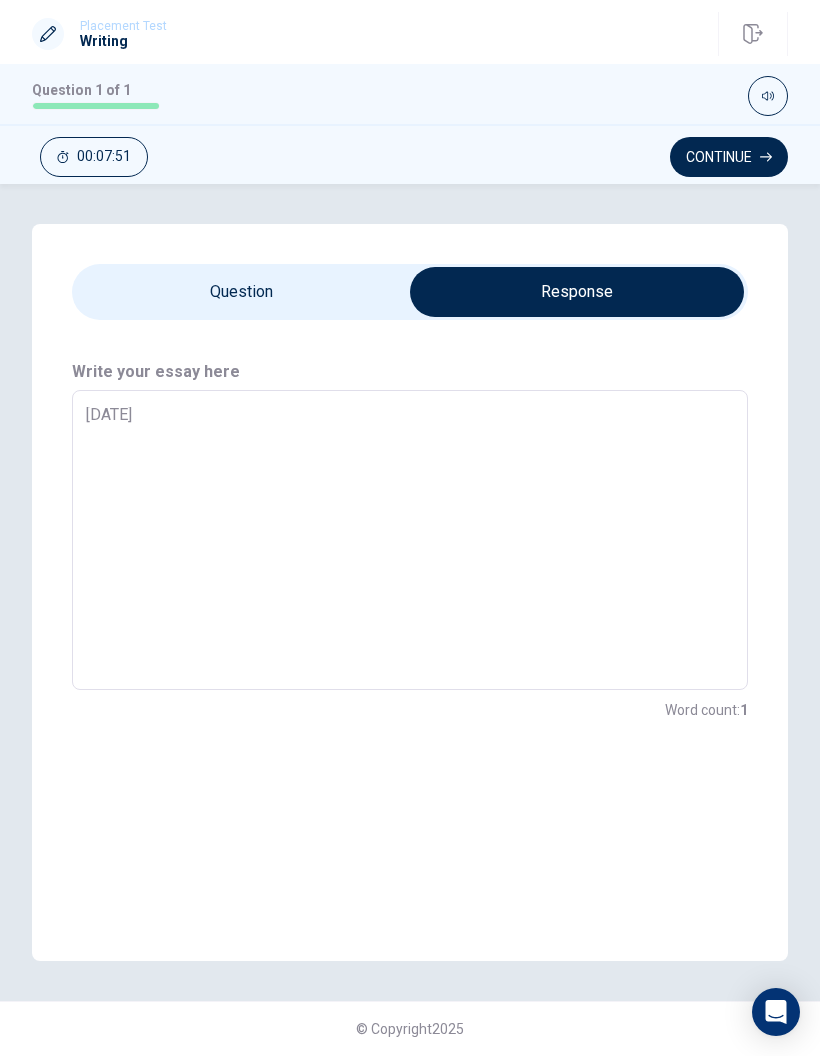 type on "x" 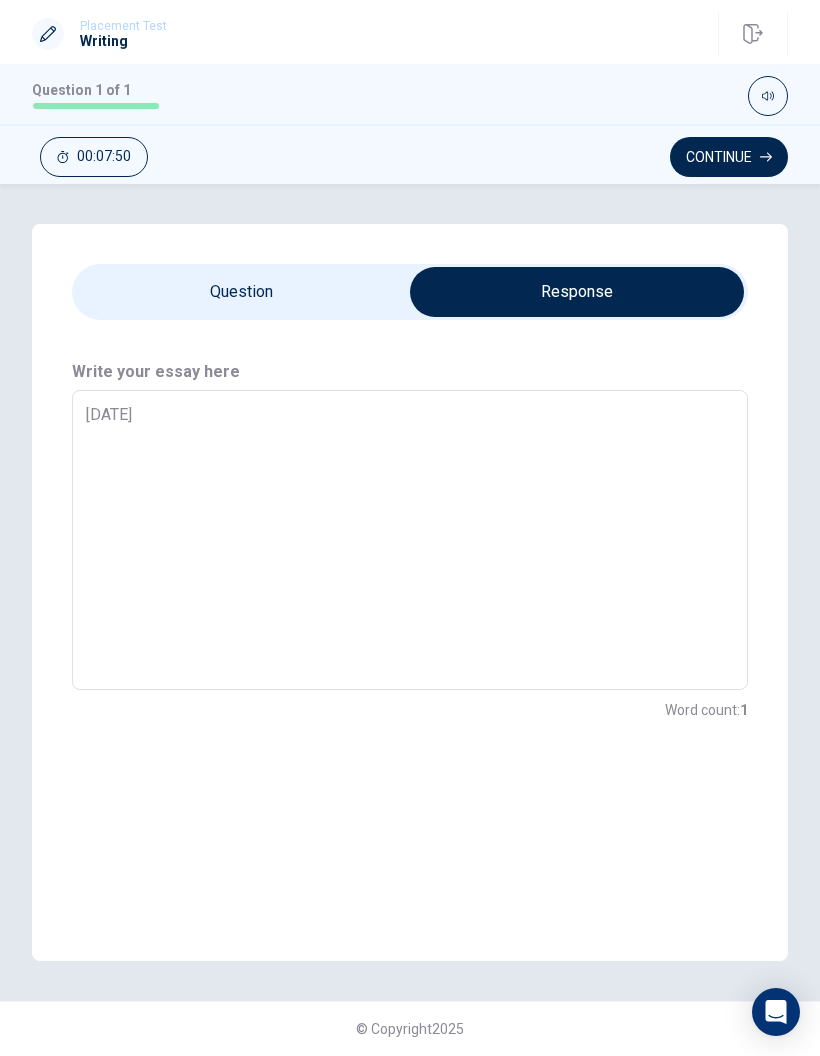 type on "[DATE]," 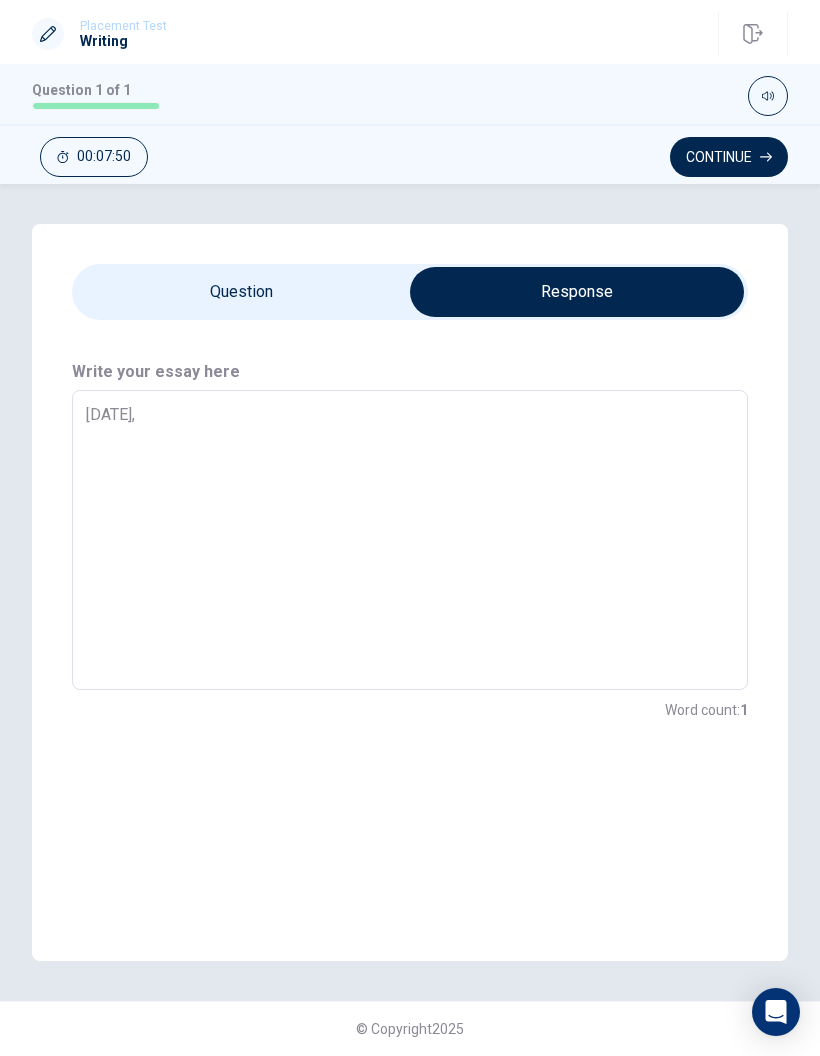 type on "x" 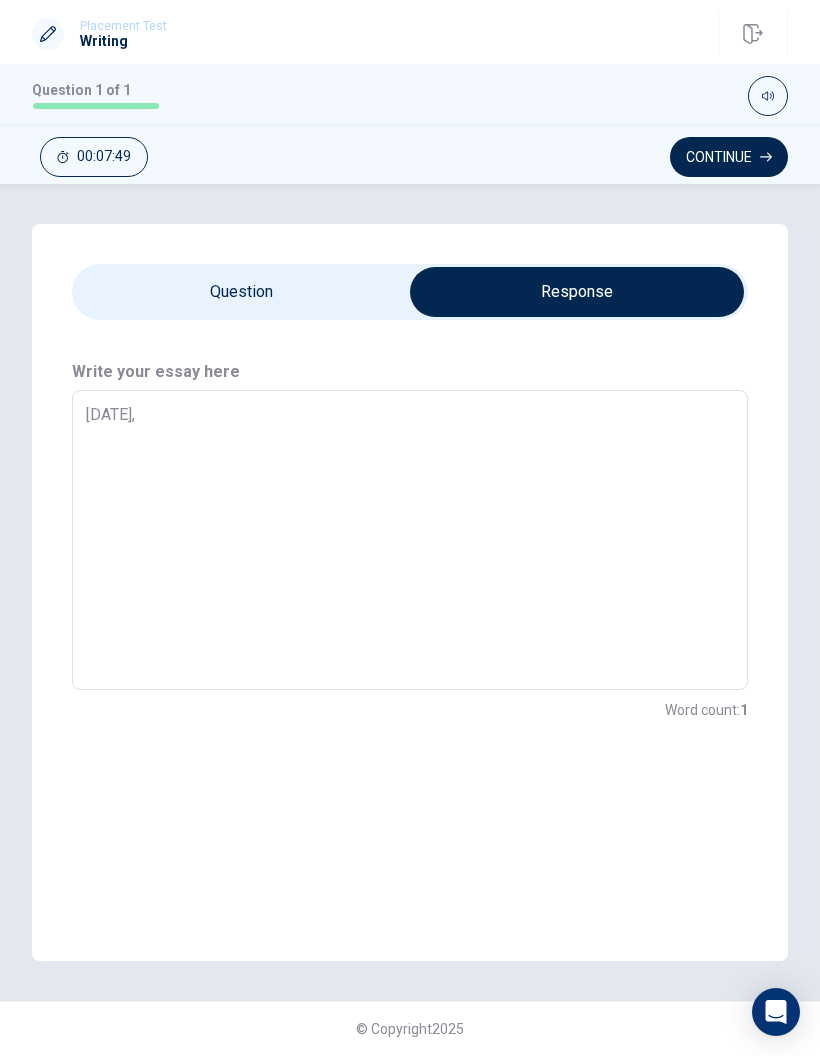 type on "[DATE], I" 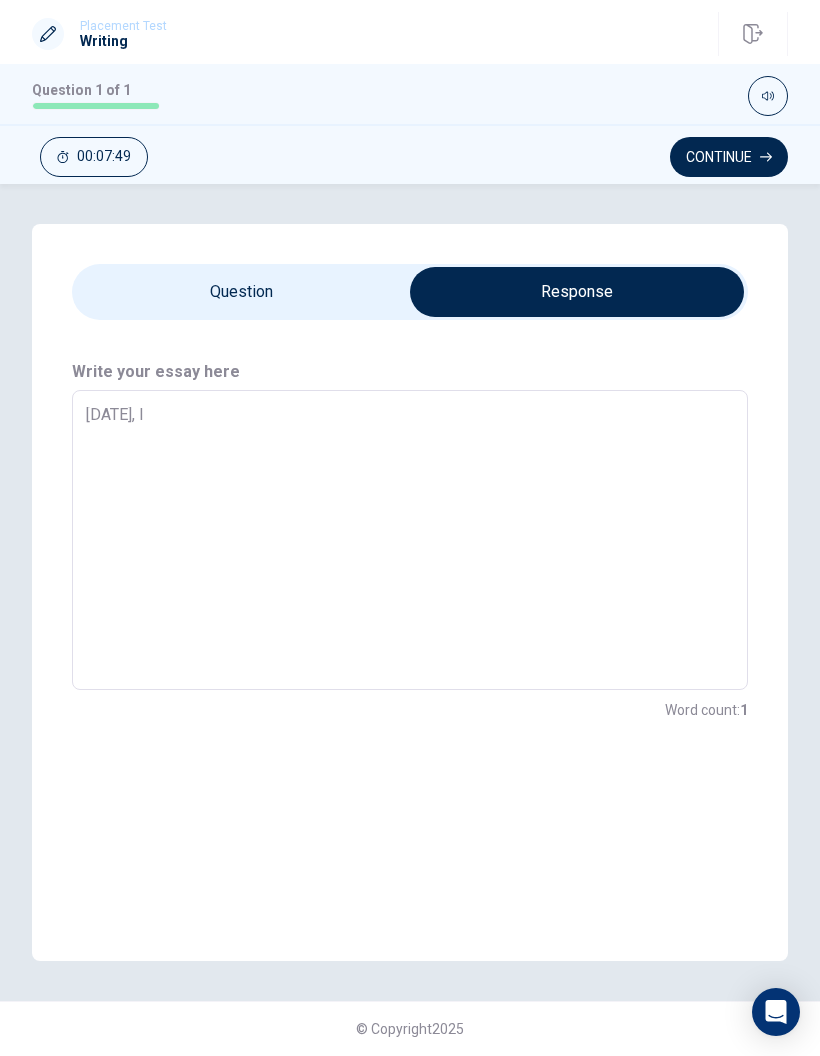 type on "x" 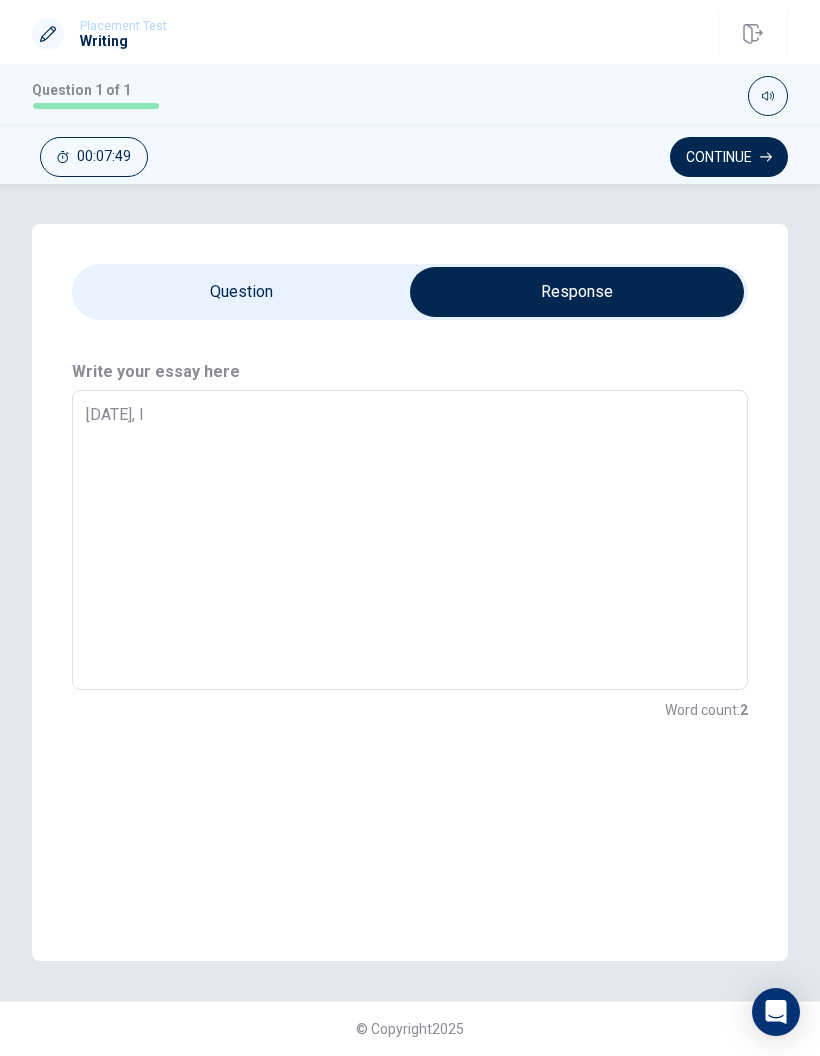 type on "[DATE], I" 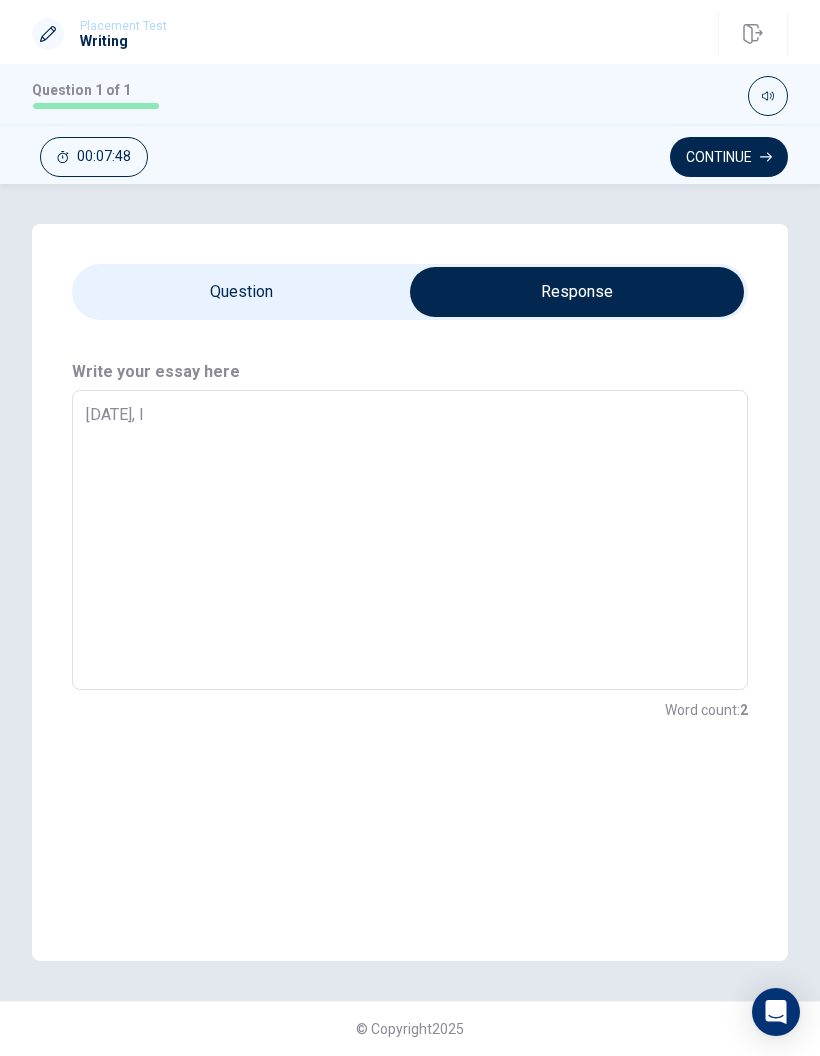 type on "x" 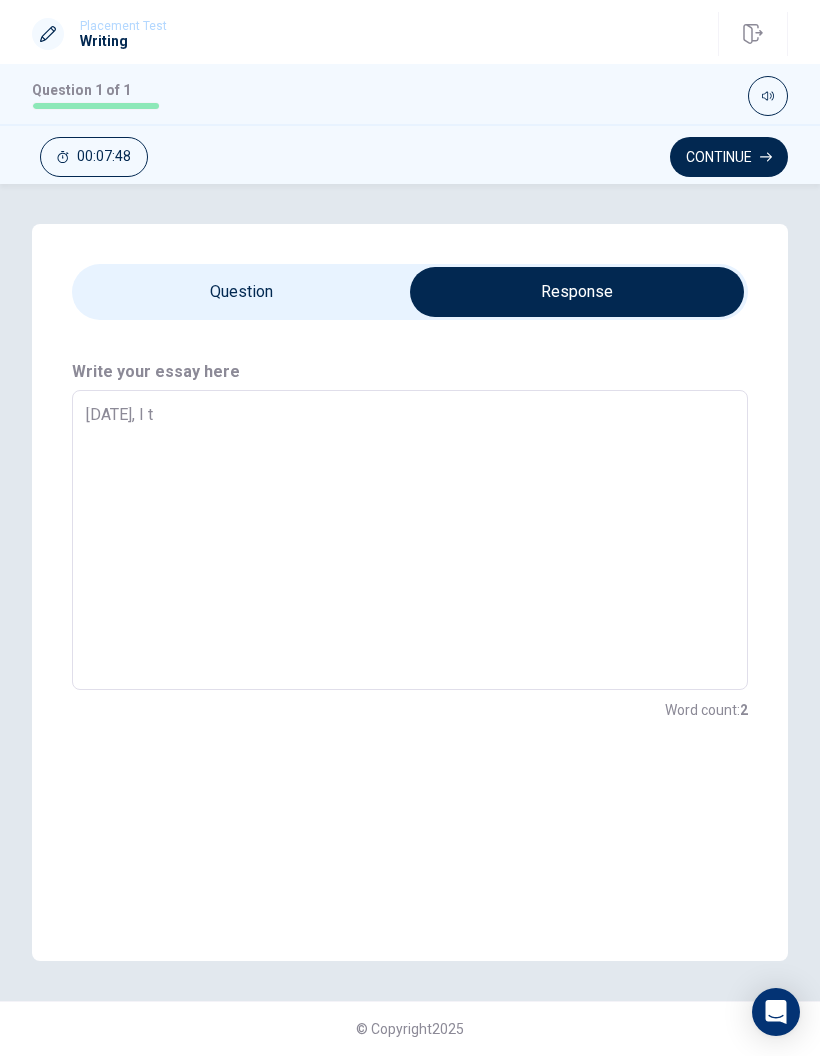 type on "x" 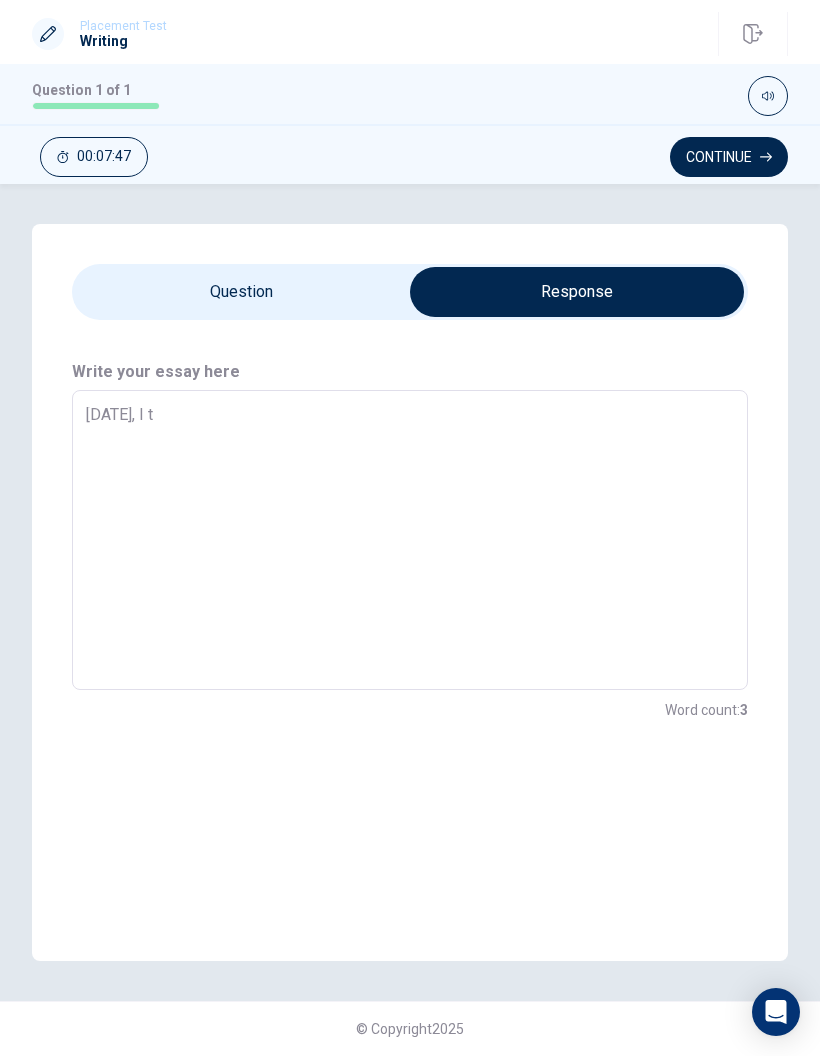 type on "[DATE], I ta" 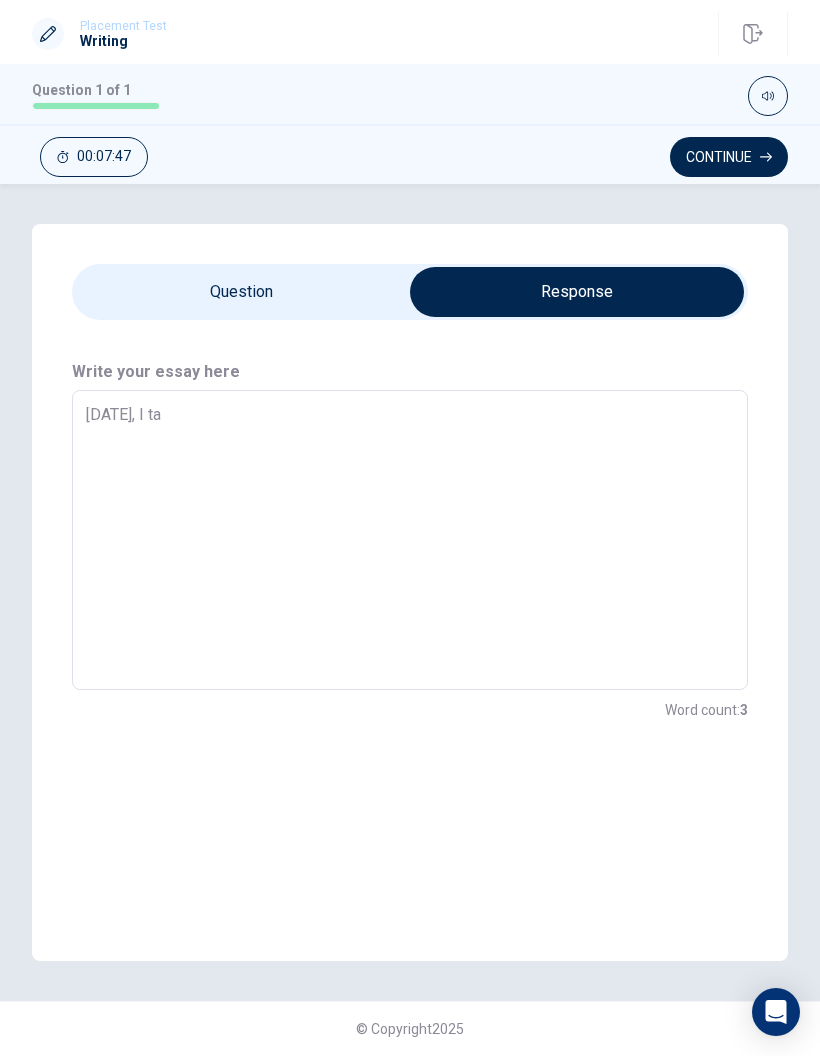 type on "x" 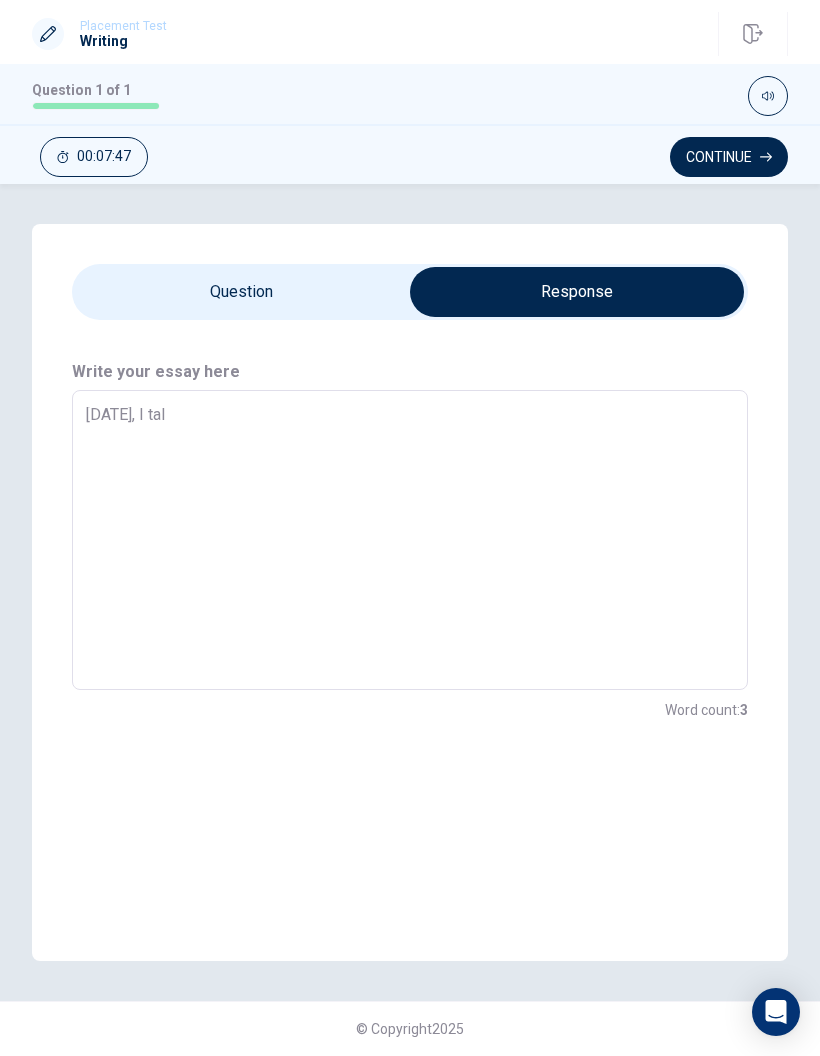 type on "x" 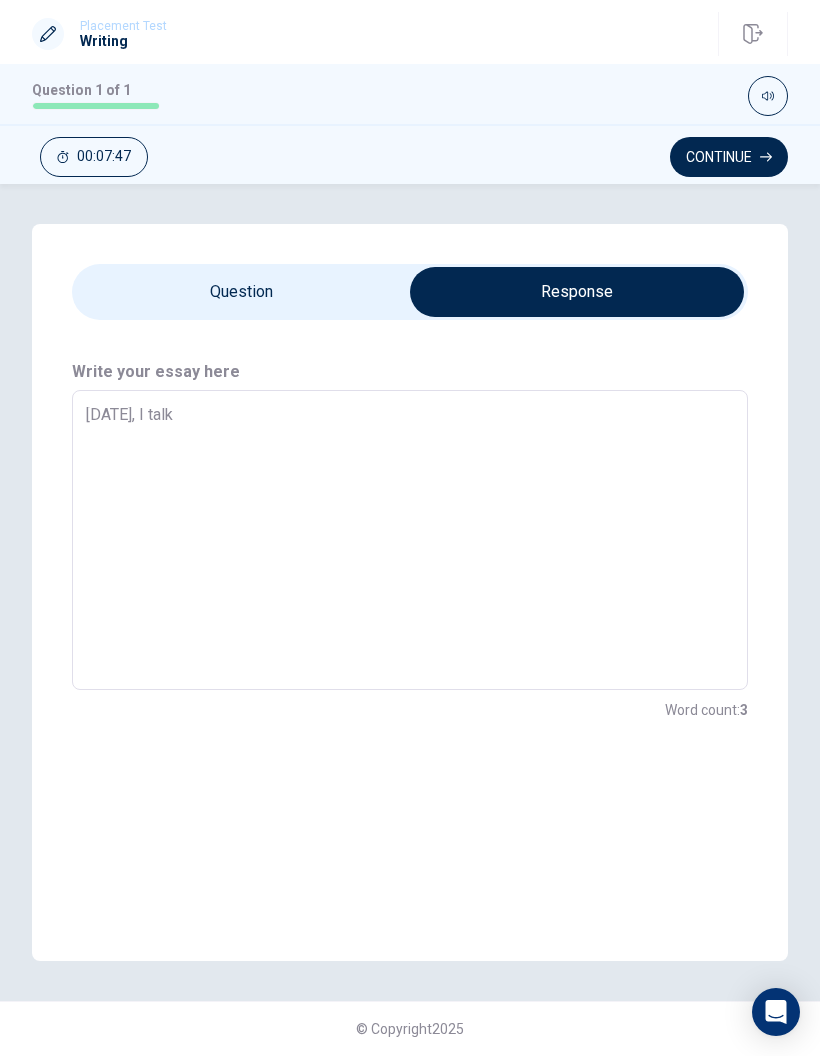 type on "x" 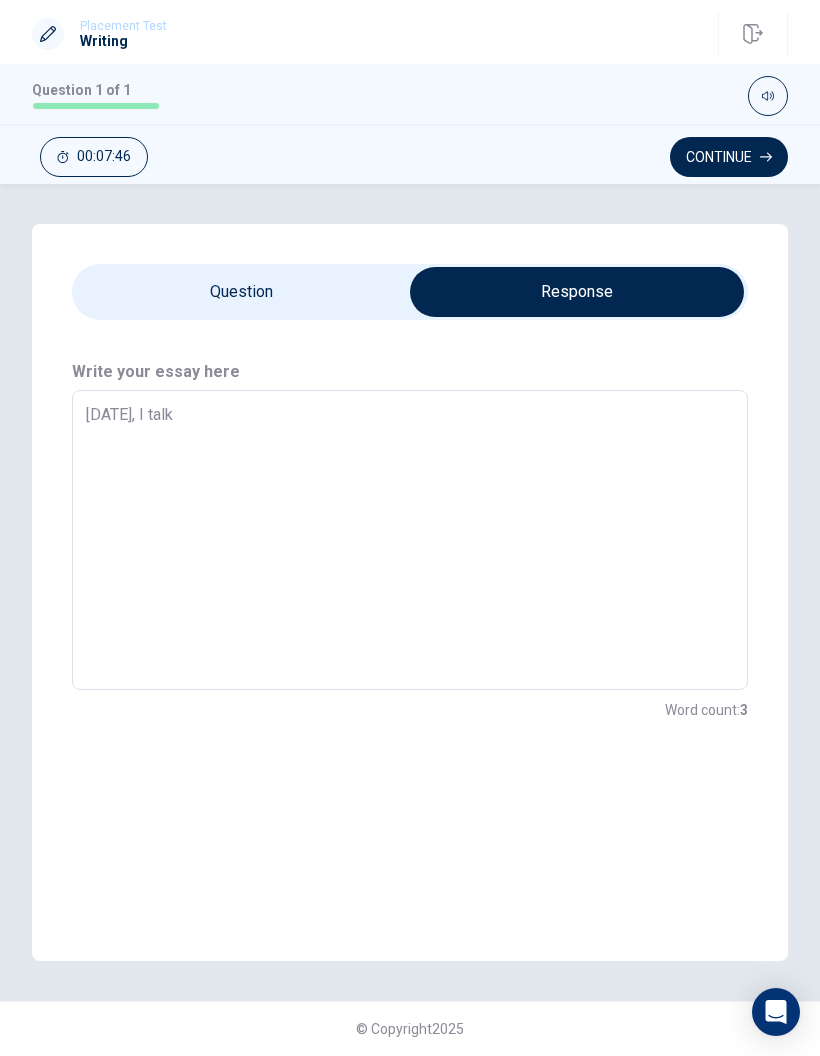type on "[DATE], I talk w" 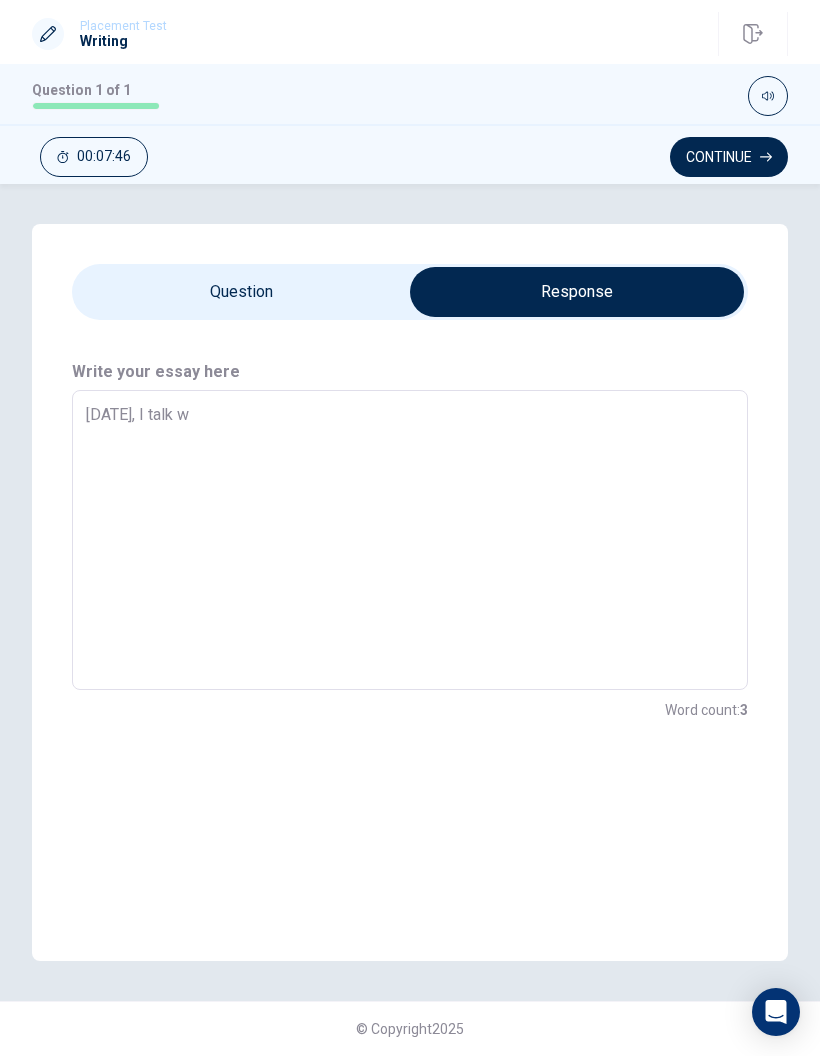 type on "x" 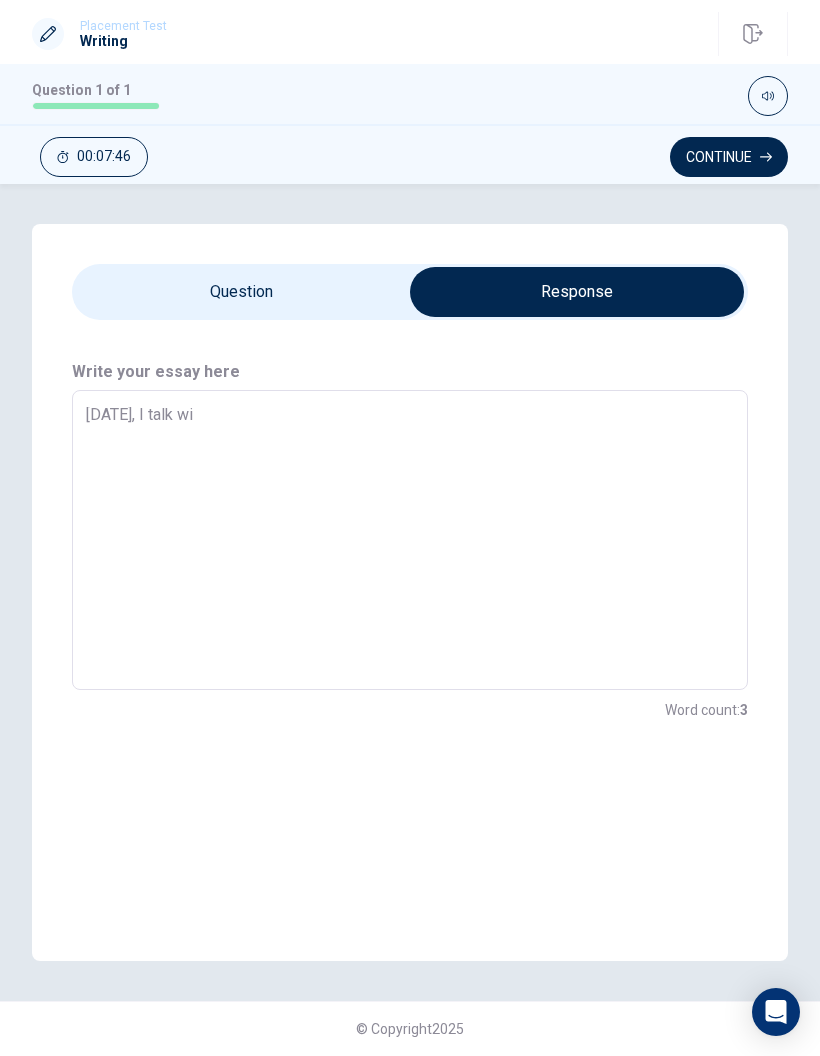 type on "x" 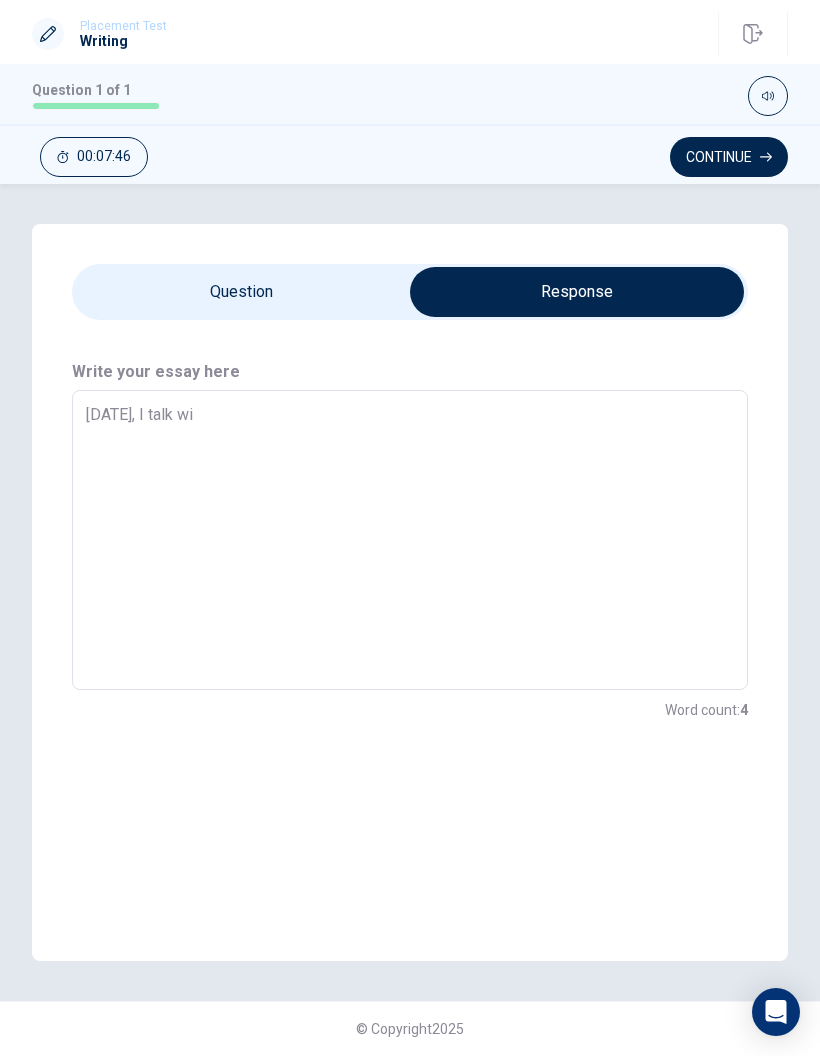 type on "[DATE], I talk wit" 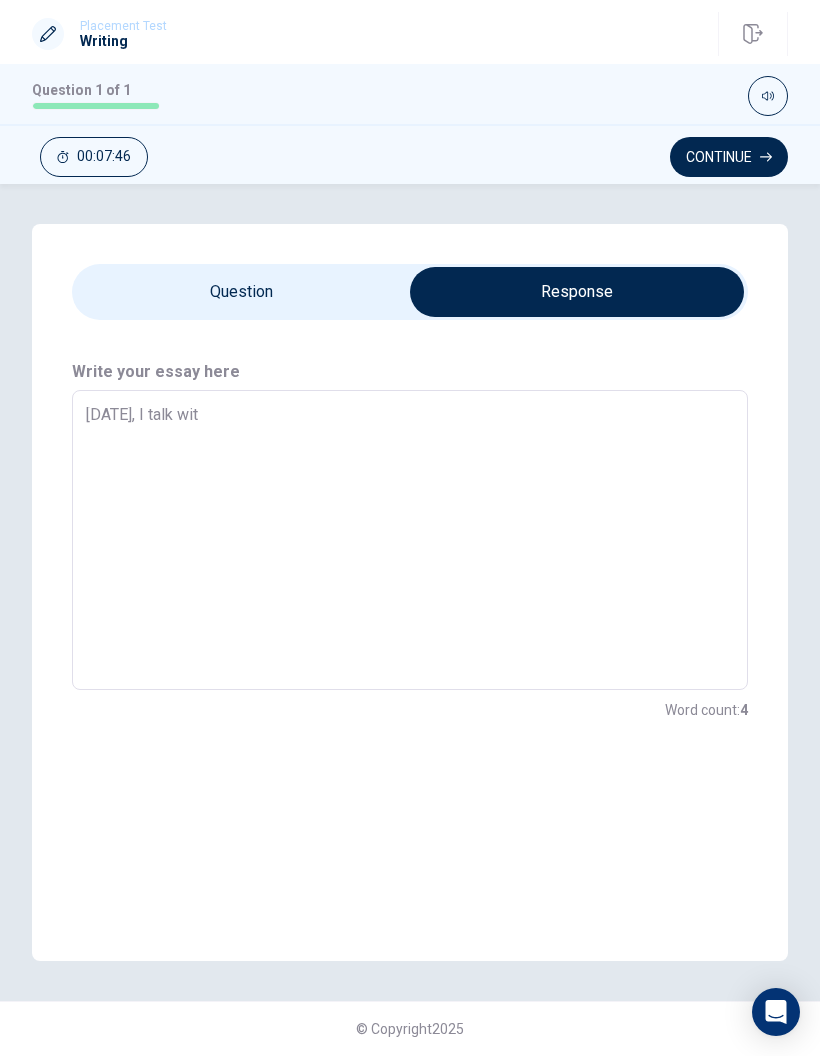 type on "x" 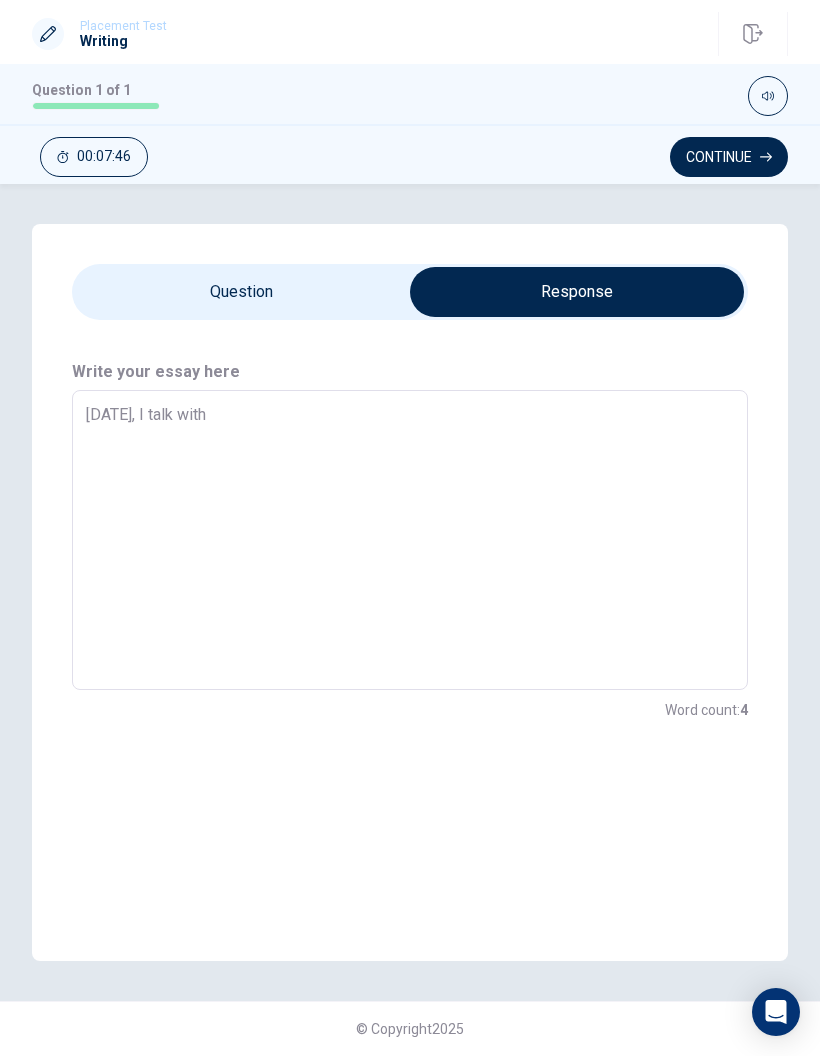 type on "x" 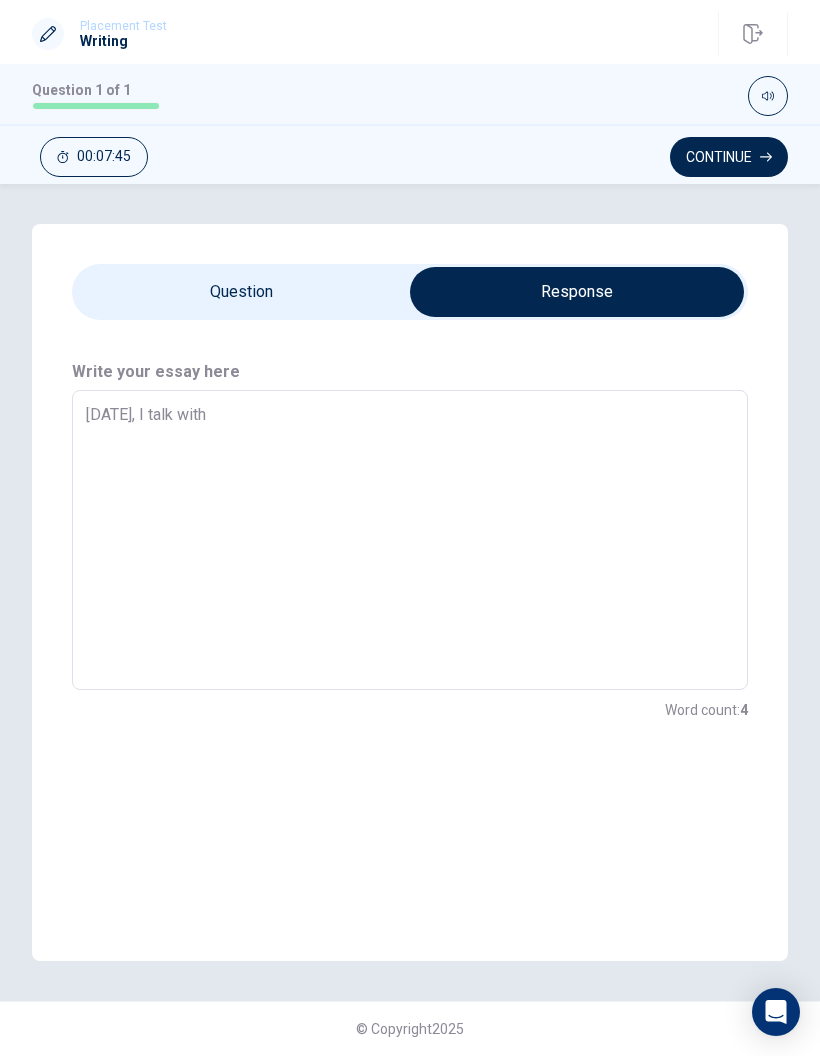 type on "[DATE], I talk with" 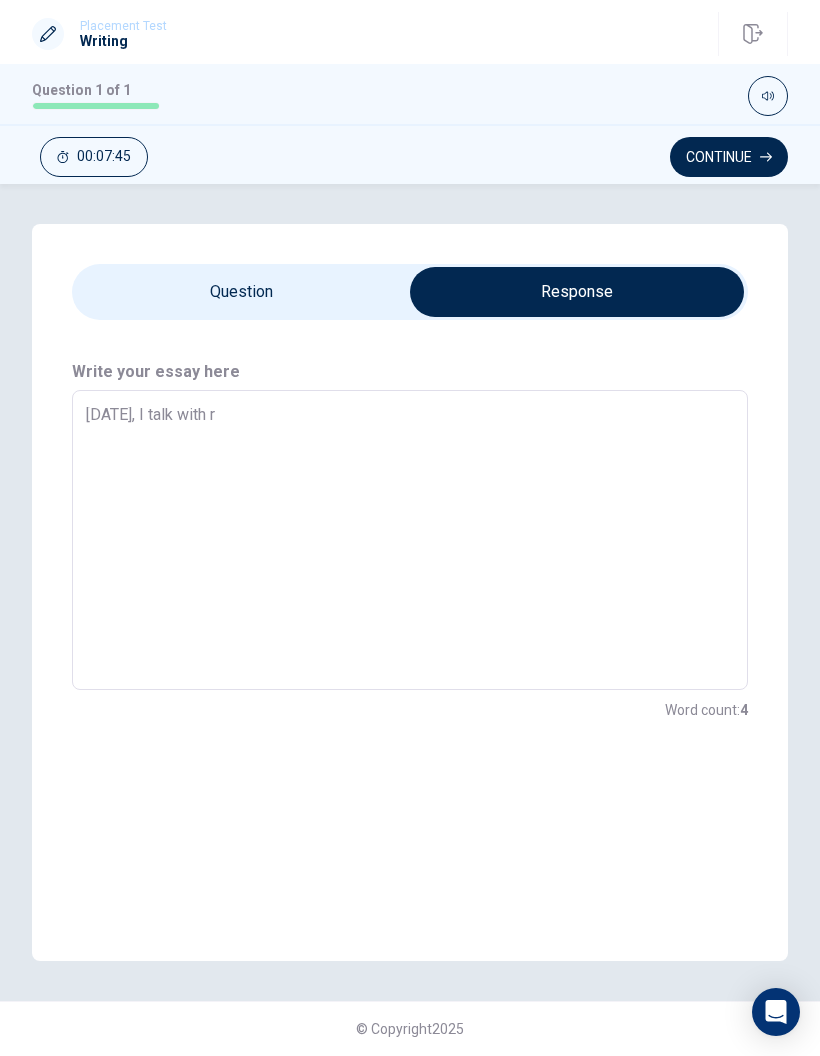 type on "x" 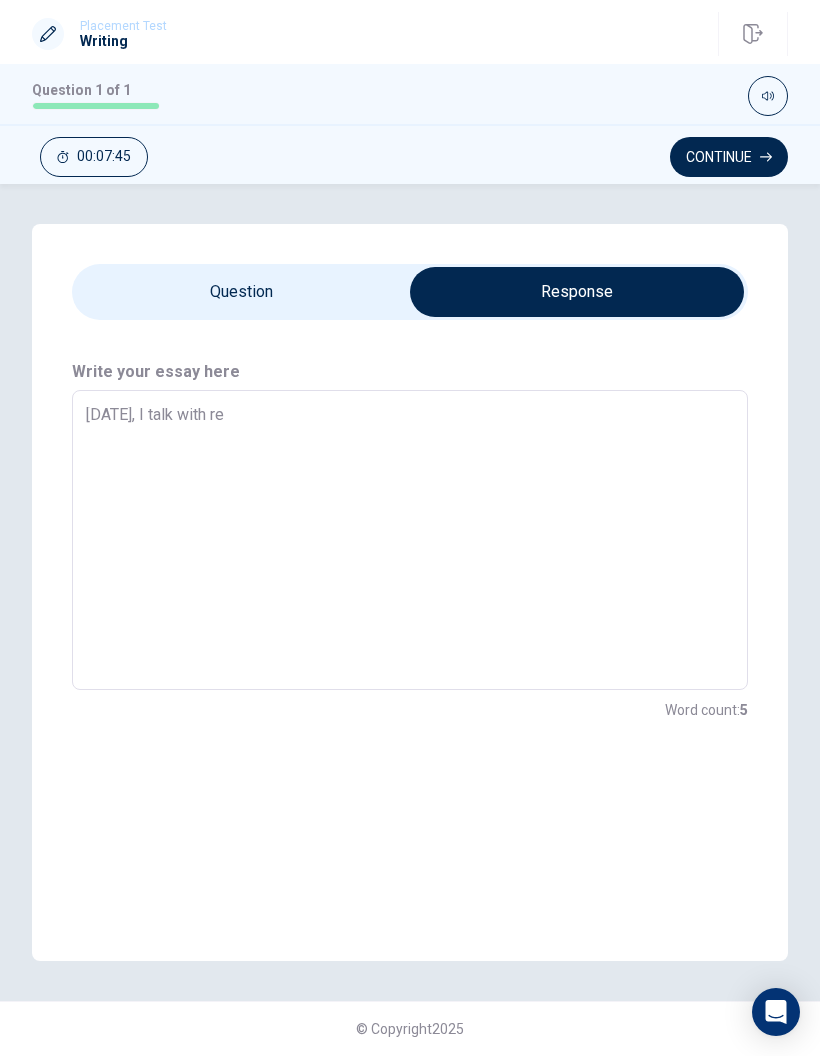 type on "x" 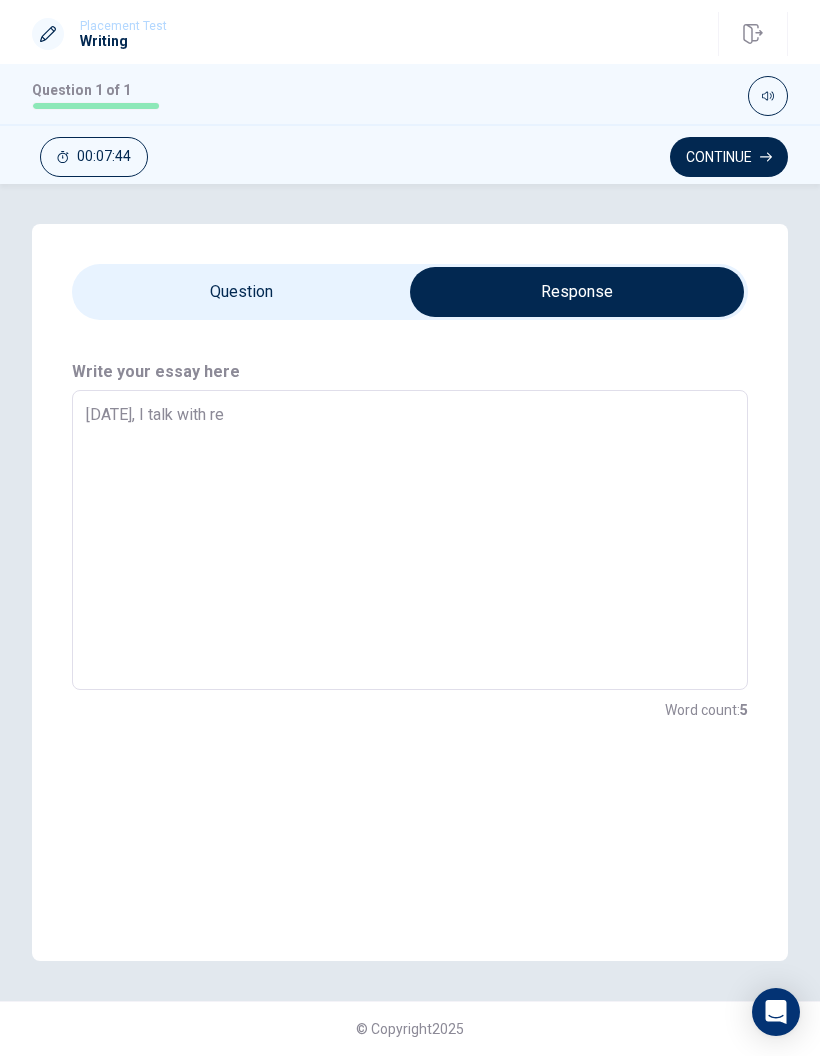 type on "[DATE], I talk with rep" 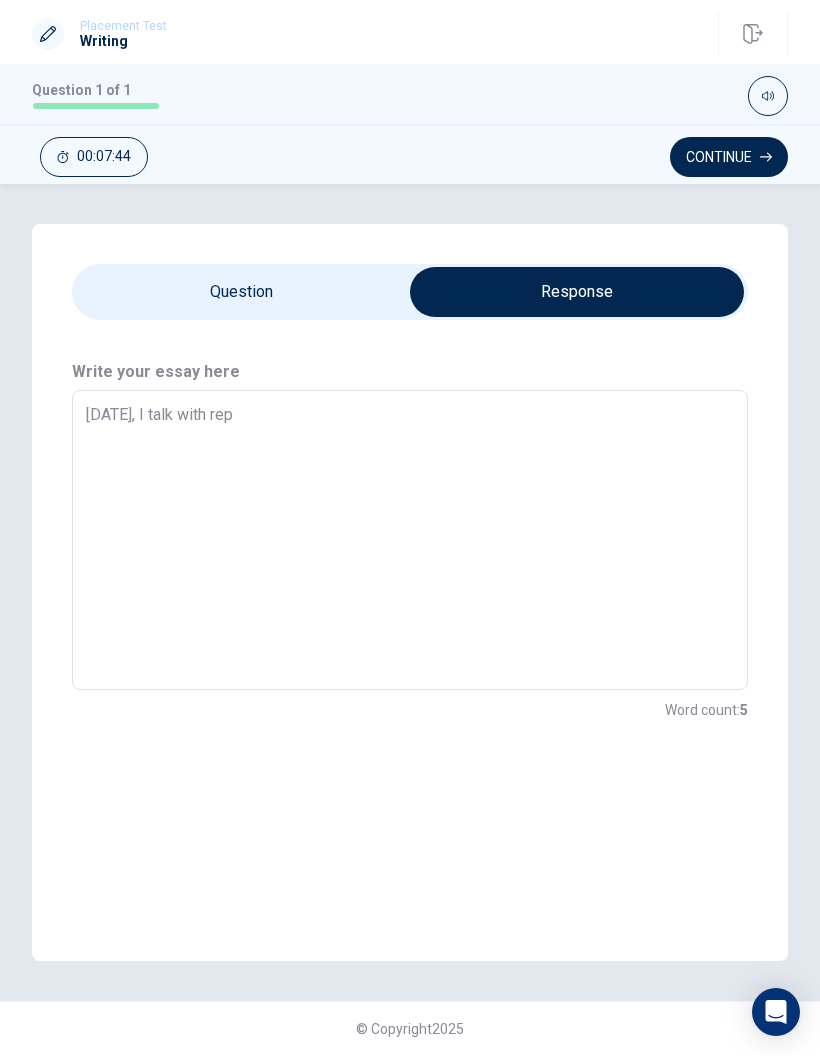 type on "x" 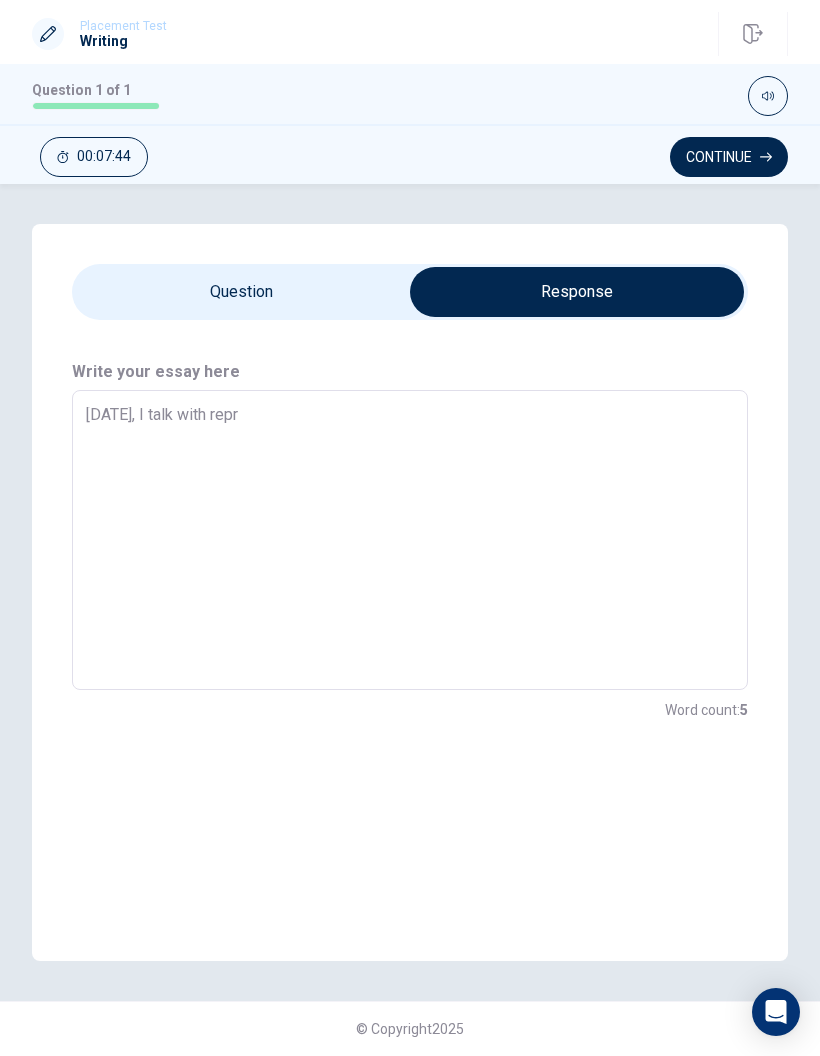 type on "x" 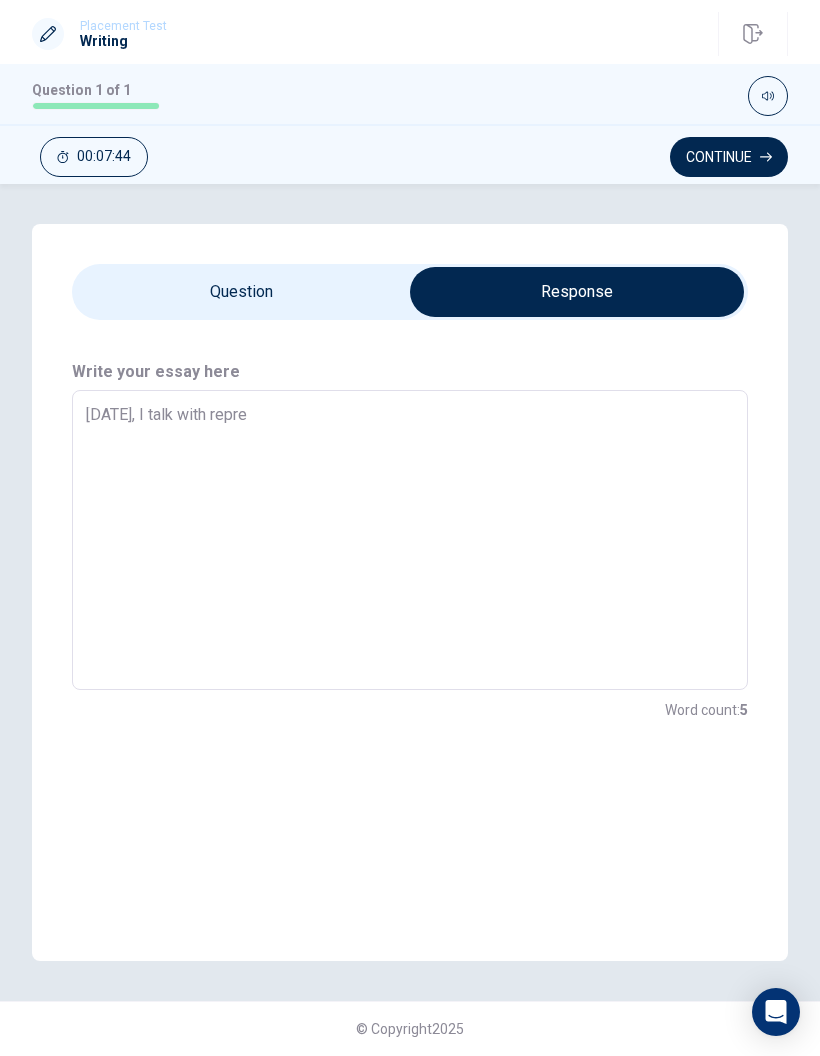 type on "x" 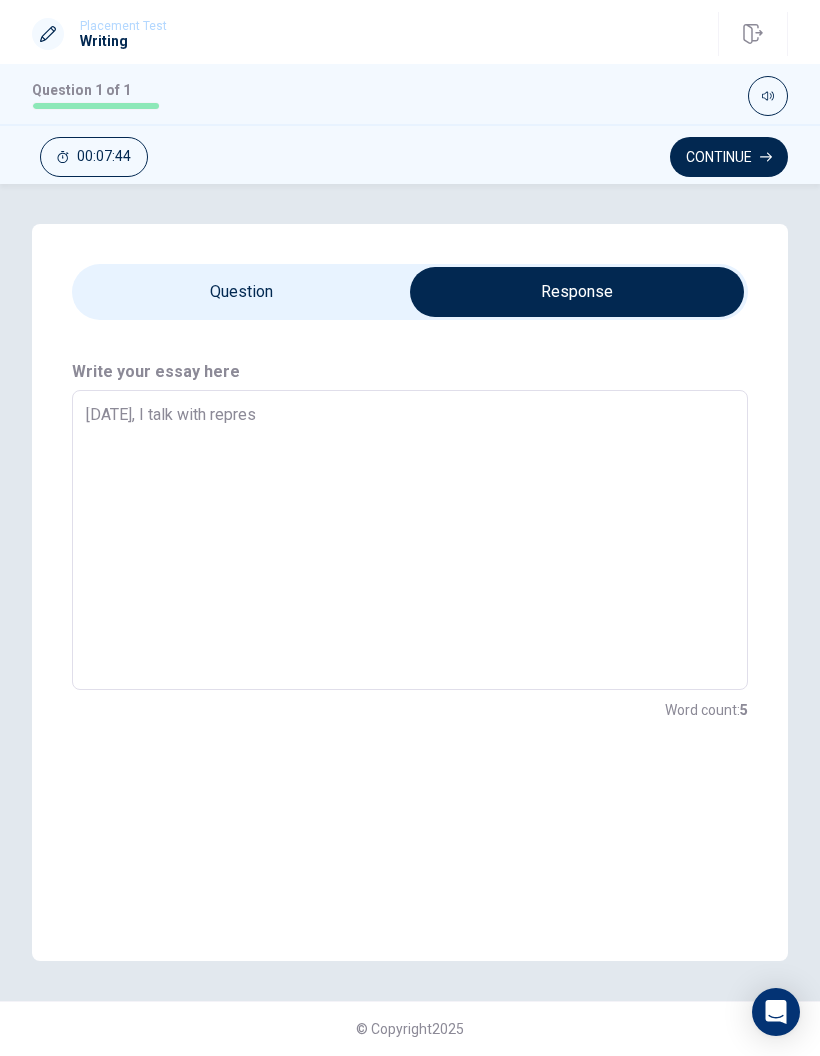 type on "x" 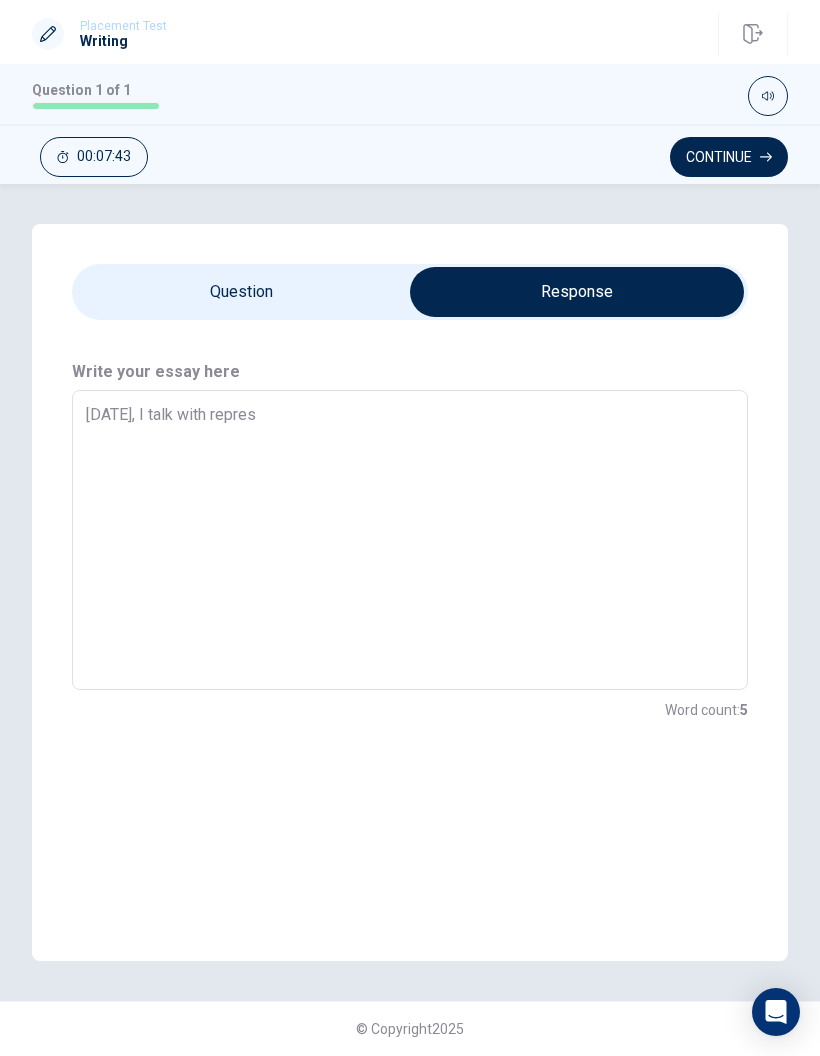 type on "[DATE], I talk with represe" 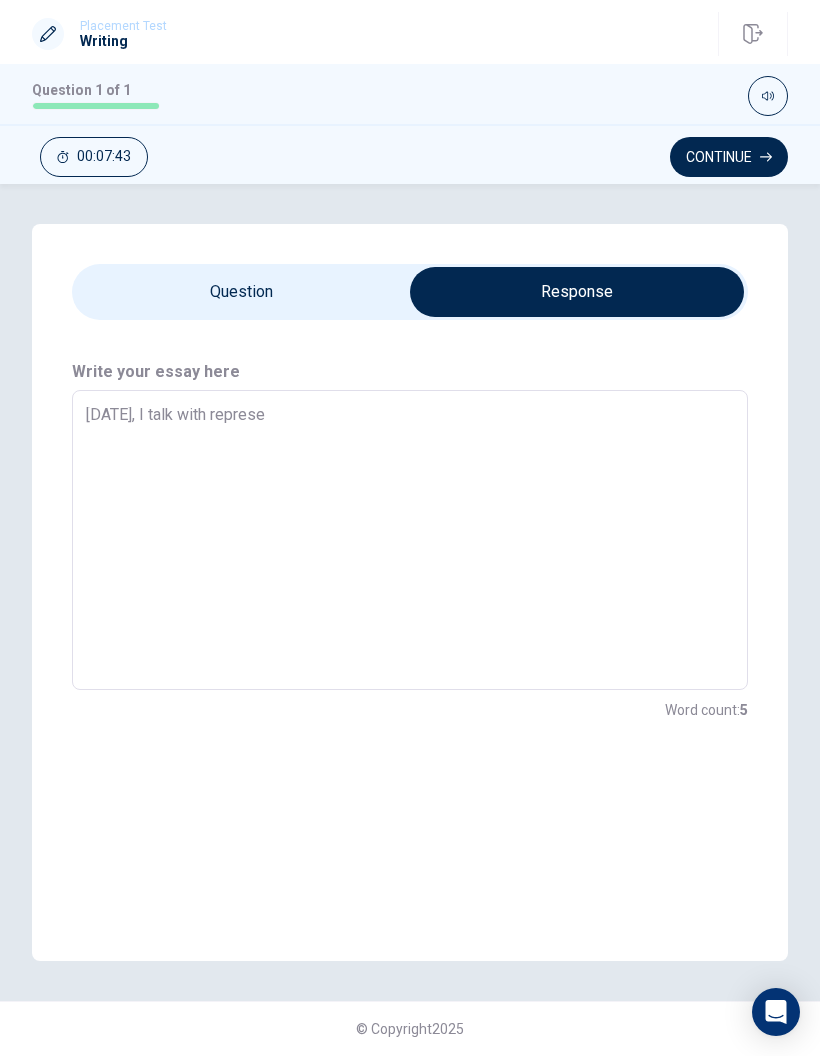 type on "x" 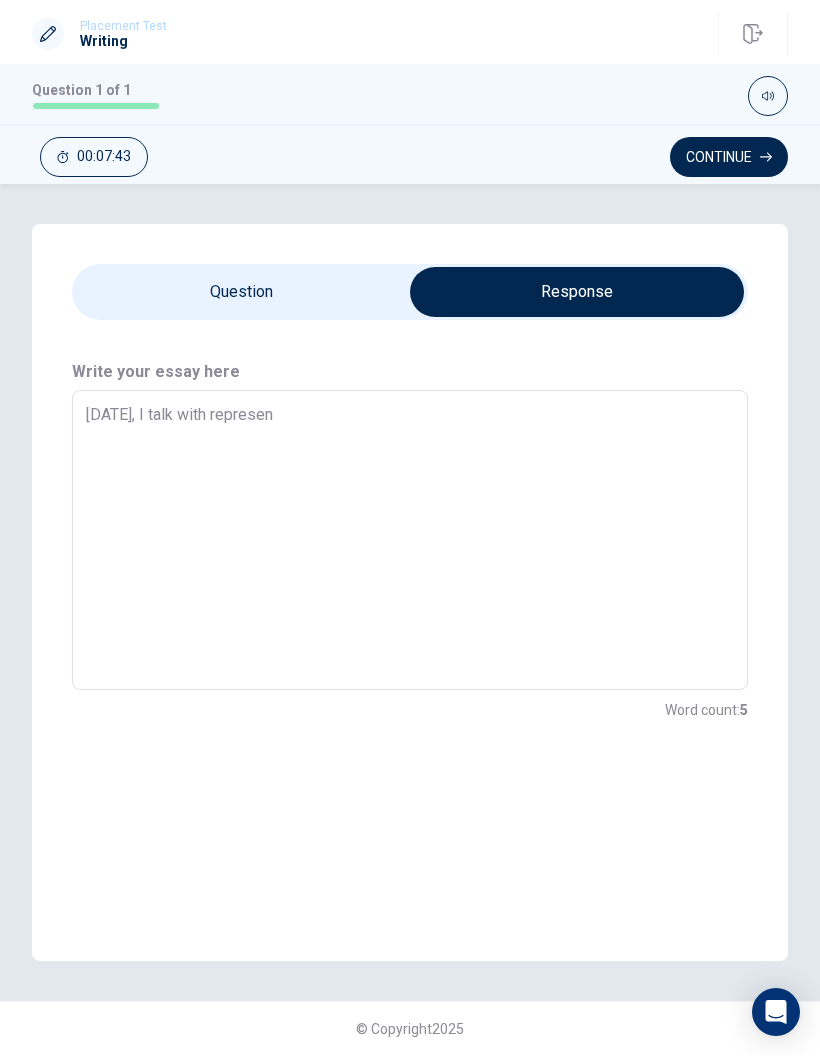type on "x" 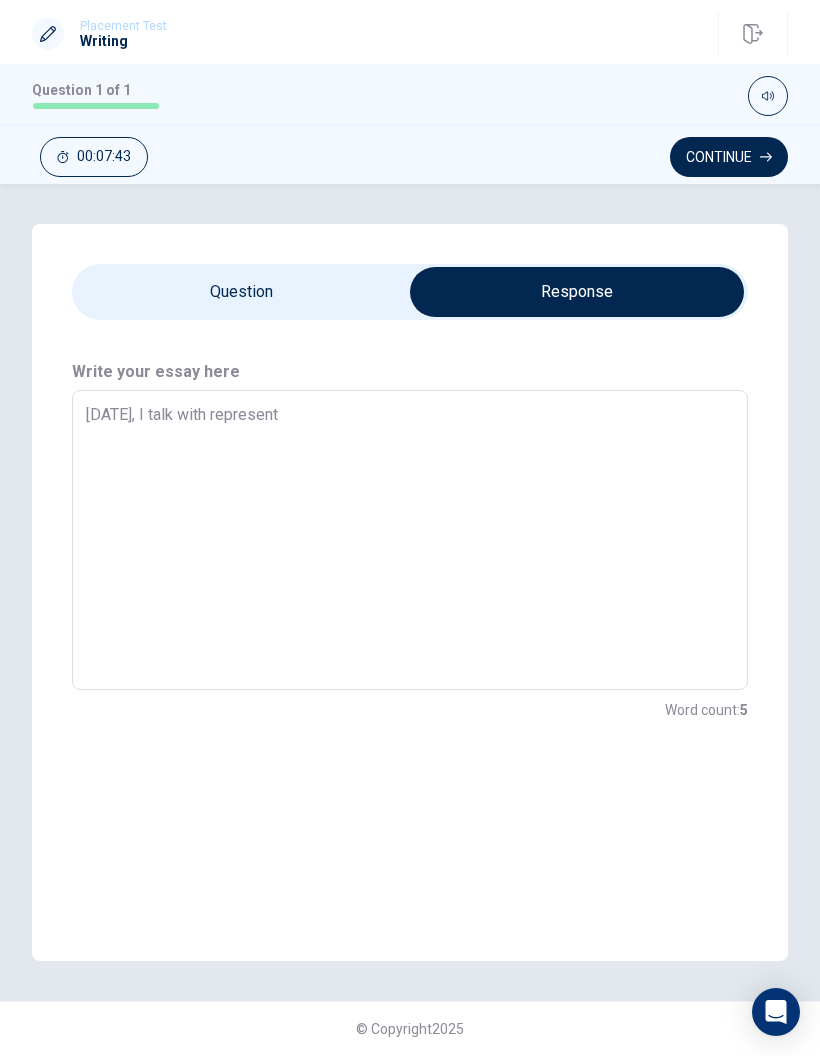 type on "x" 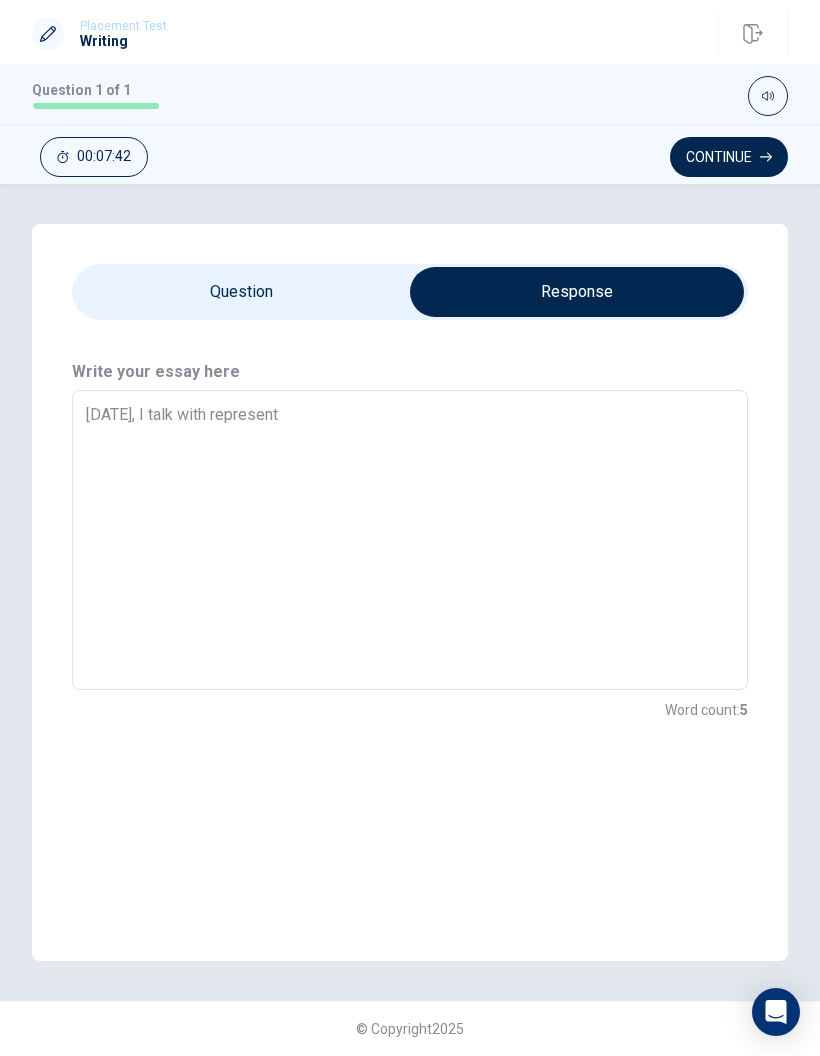 type on "[DATE], I talk with representi" 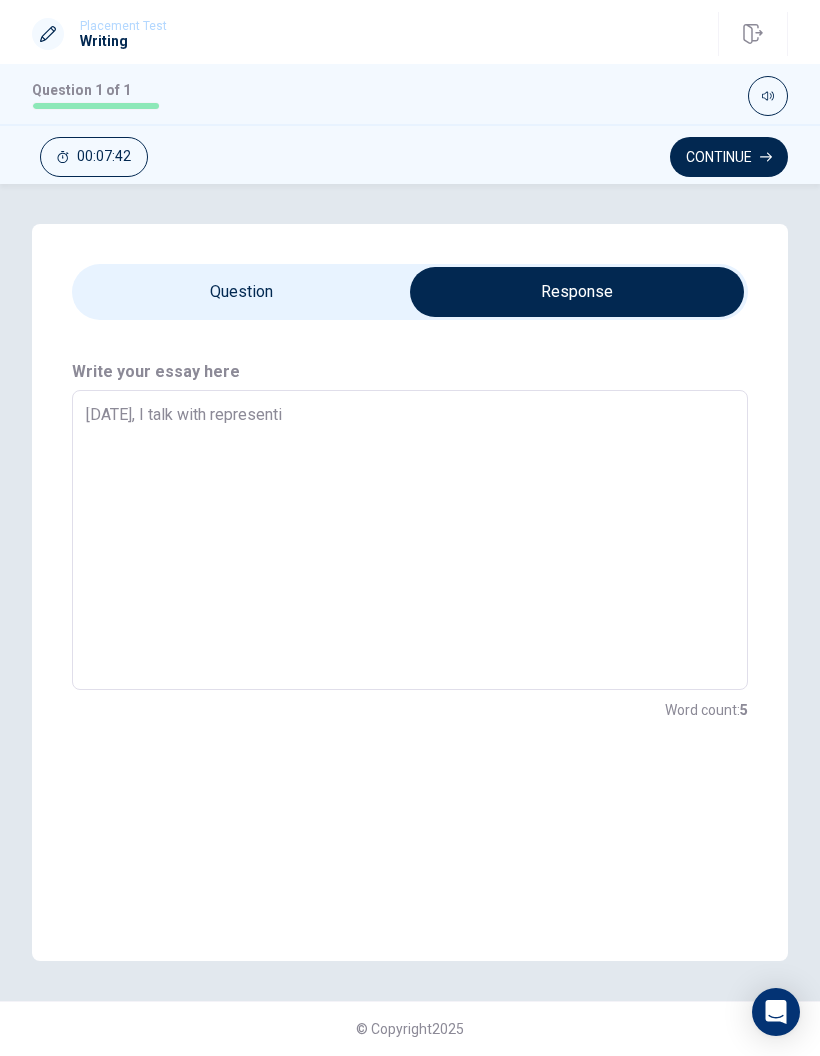 type on "x" 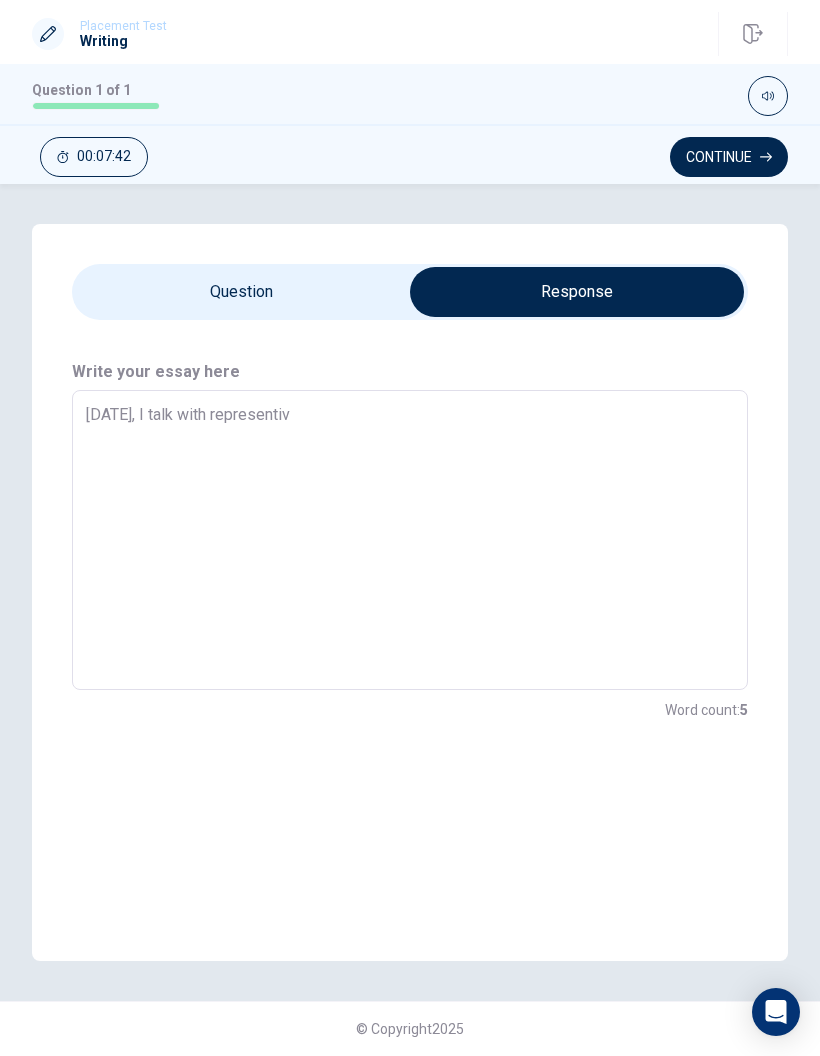 type on "x" 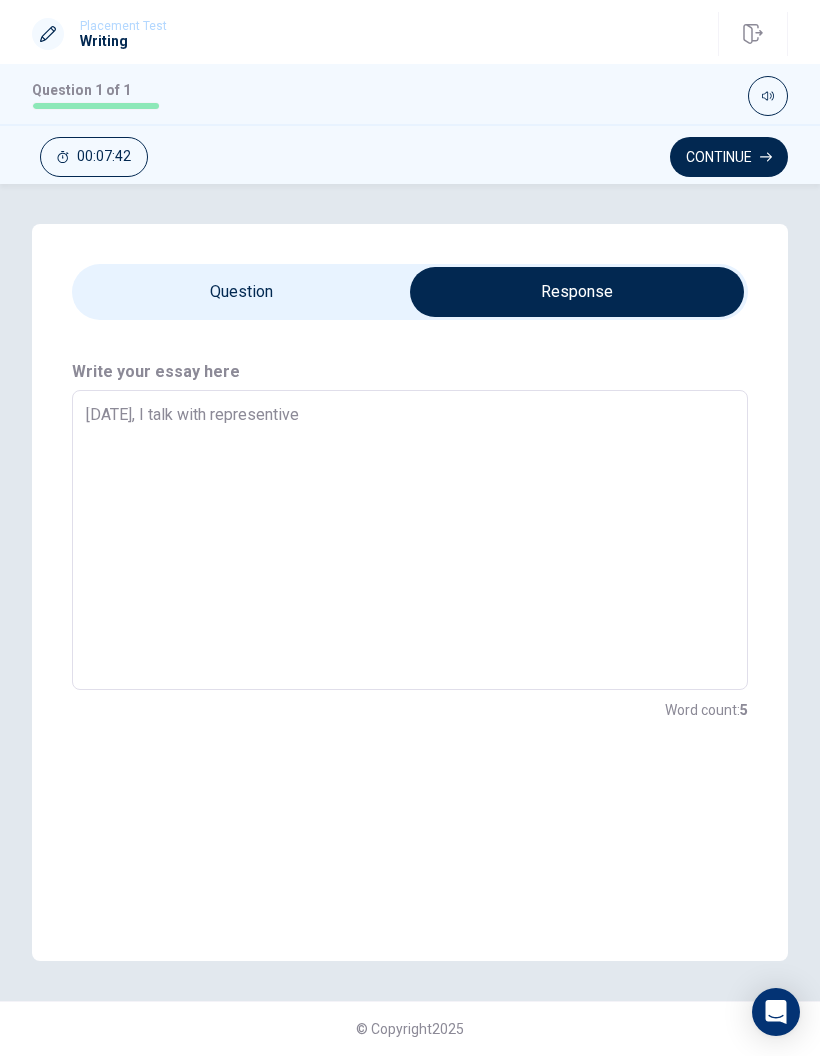 type on "x" 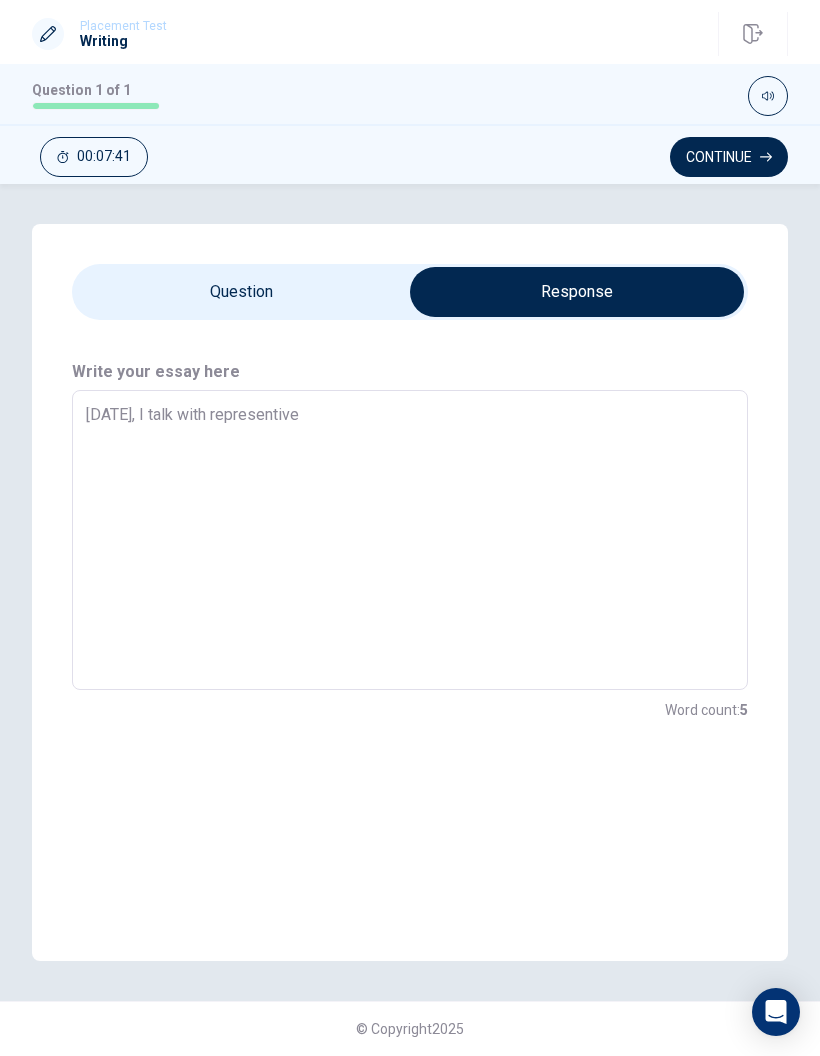 type on "[DATE], I talk with representive" 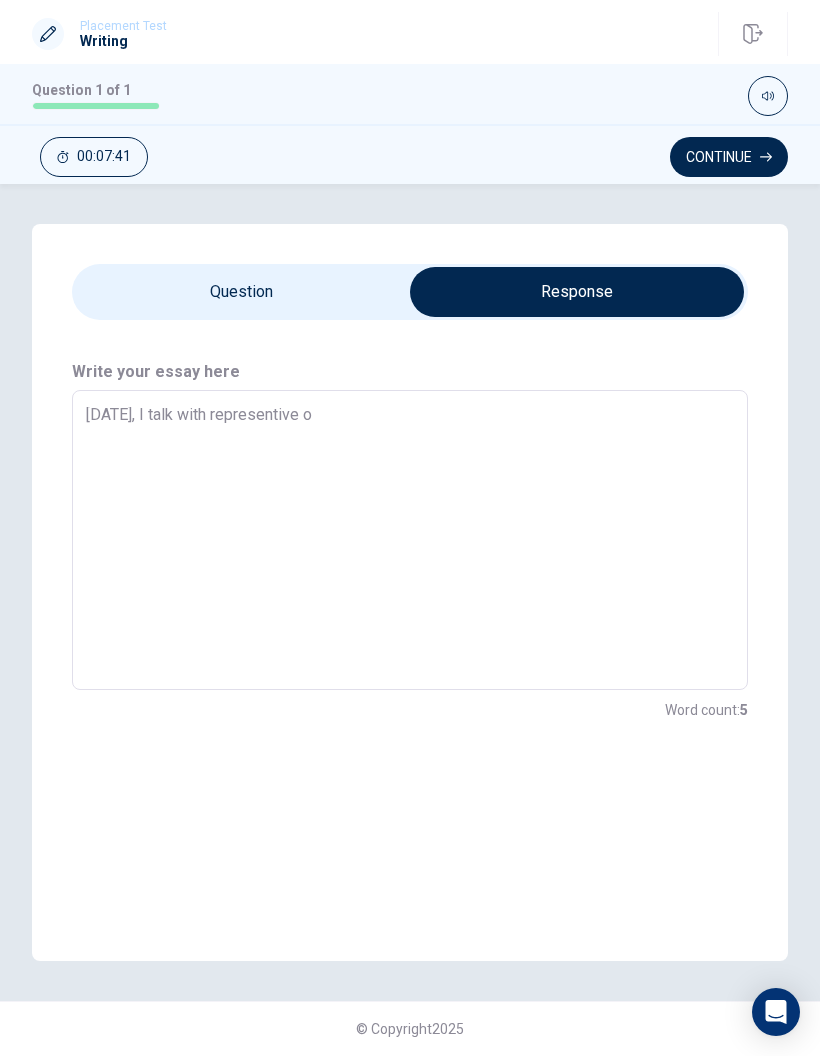type on "x" 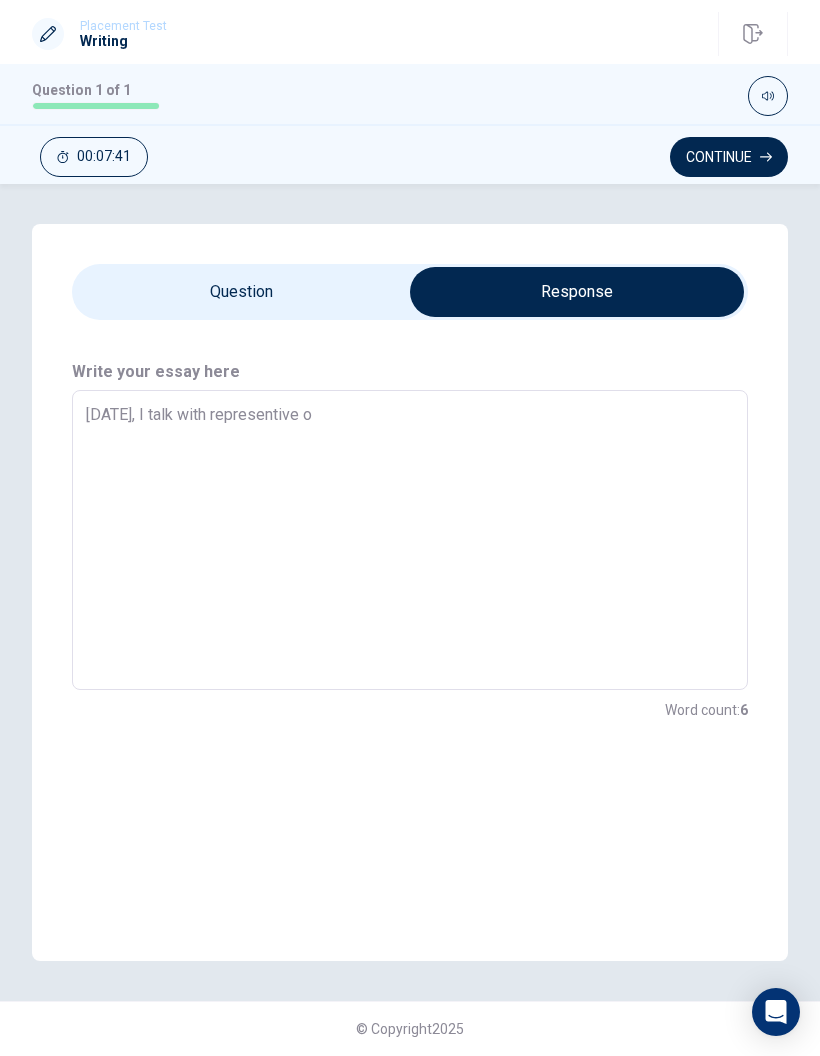 type on "[DATE], I talk with representive of" 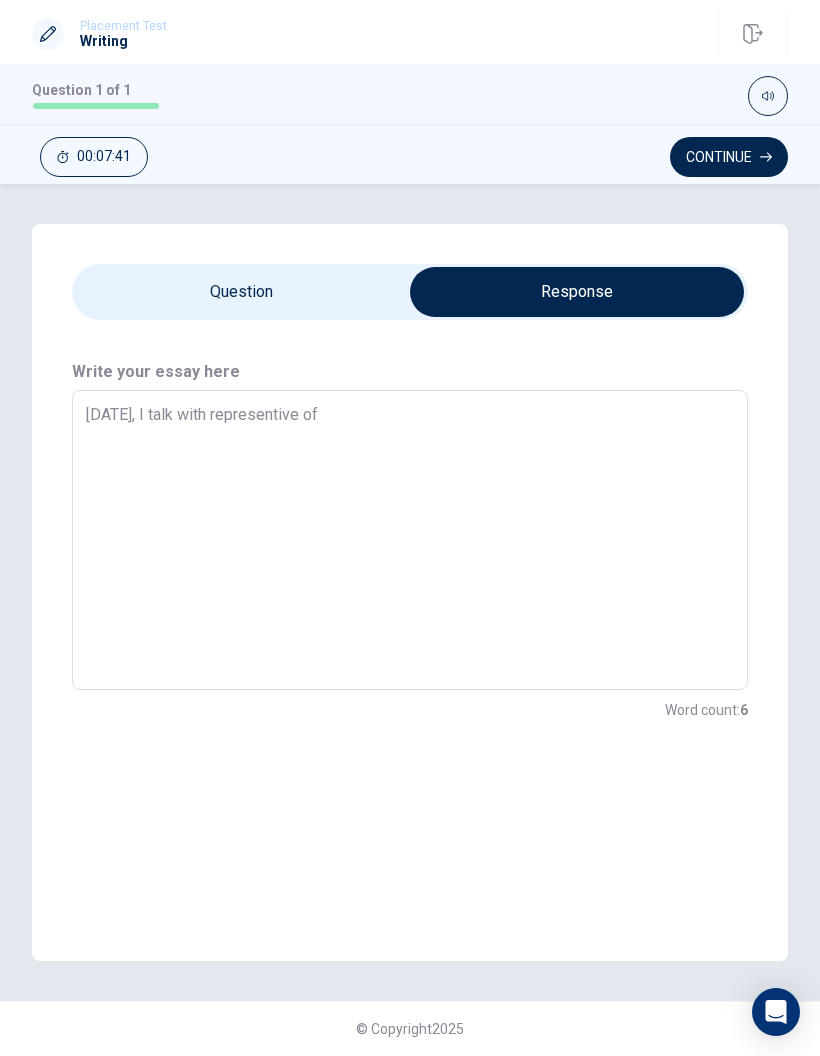 type on "x" 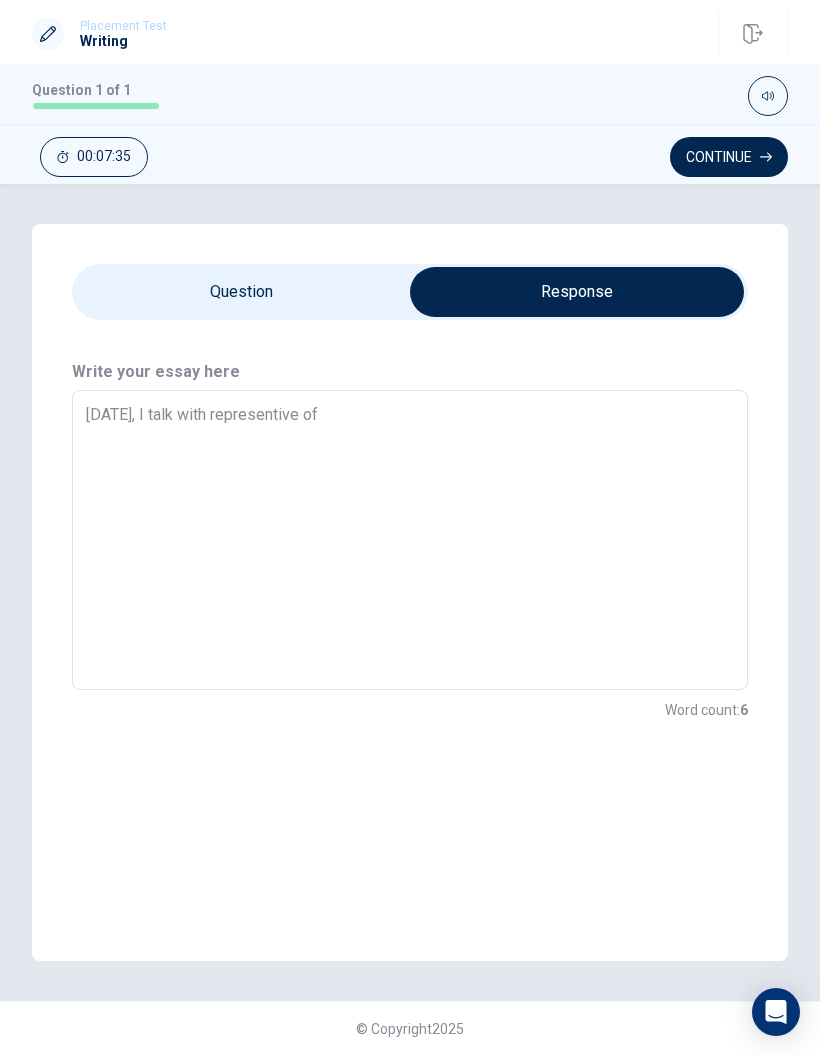 type on "x" 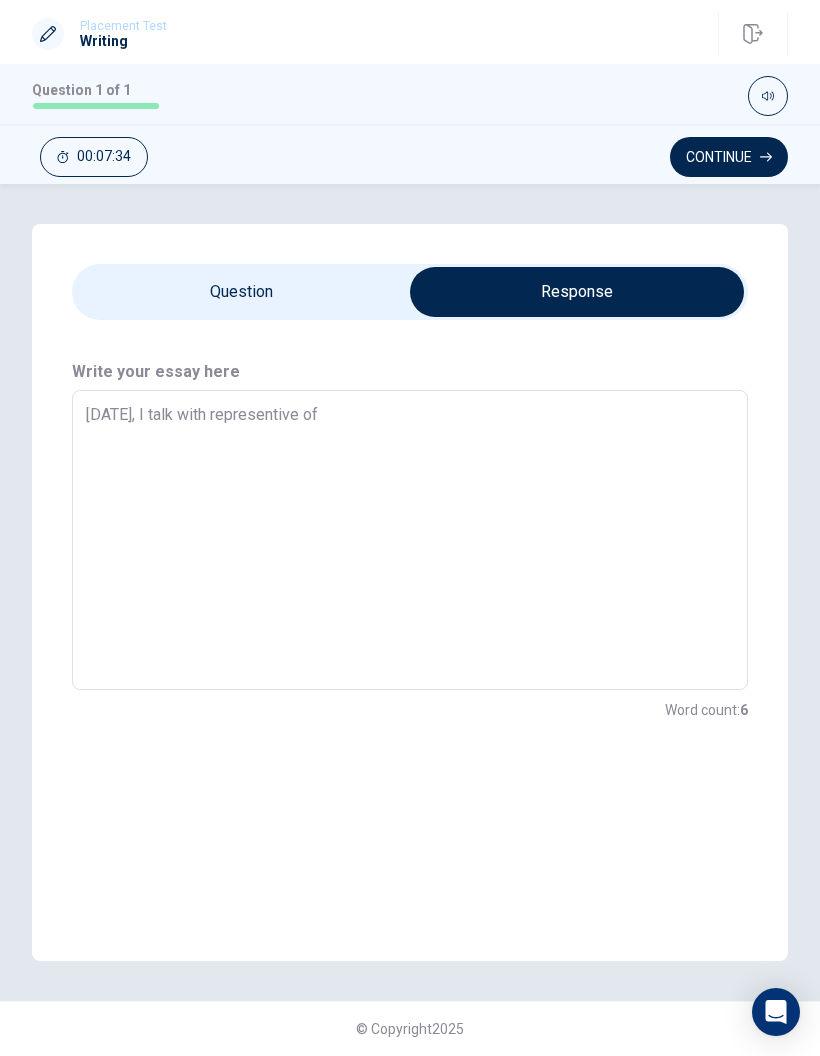 type on "[DATE], I talk with representive of a" 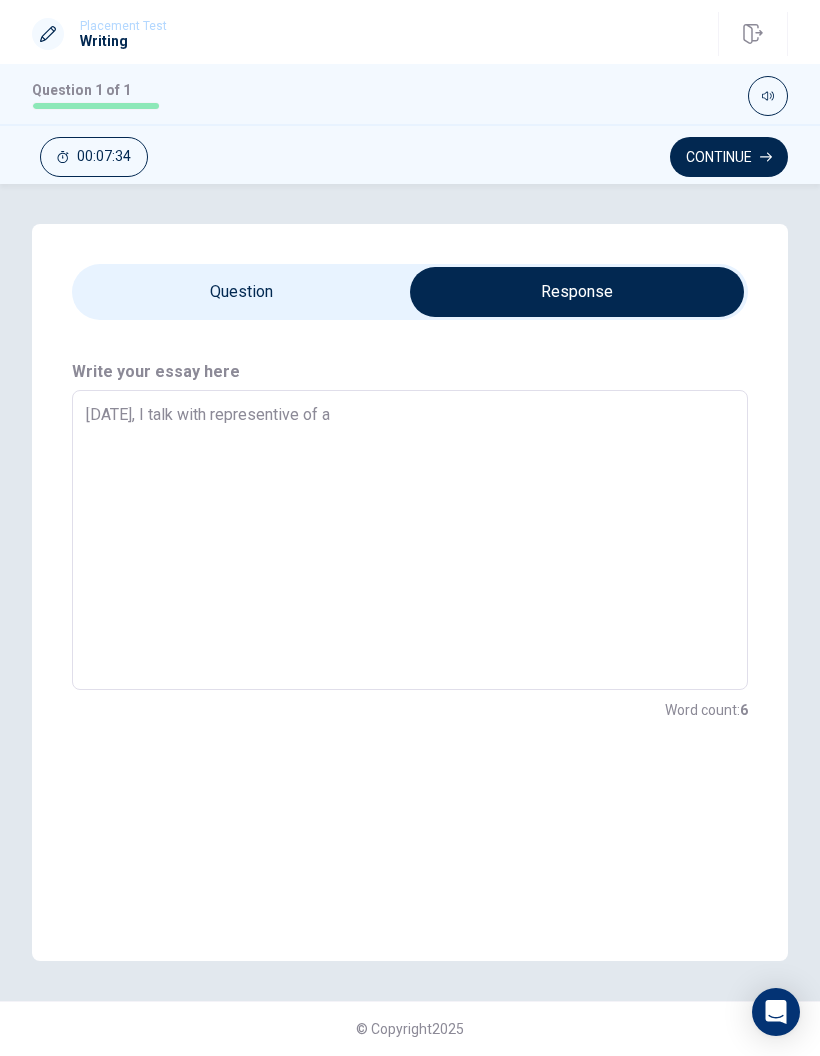 type on "x" 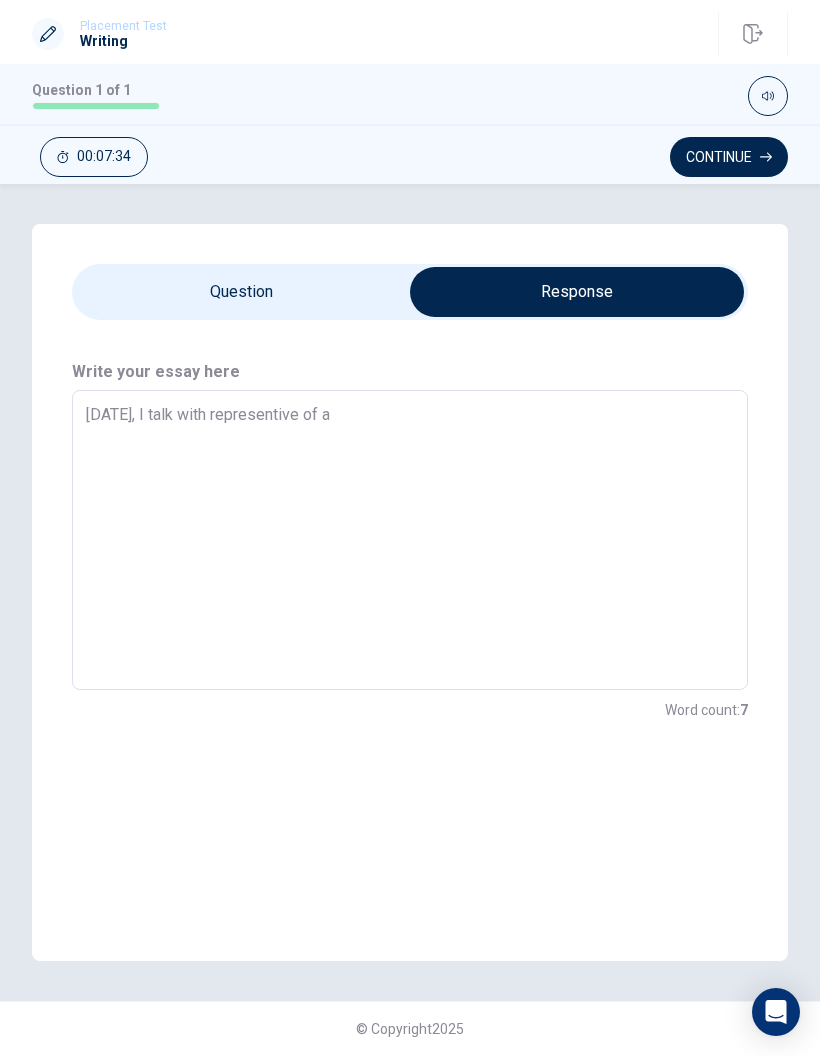type on "[DATE], I talk with representive of a" 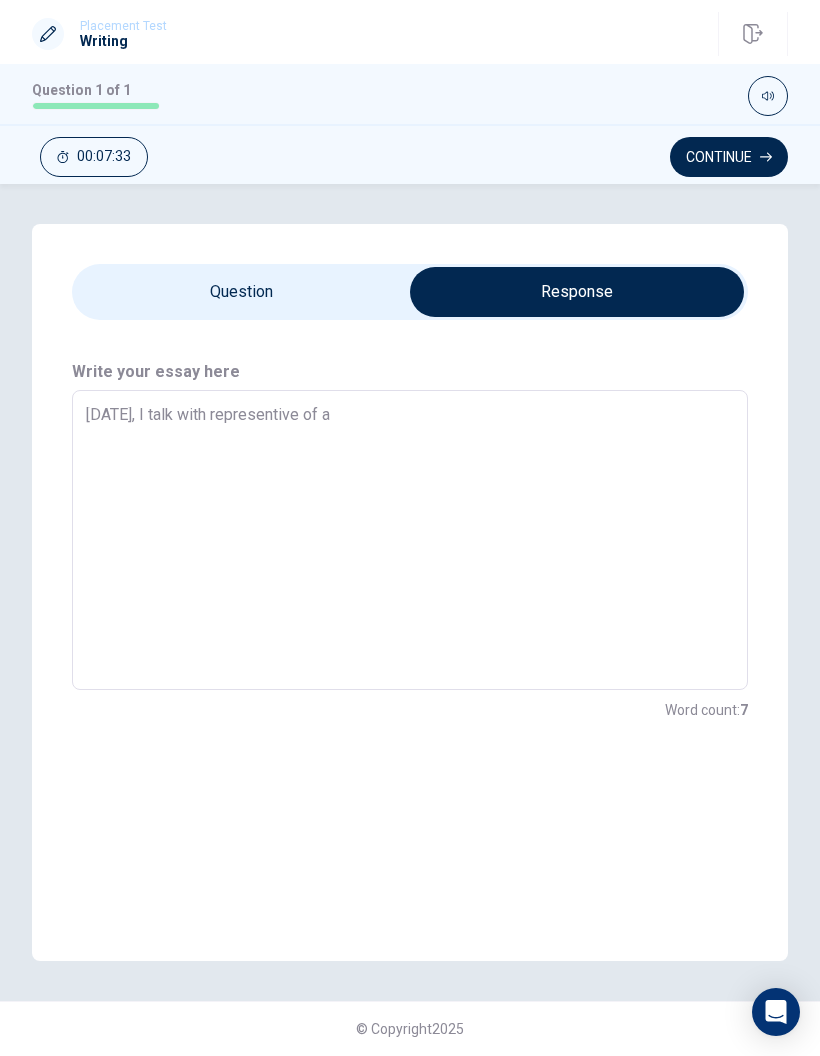 type on "[DATE], I talk with representive of a c" 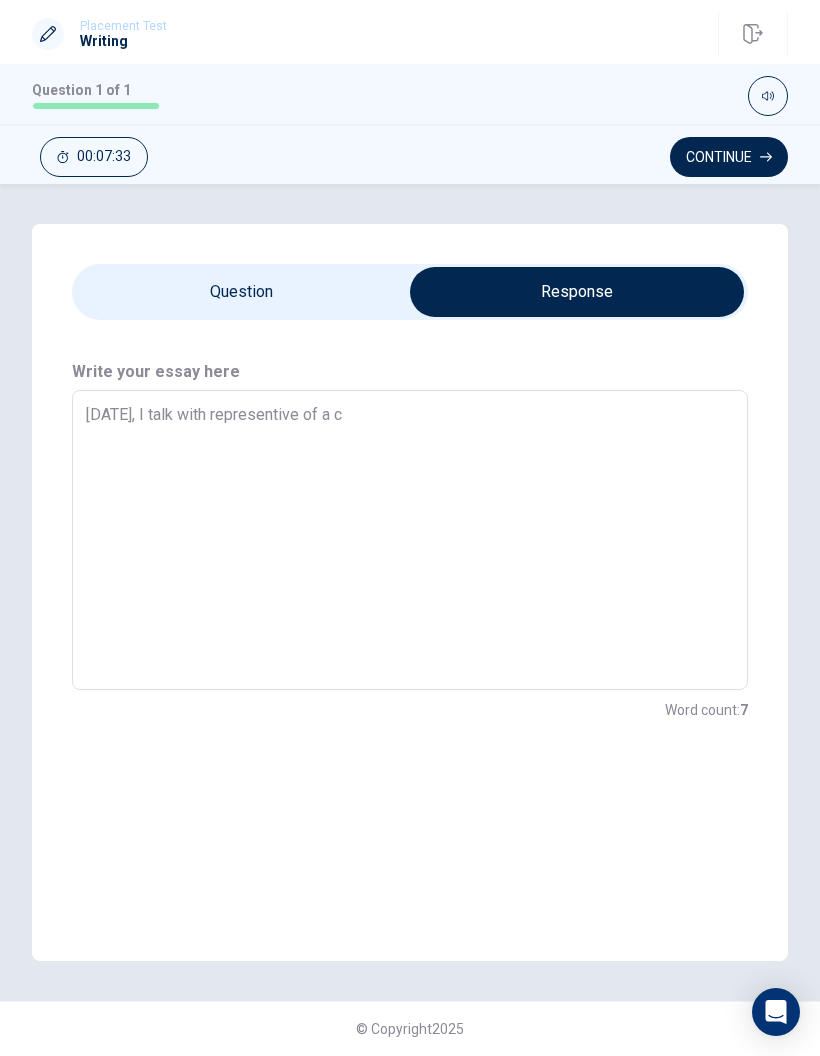 type on "x" 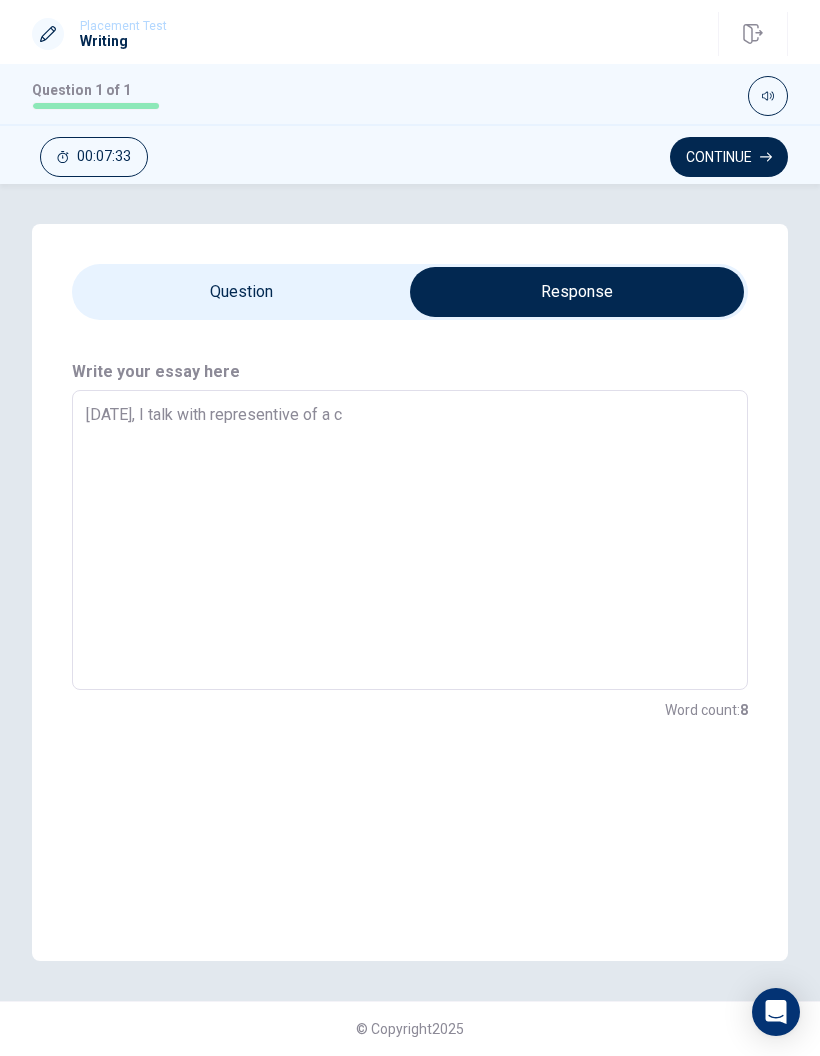 type on "[DATE], I talk with representive of a co" 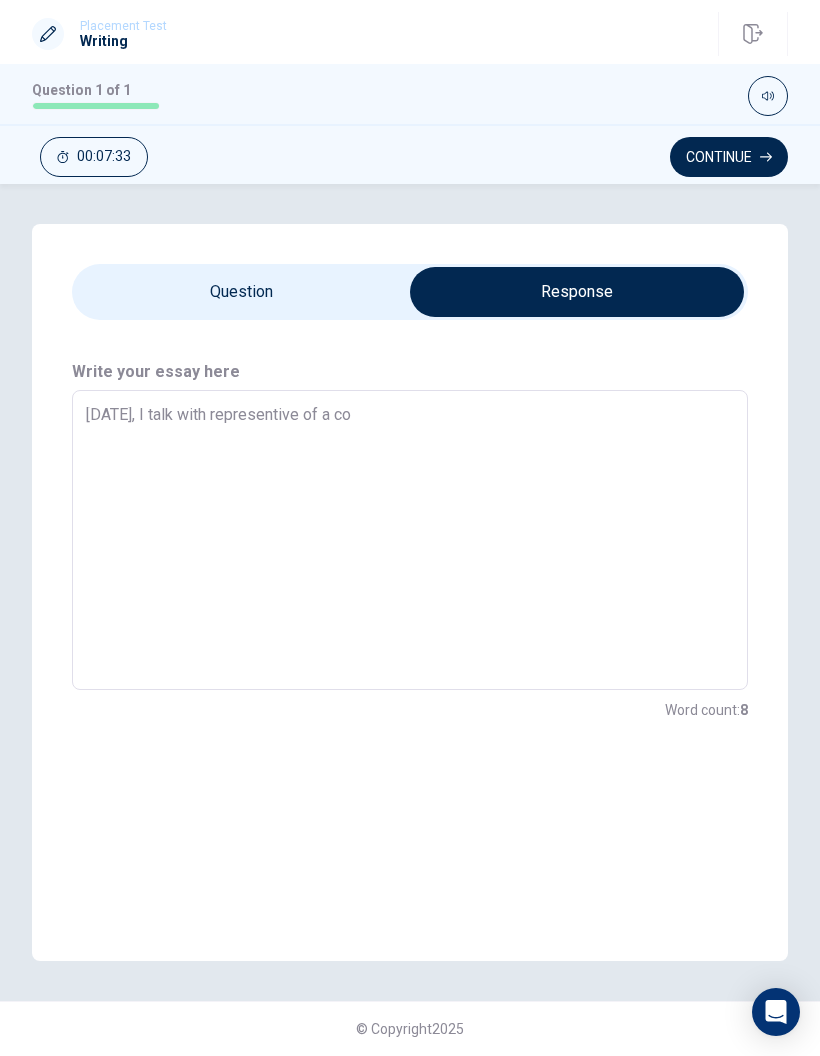 type on "x" 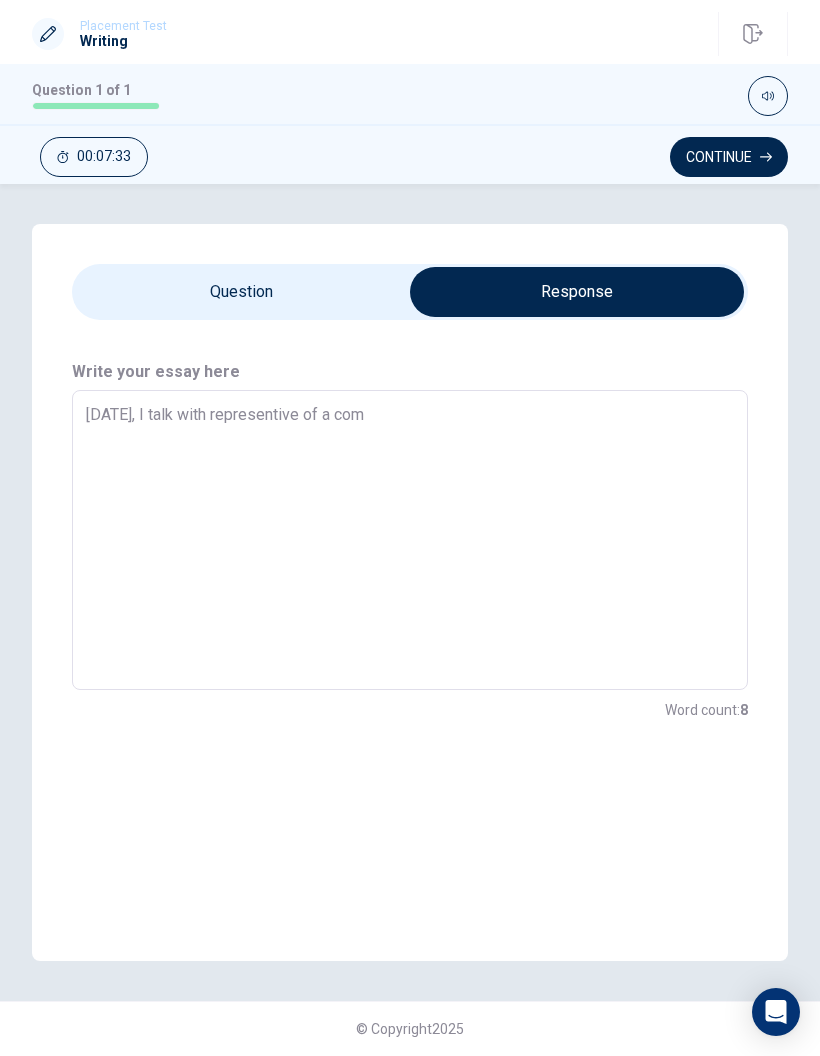 type on "x" 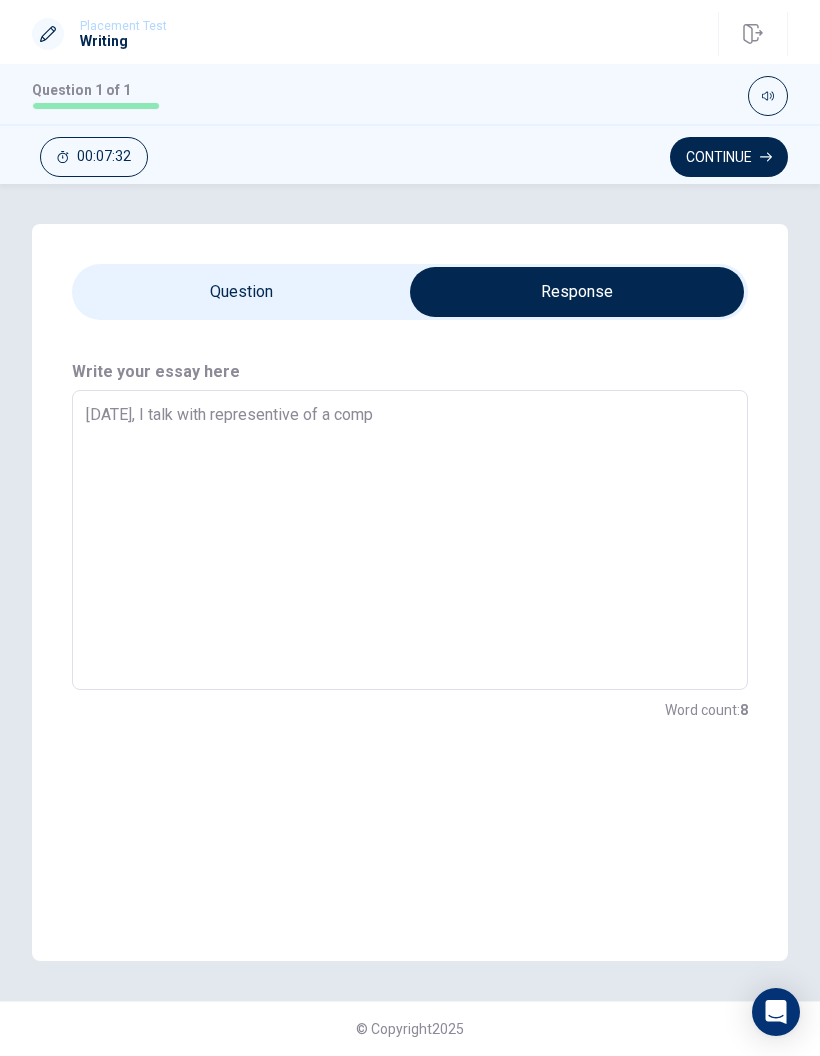 type on "x" 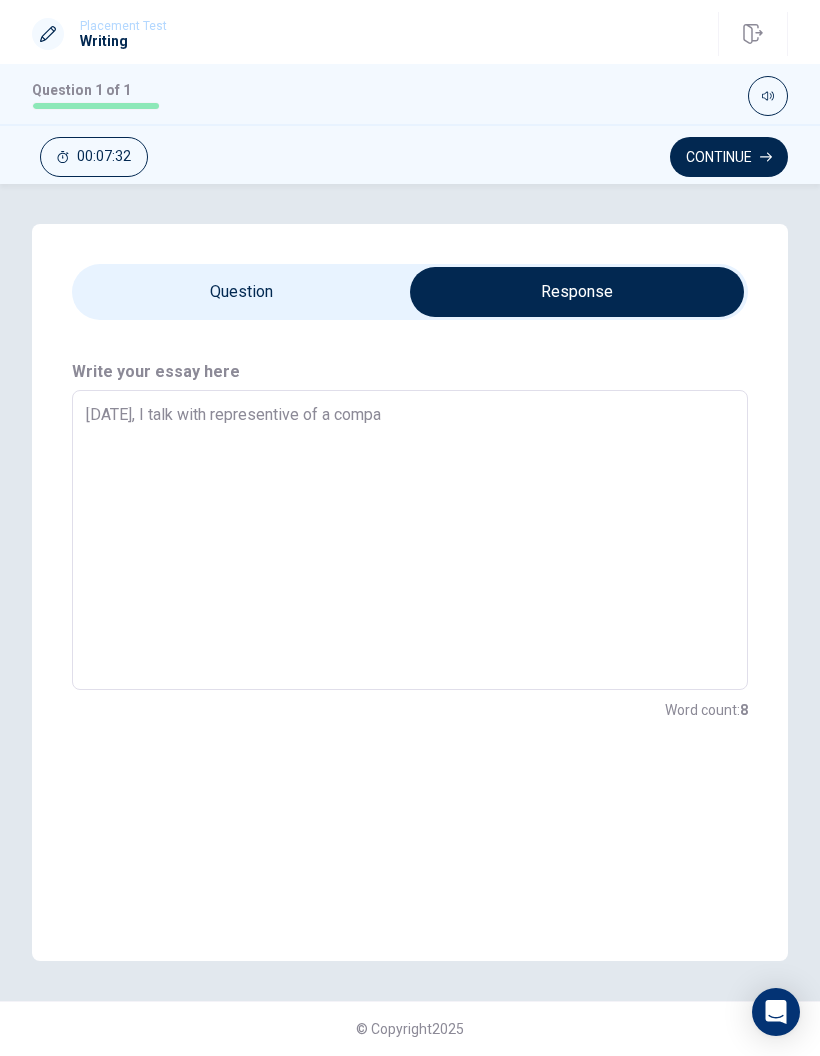 type on "x" 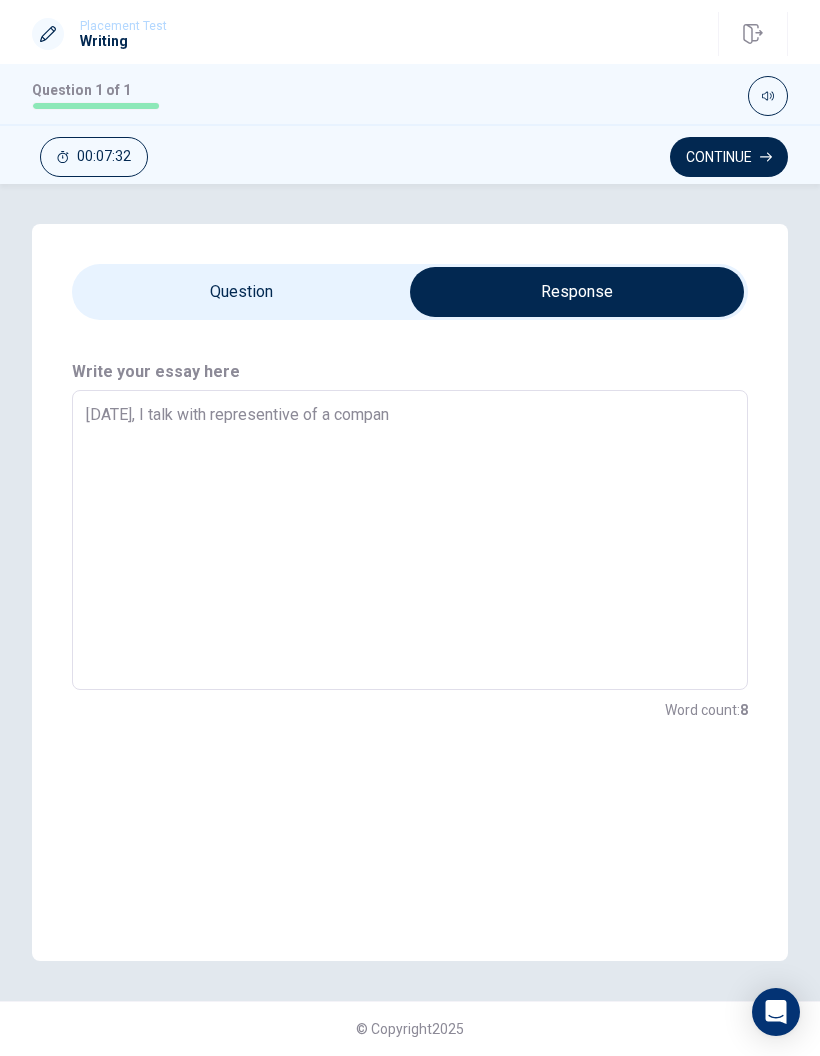 type on "x" 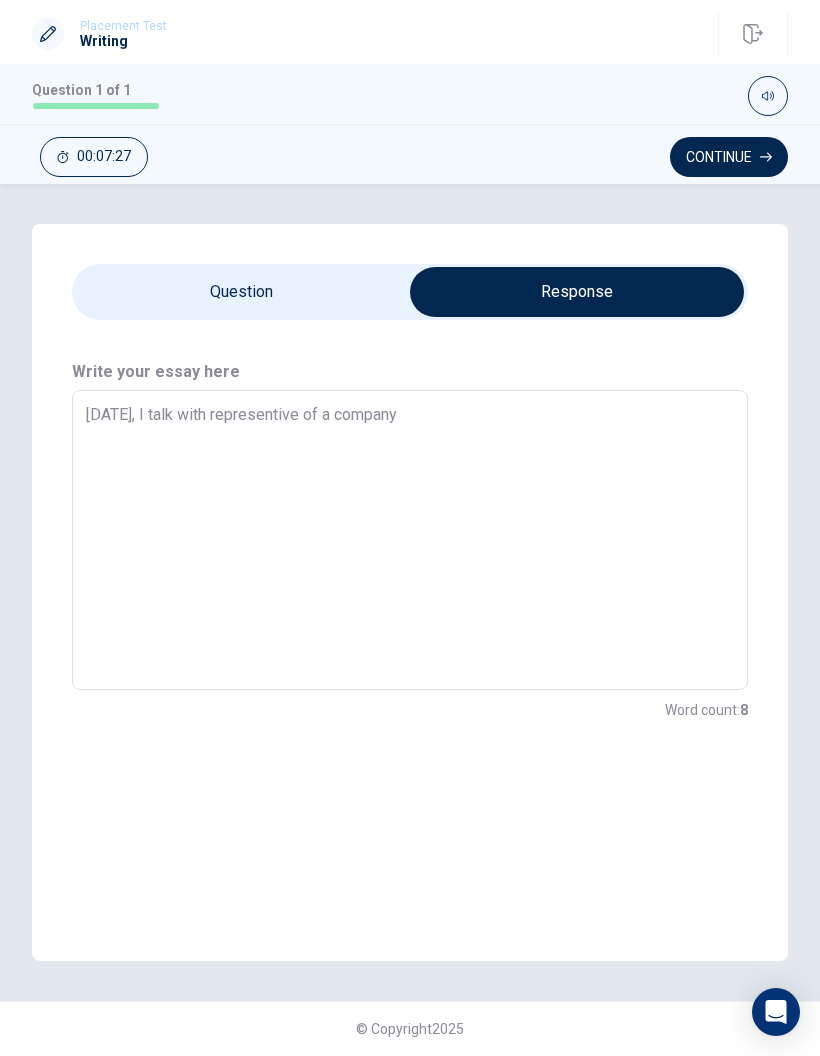 type on "x" 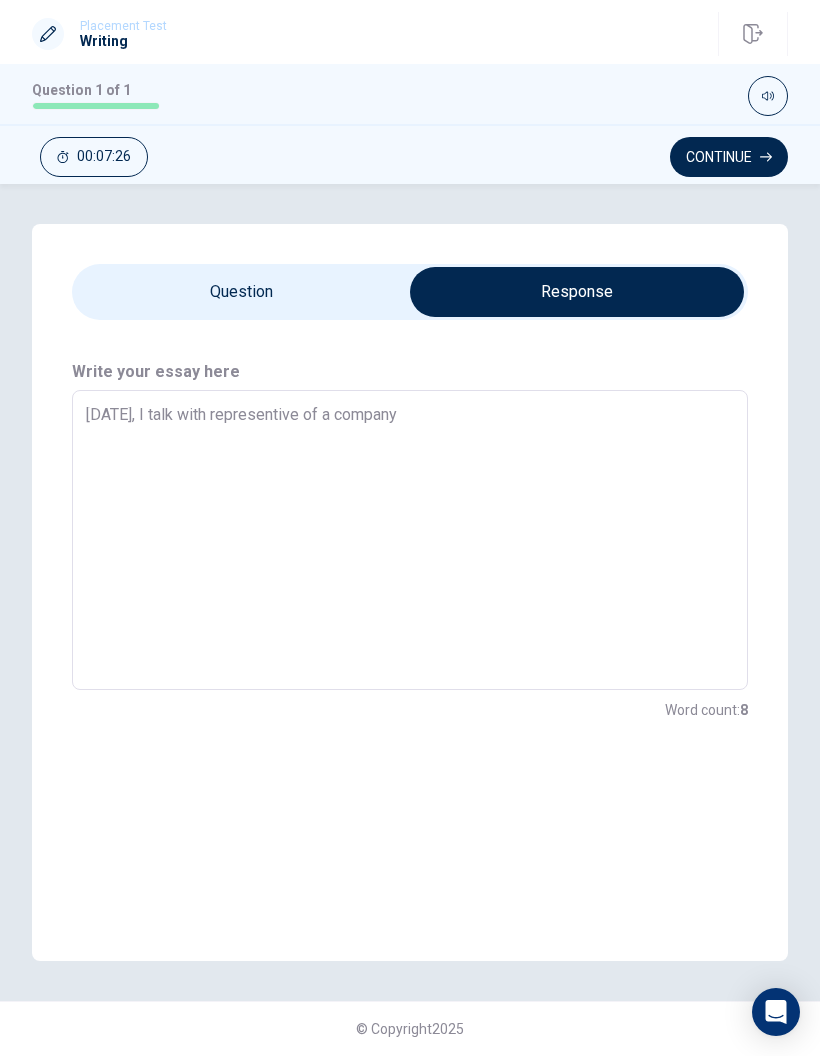 type on "[DATE], I talk with representive of a company" 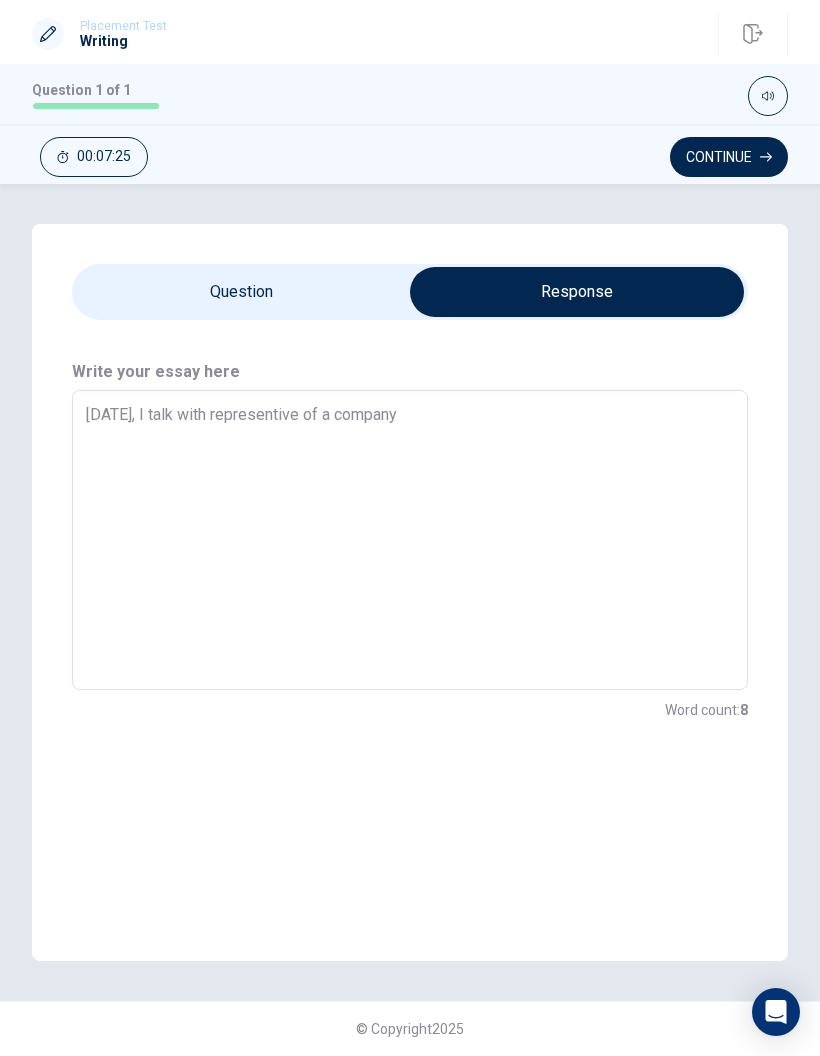 type on "[DATE], I talk with representive of a company y" 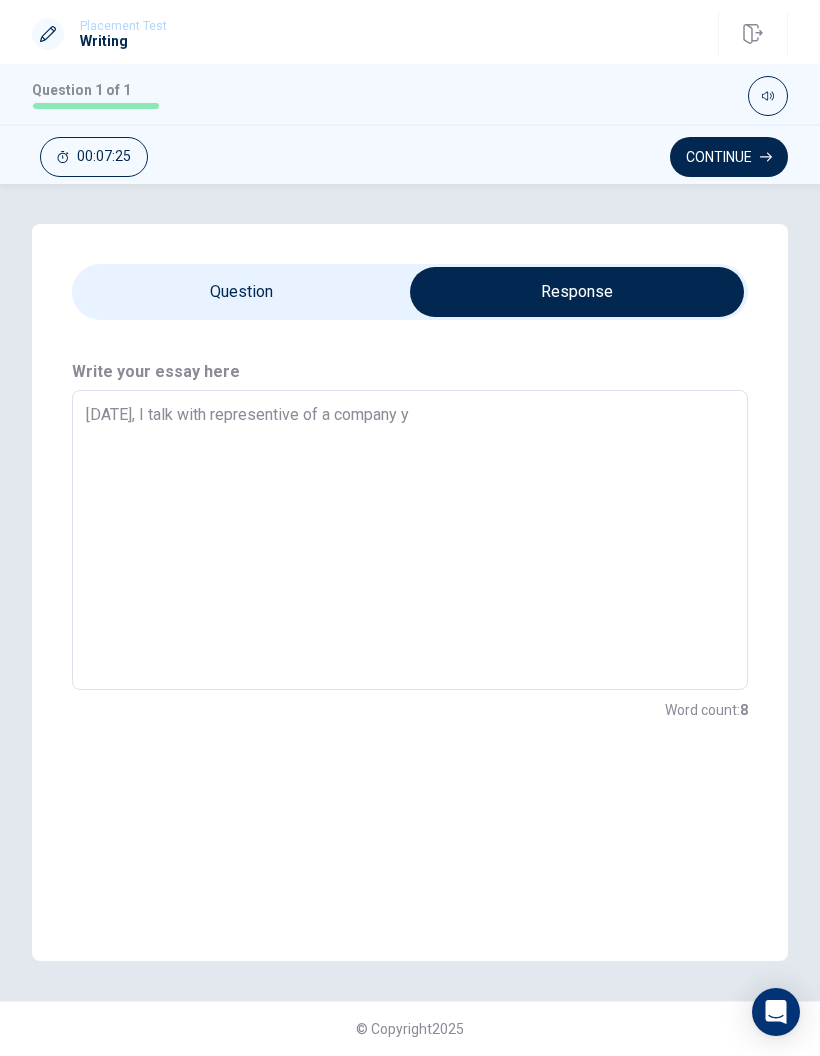 type on "x" 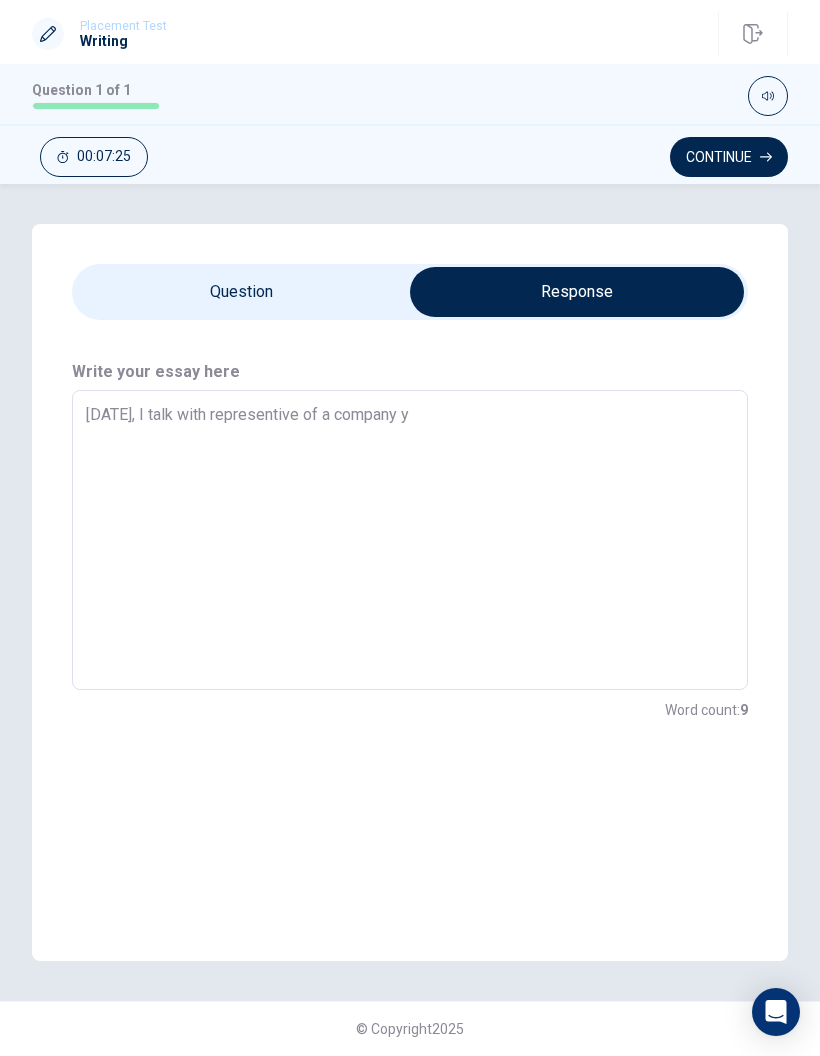 type on "[DATE], I talk with representive of a company" 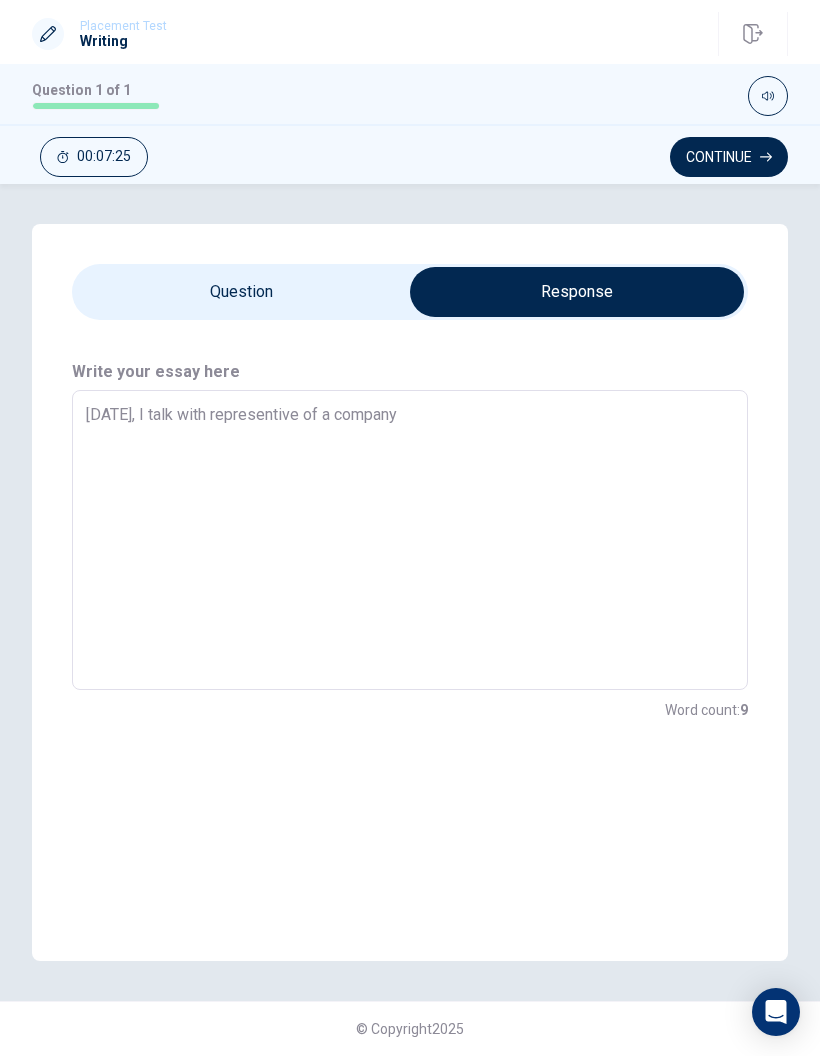 type on "x" 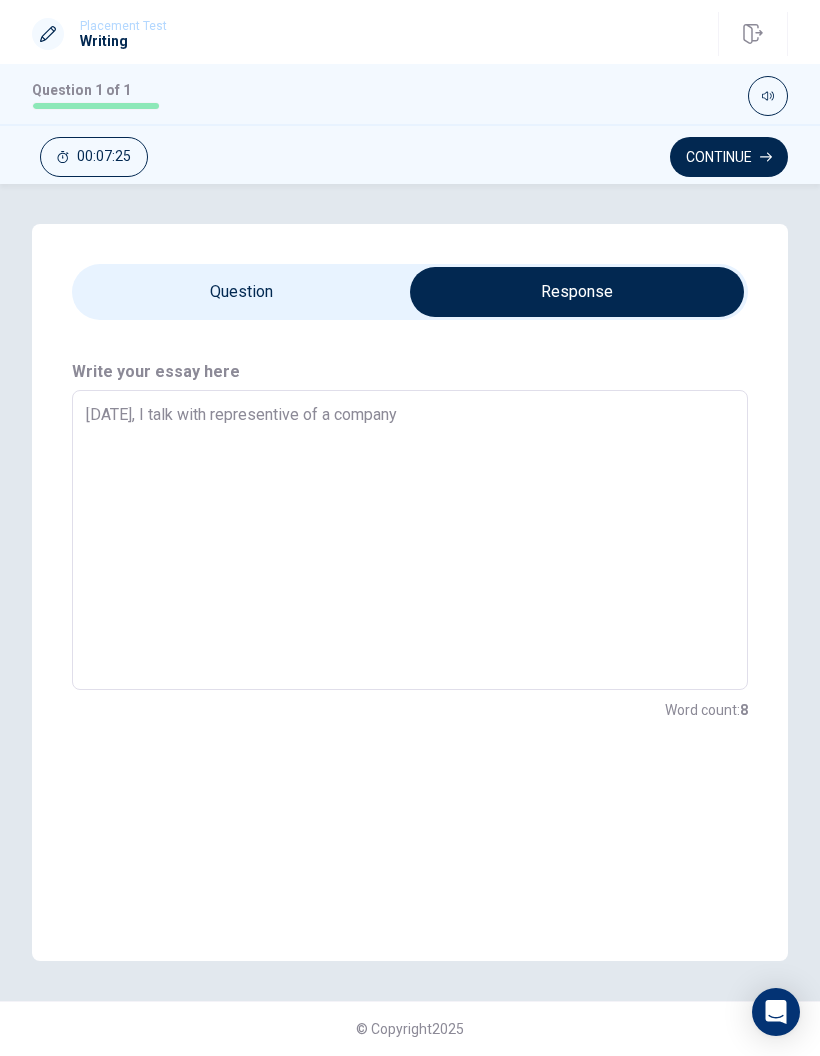 type on "[DATE], I talk with representive of a company t" 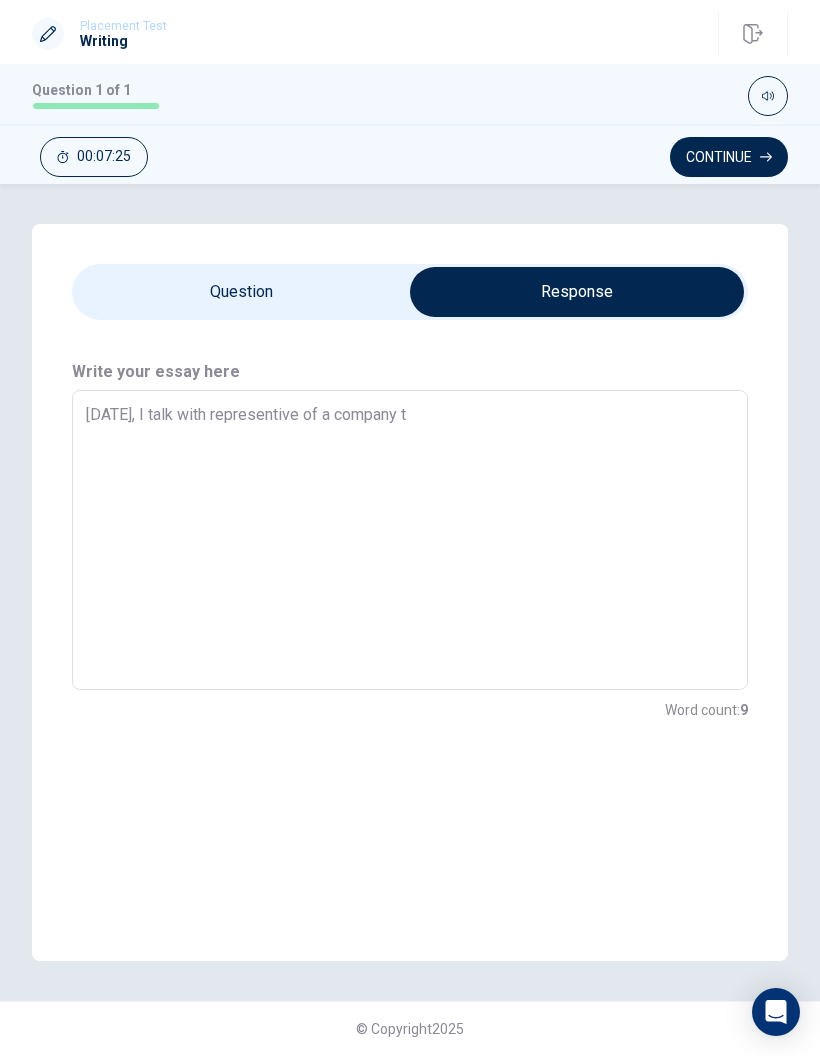 type on "x" 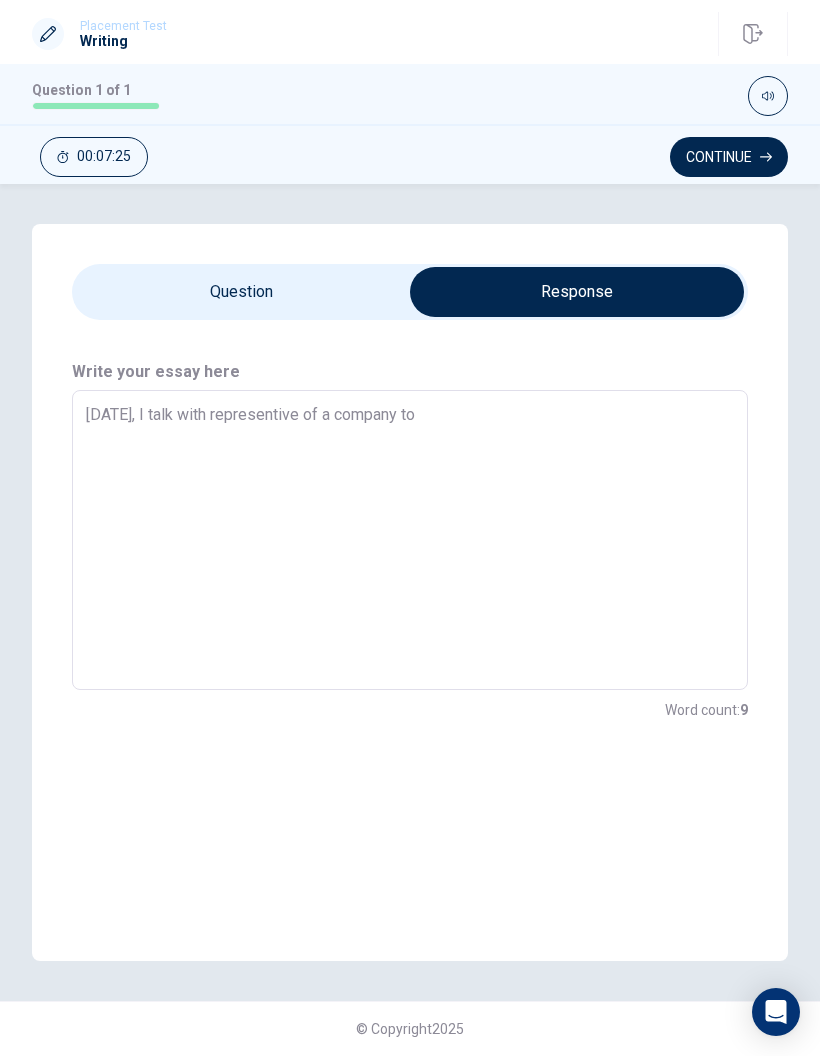 type on "x" 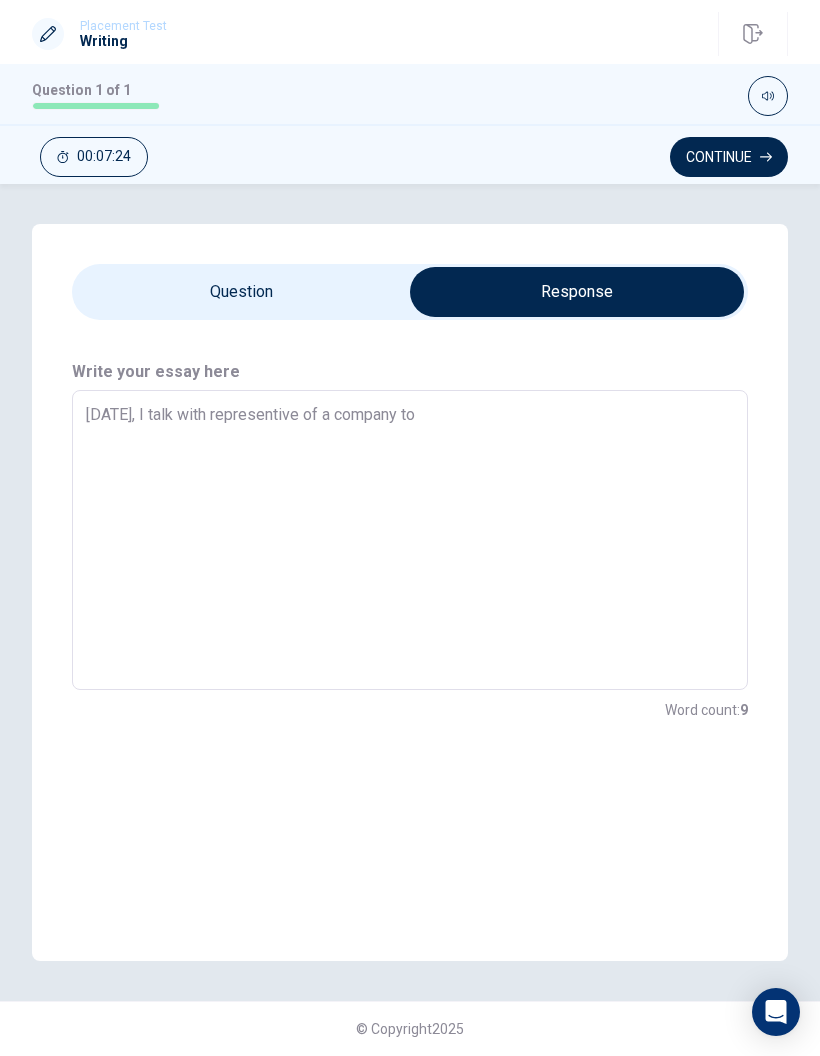 type on "[DATE], I talk with representive of a company to" 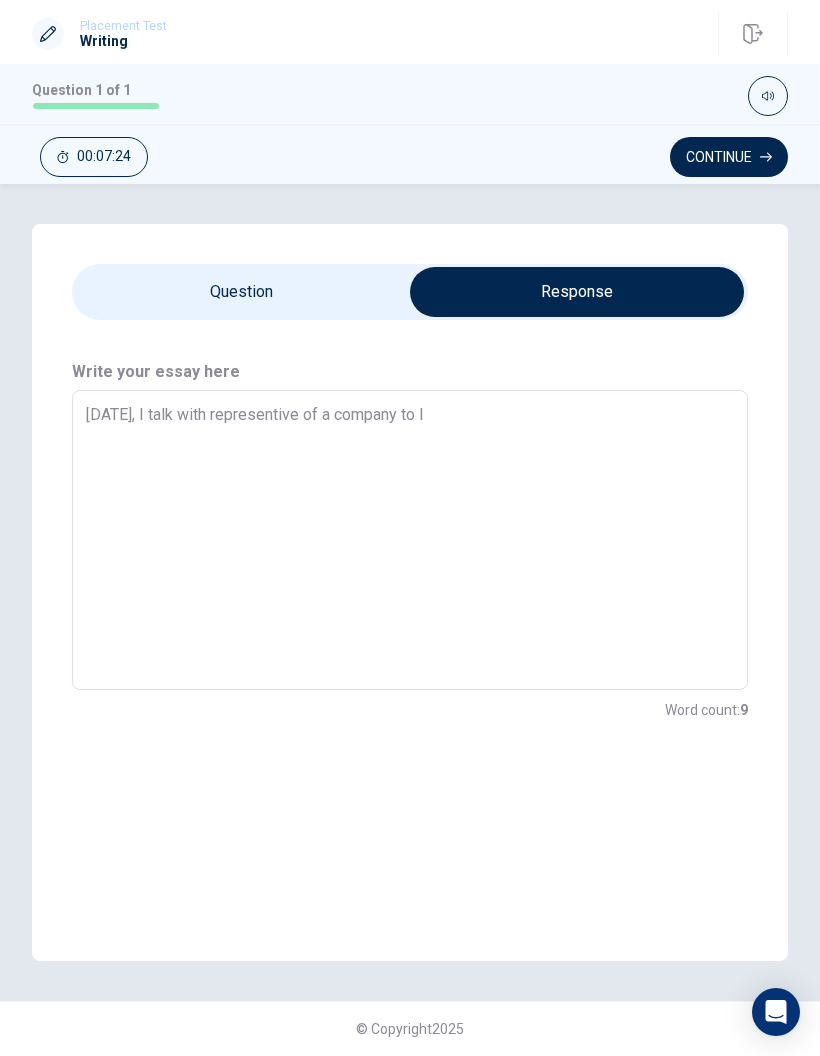type on "x" 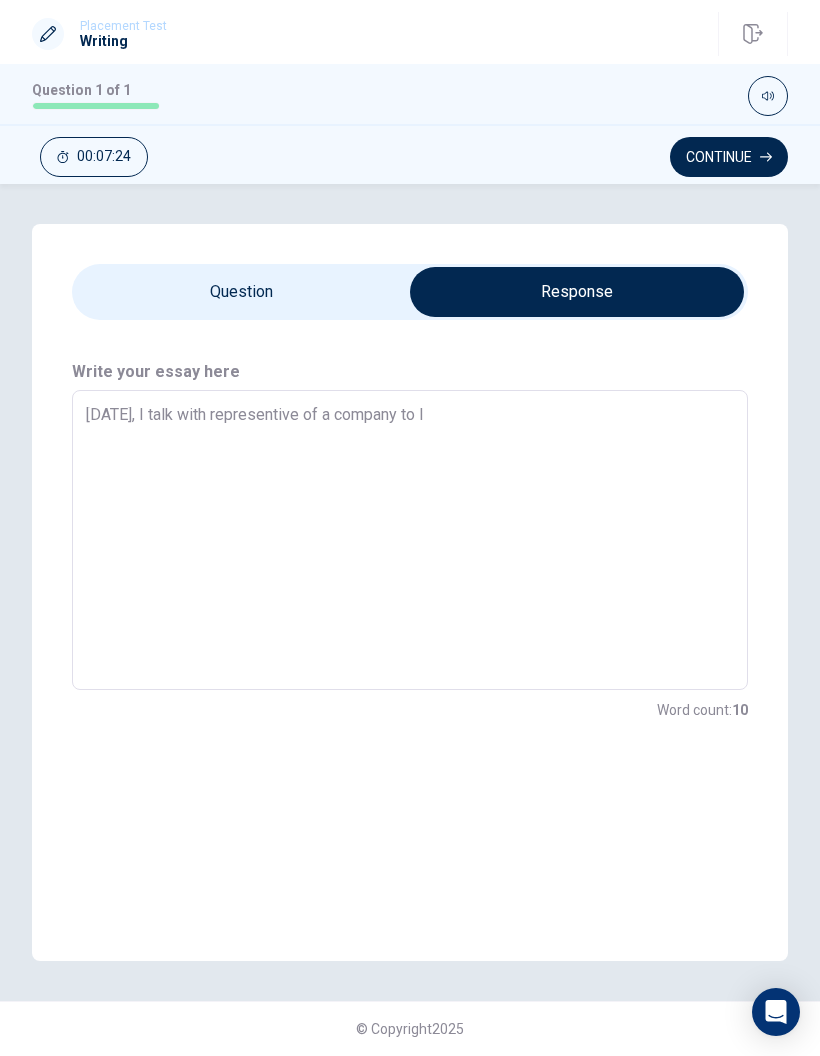 type on "[DATE], I talk with representive of a company to le" 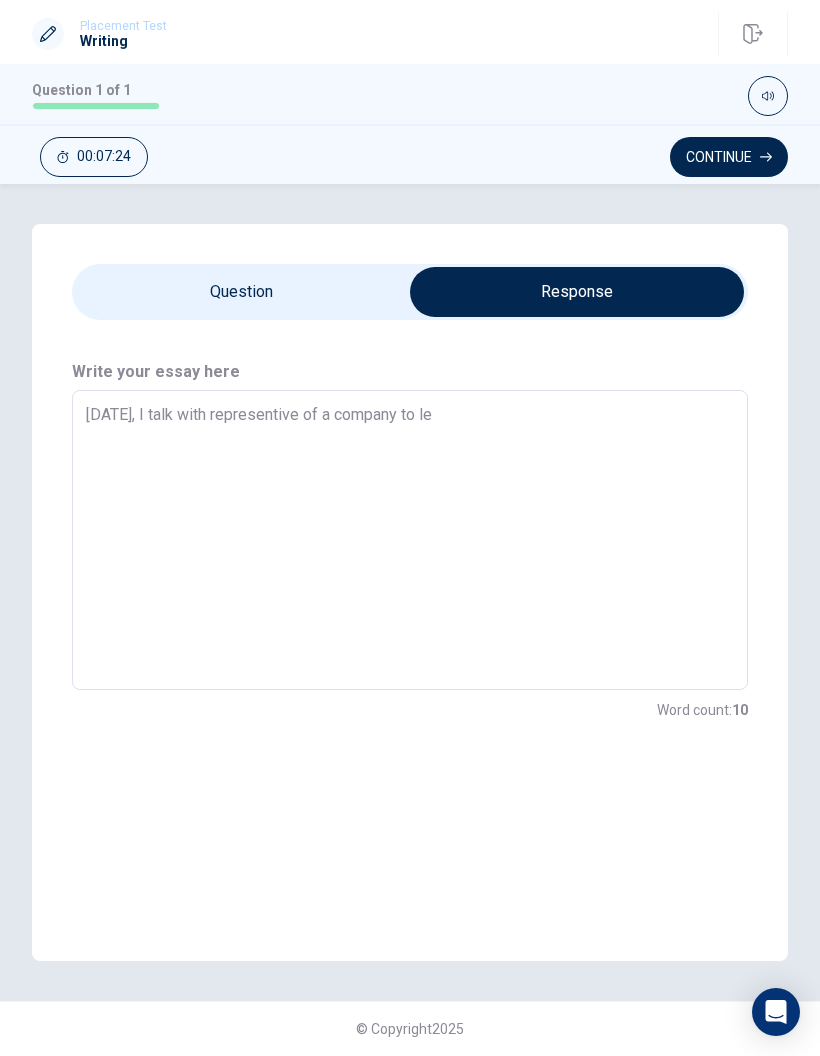 type on "x" 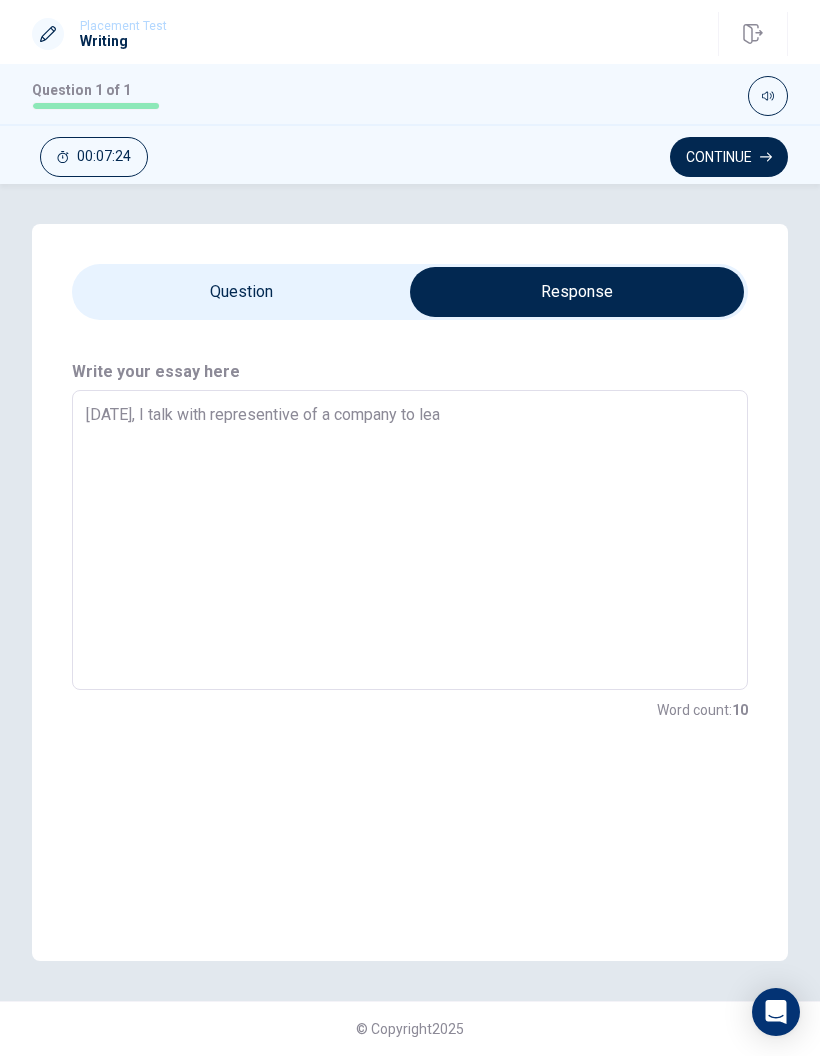 type on "x" 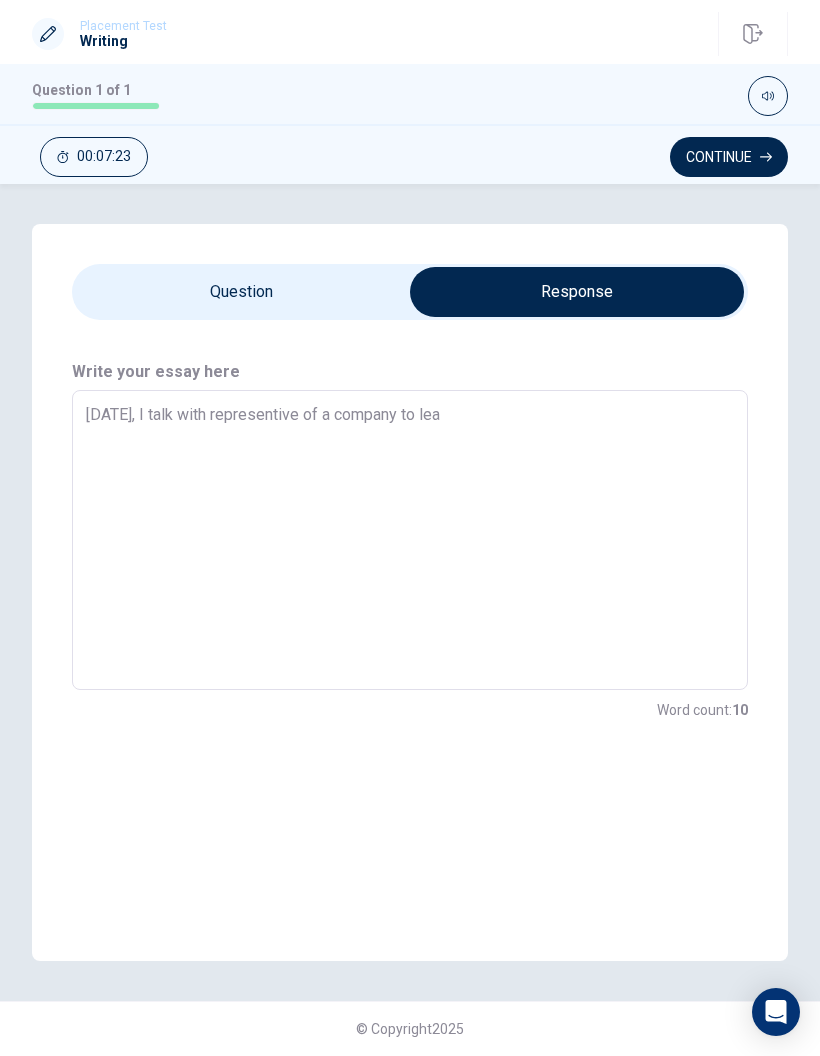 type on "[DATE], I talk with representive of a company to [PERSON_NAME]" 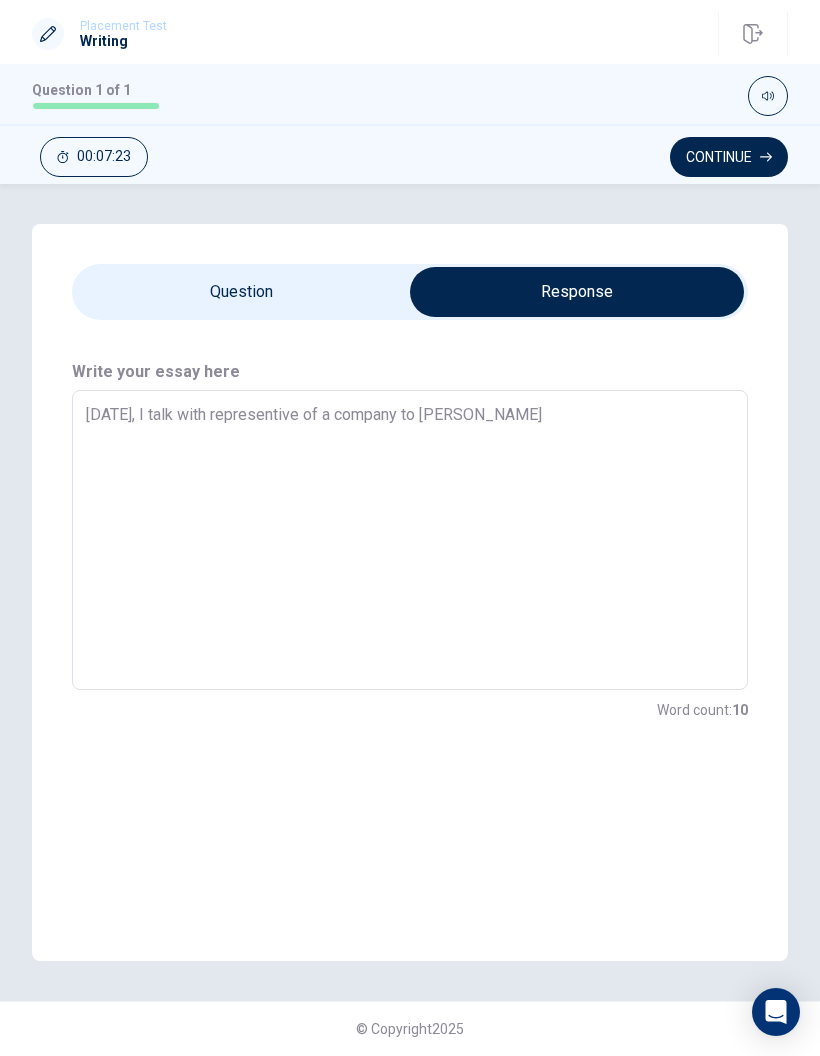 type on "x" 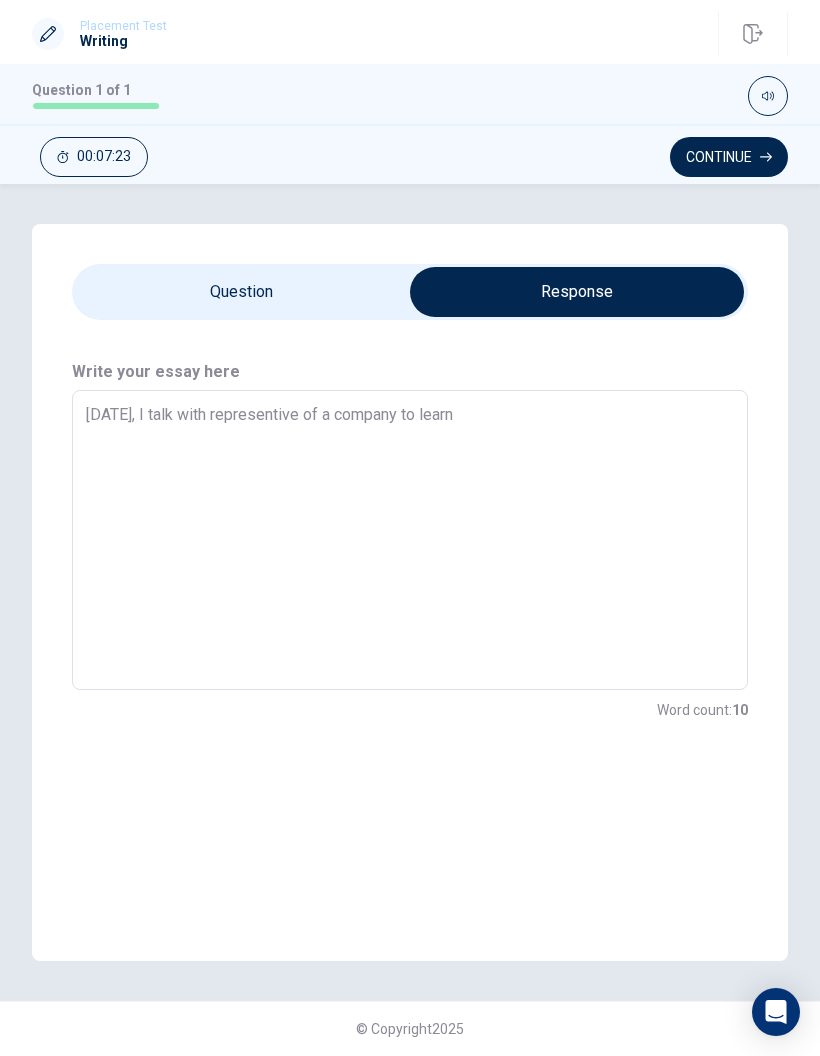 type on "x" 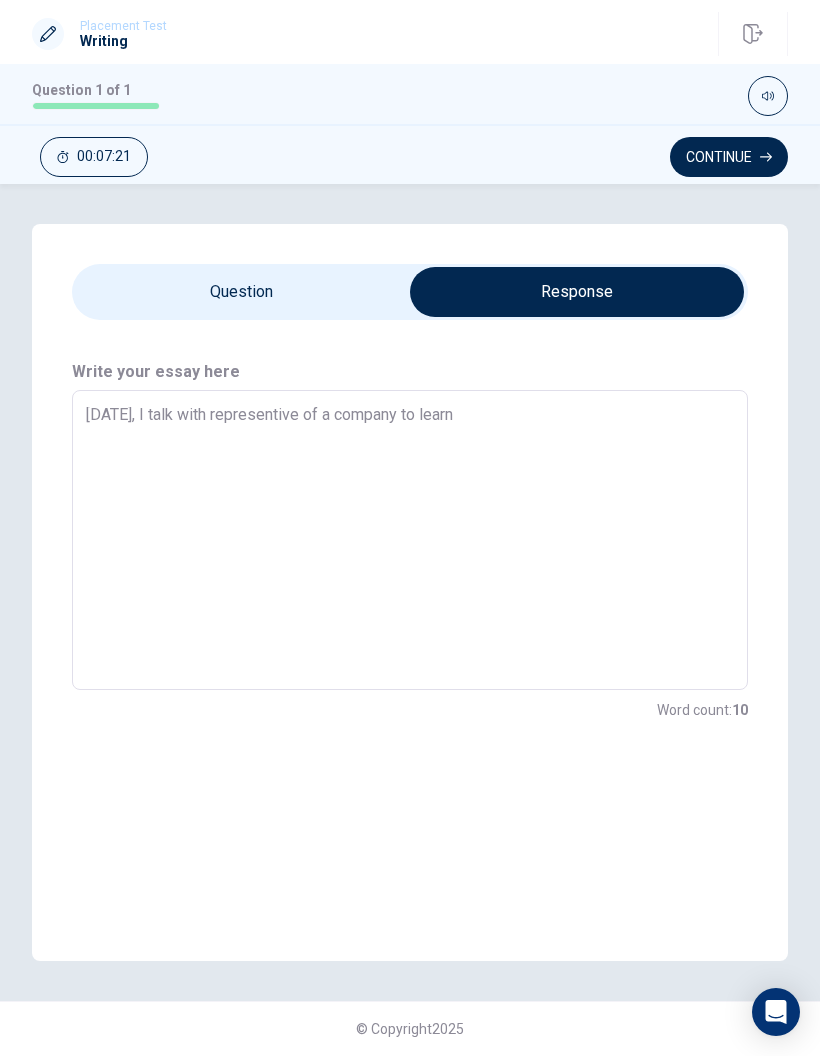 type on "x" 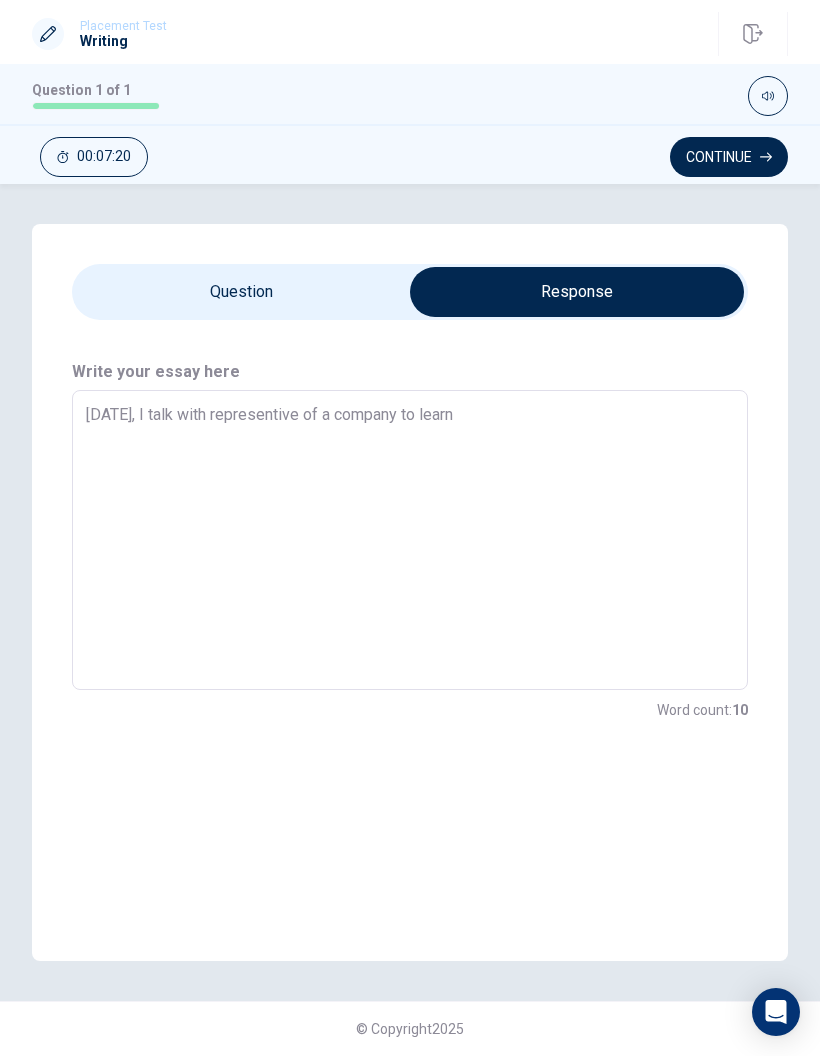 type on "[DATE], I talk with representive of a company to learn h" 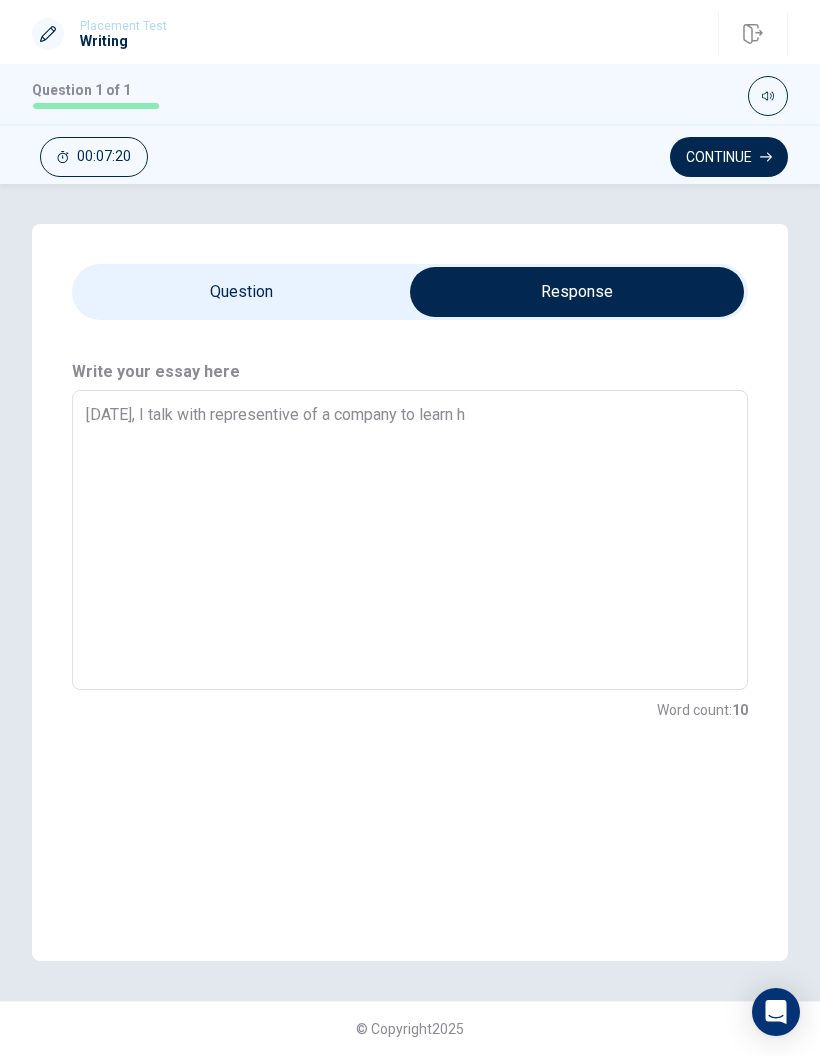 type on "x" 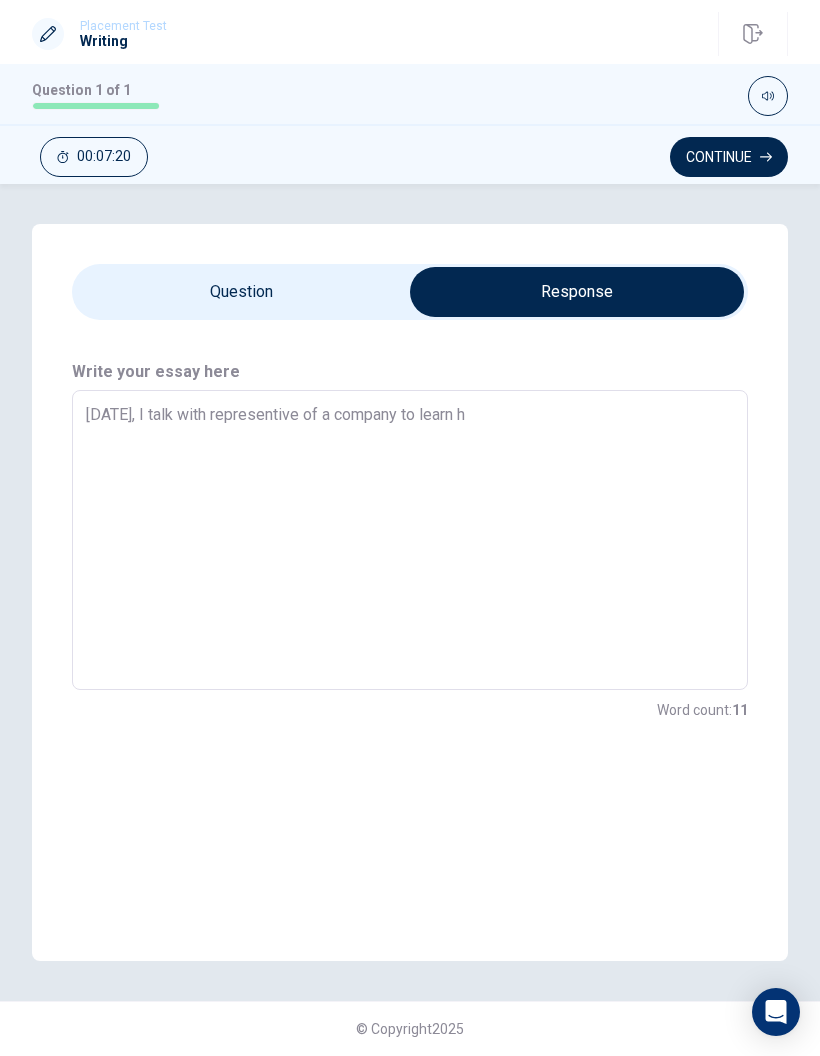 type on "[DATE], I talk with representive of a company to learn ho" 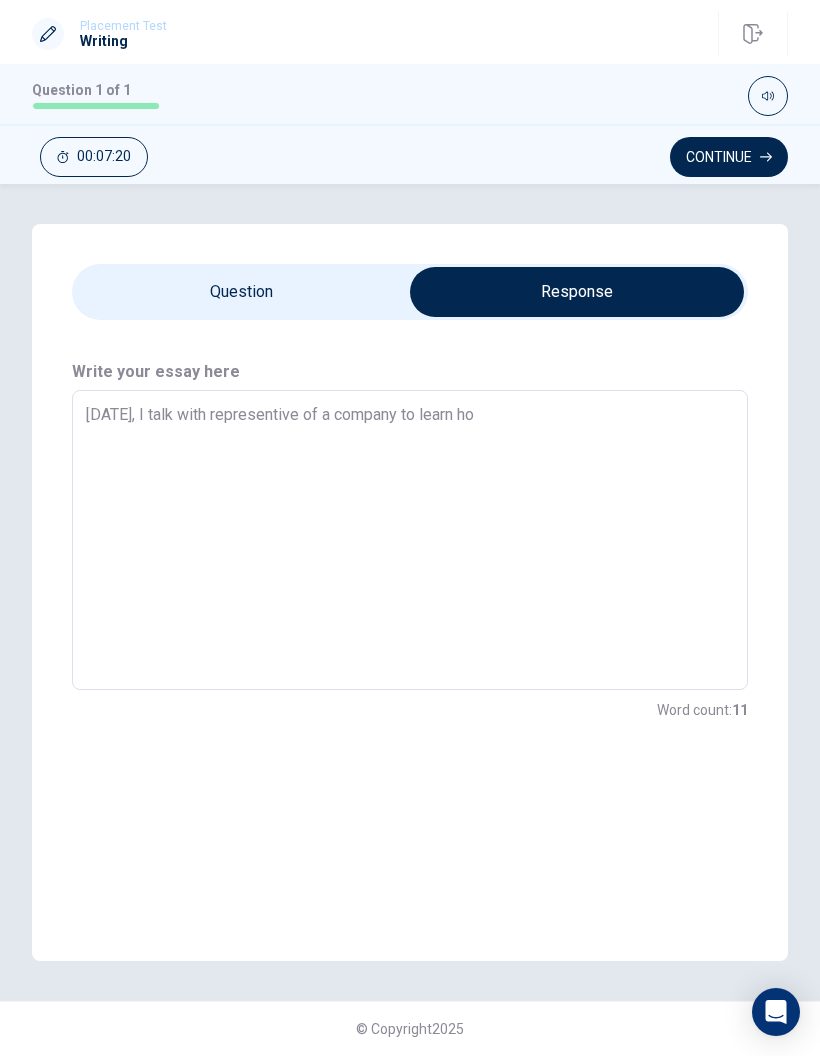 type on "x" 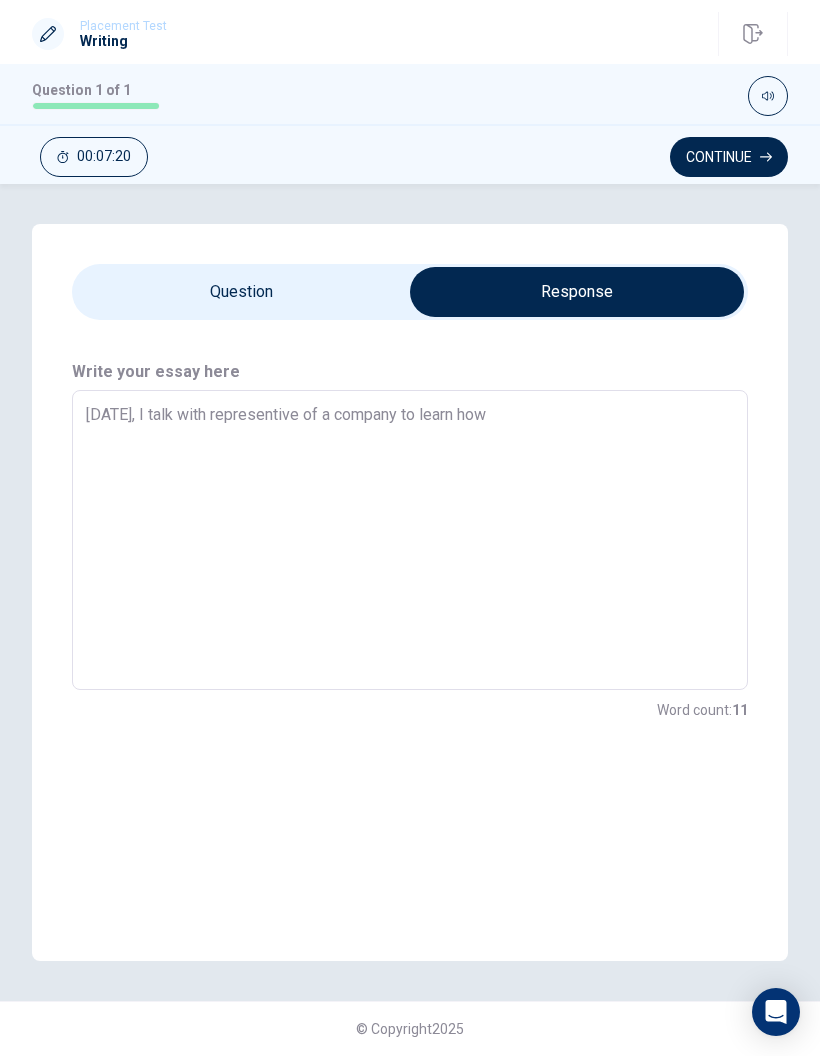 type on "x" 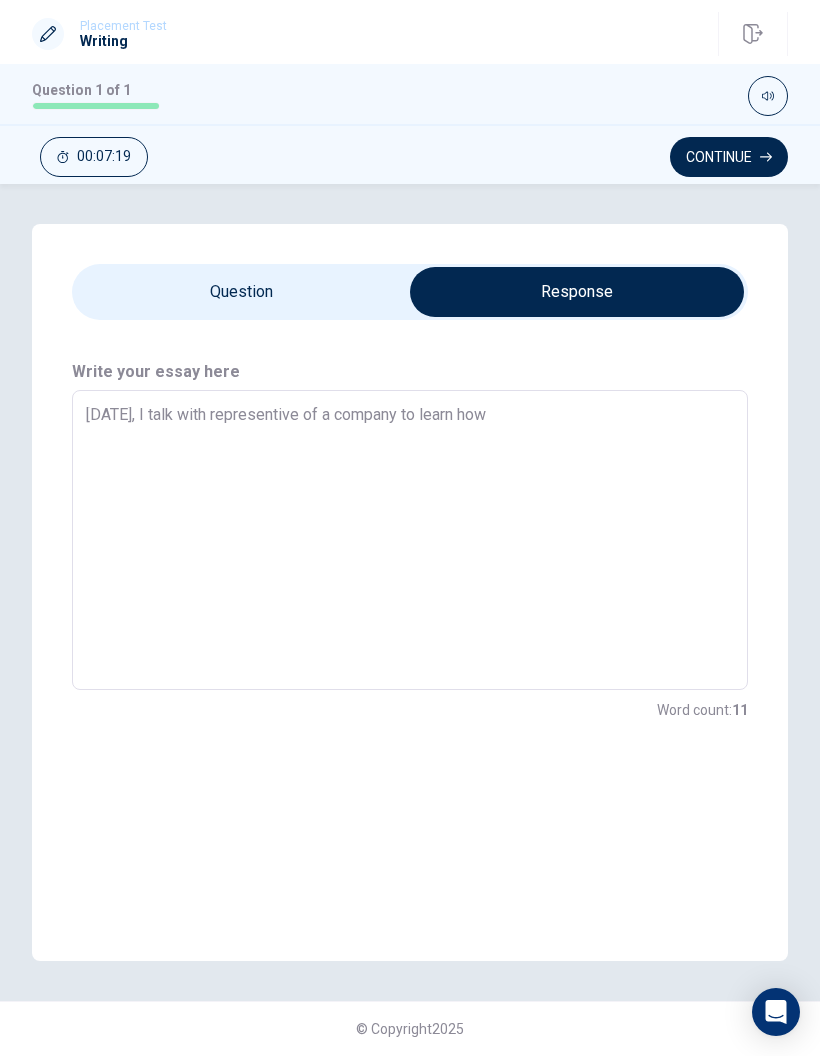 type on "[DATE], I talk with representive of a company to learn how" 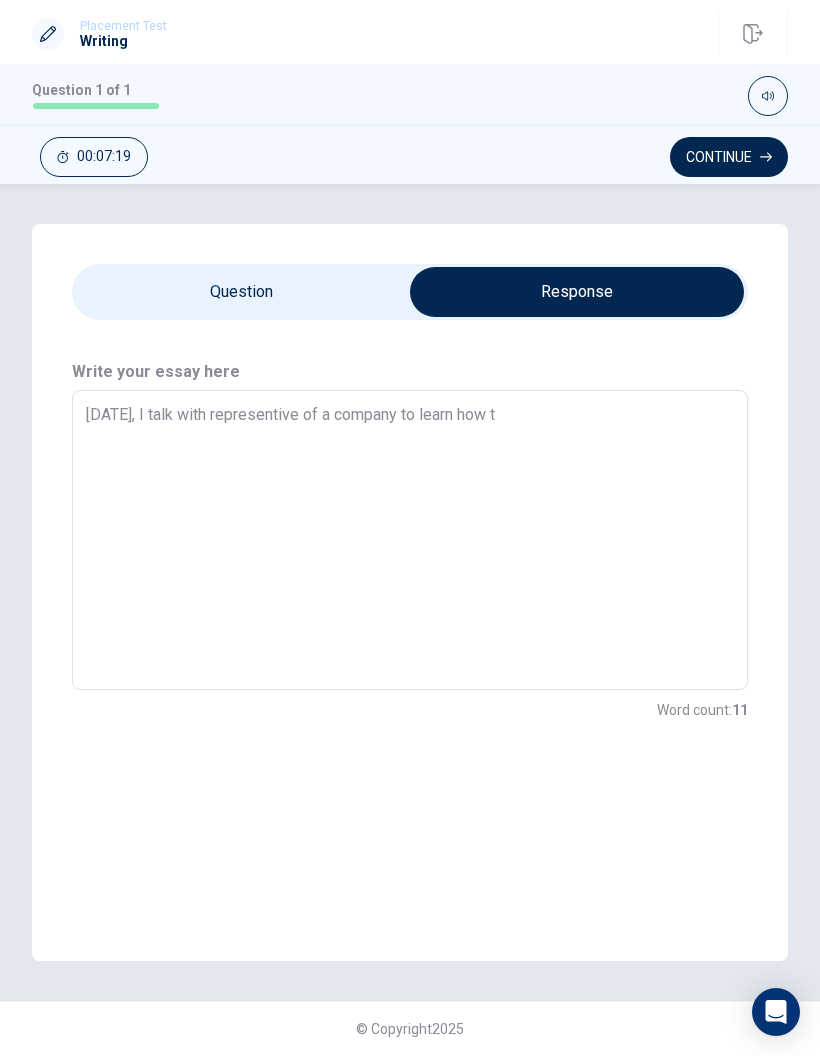 type on "x" 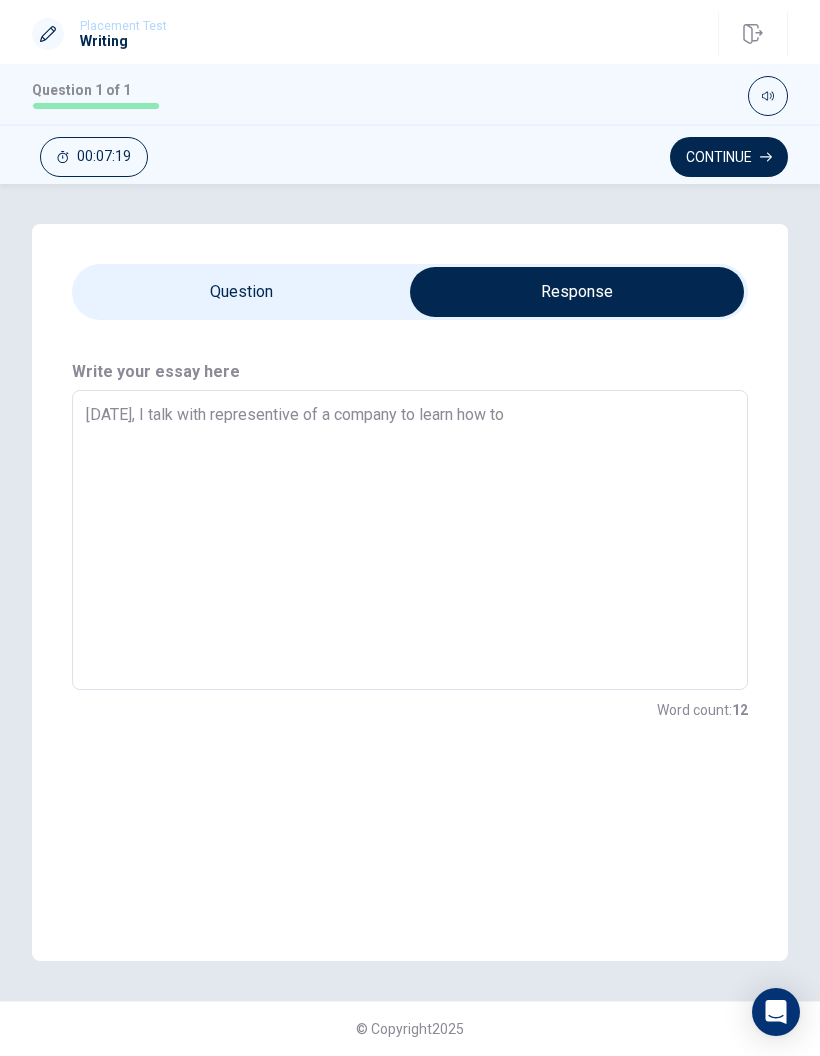 type on "x" 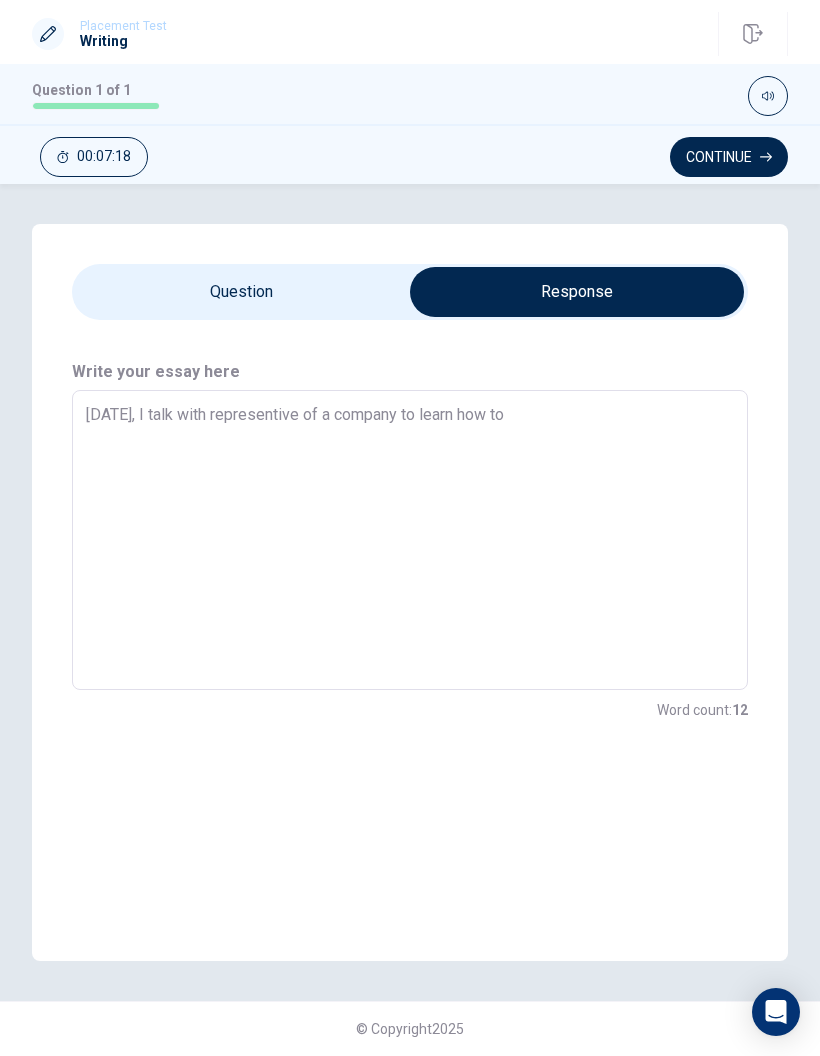 type on "[DATE], I talk with representive of a company to learn how to t" 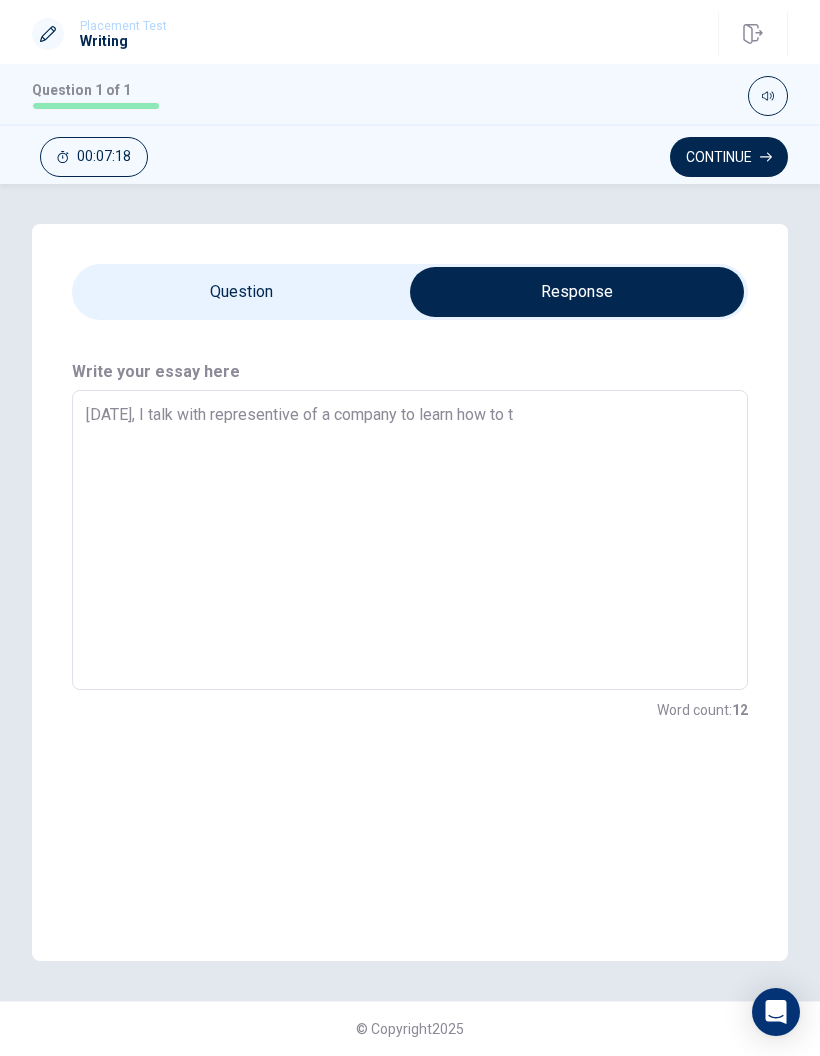 type on "x" 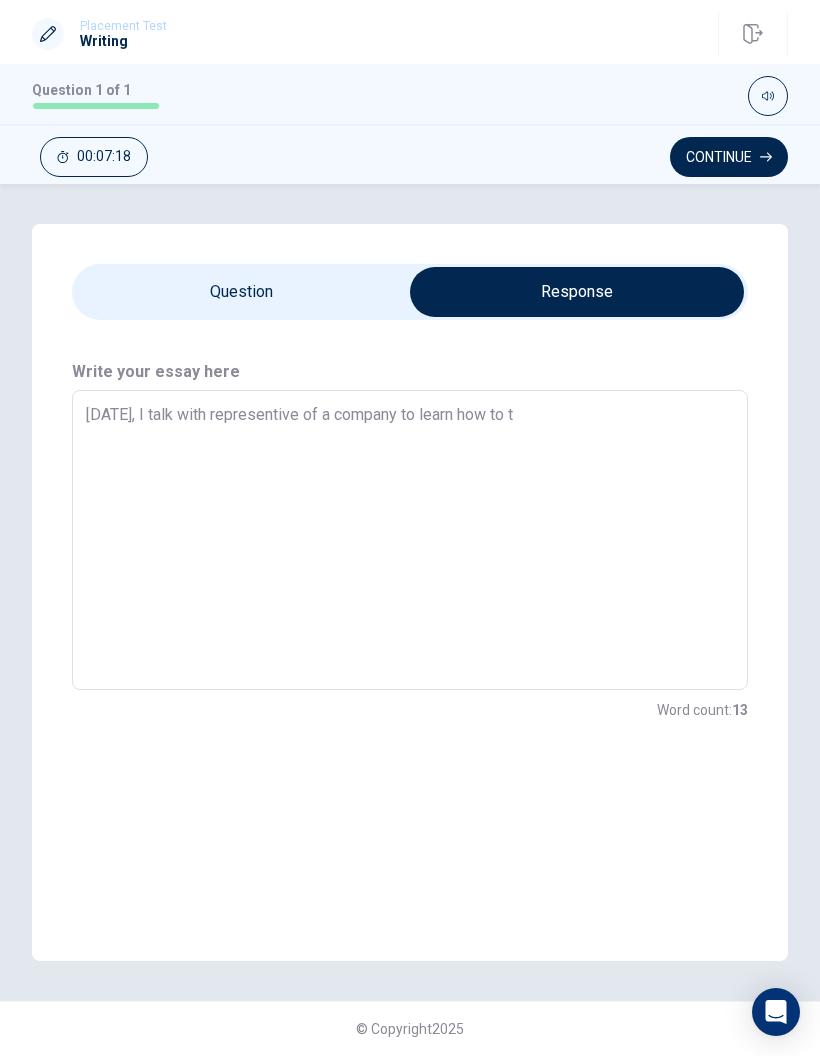 type on "[DATE], I talk with representive of a company to learn how to th" 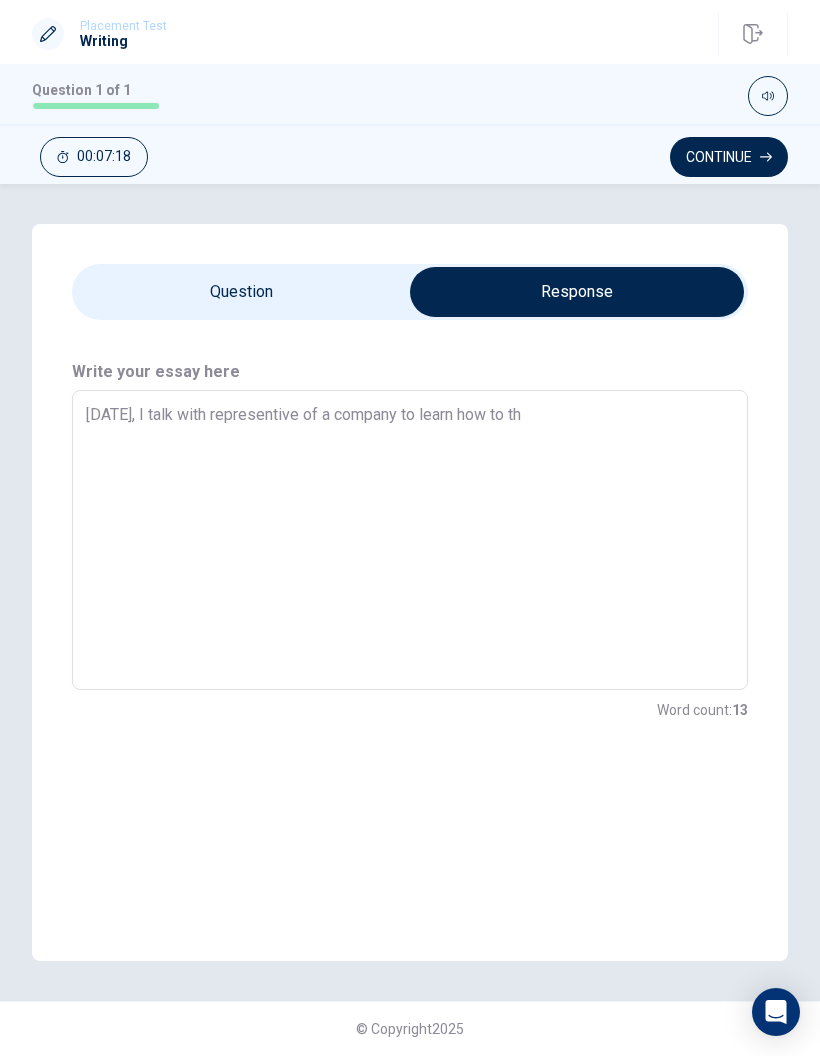type on "x" 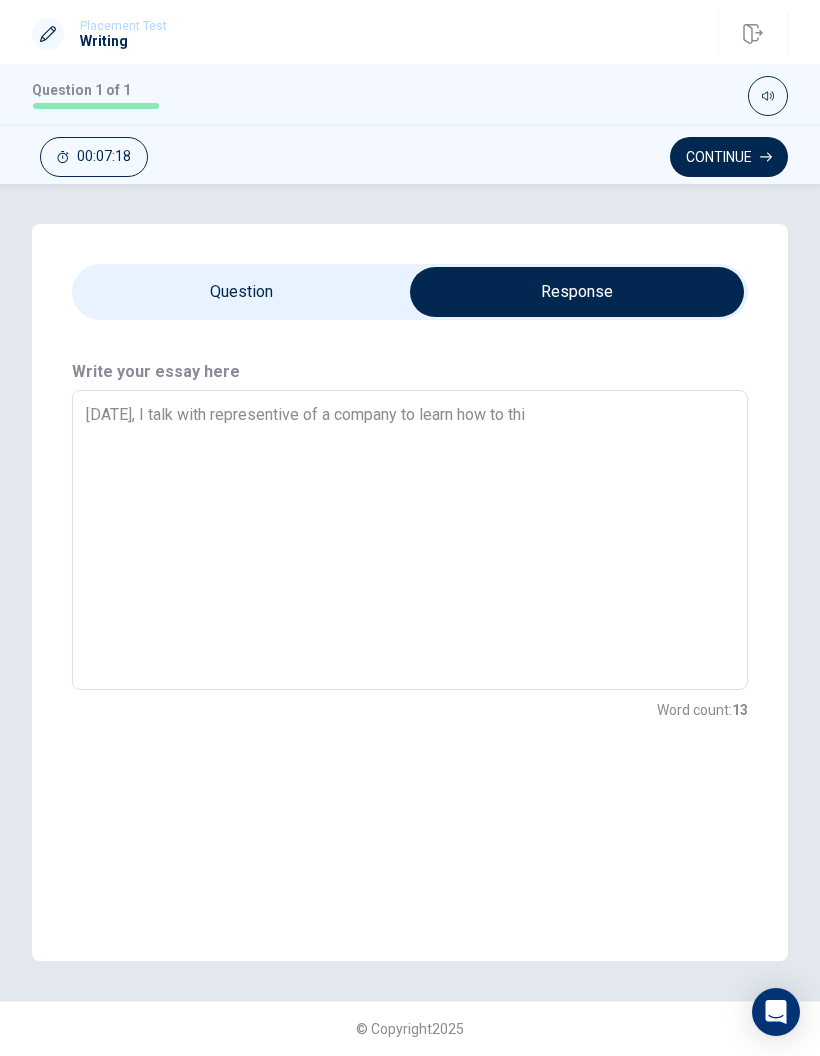 type on "x" 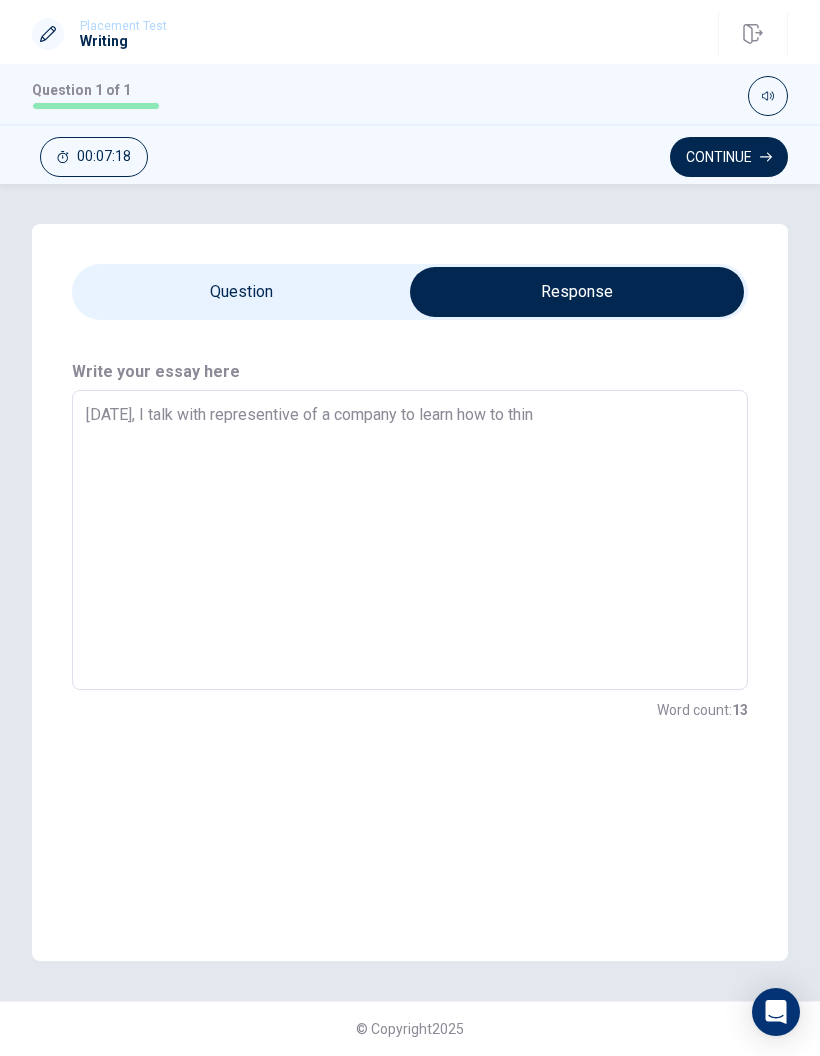 type on "x" 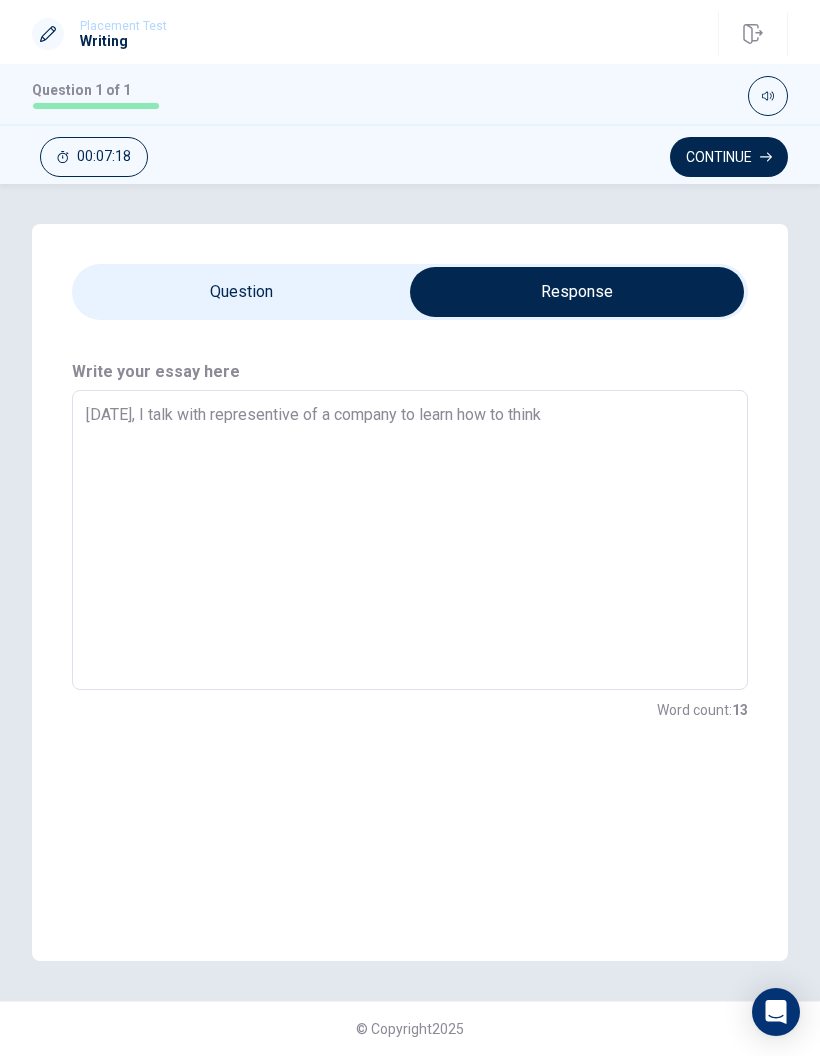 type on "x" 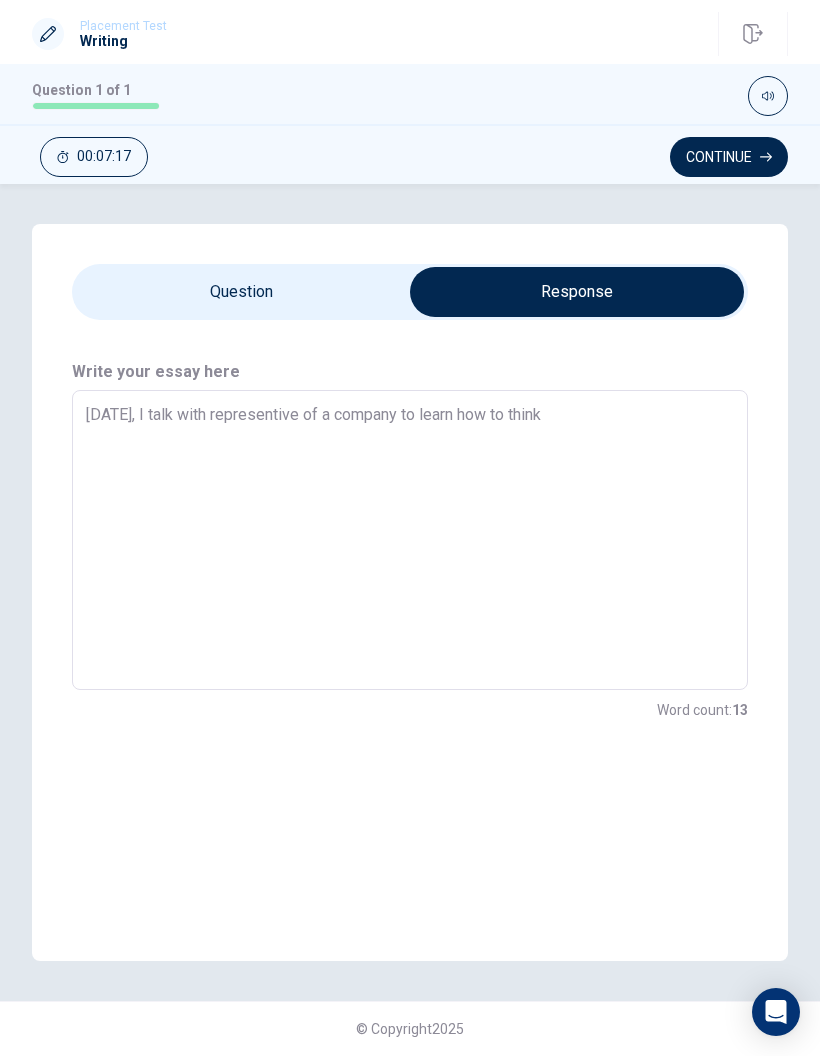 type on "[DATE], I talk with representive of a company to learn how to think" 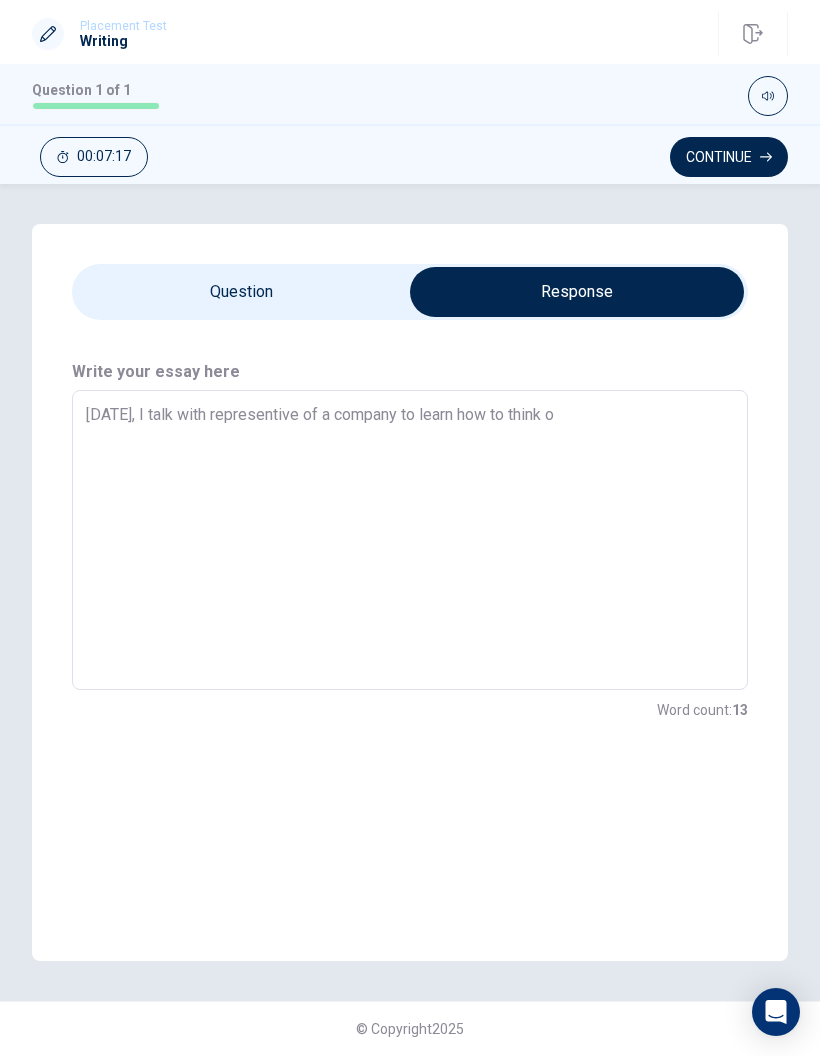 type on "x" 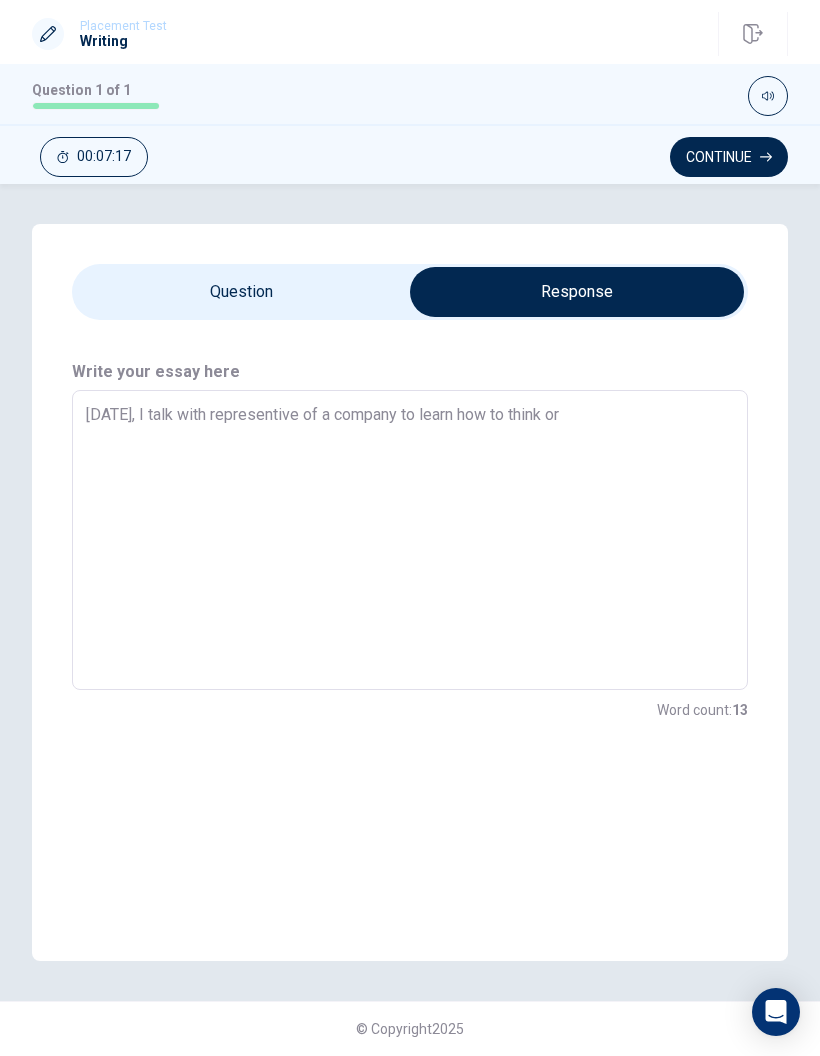 type on "x" 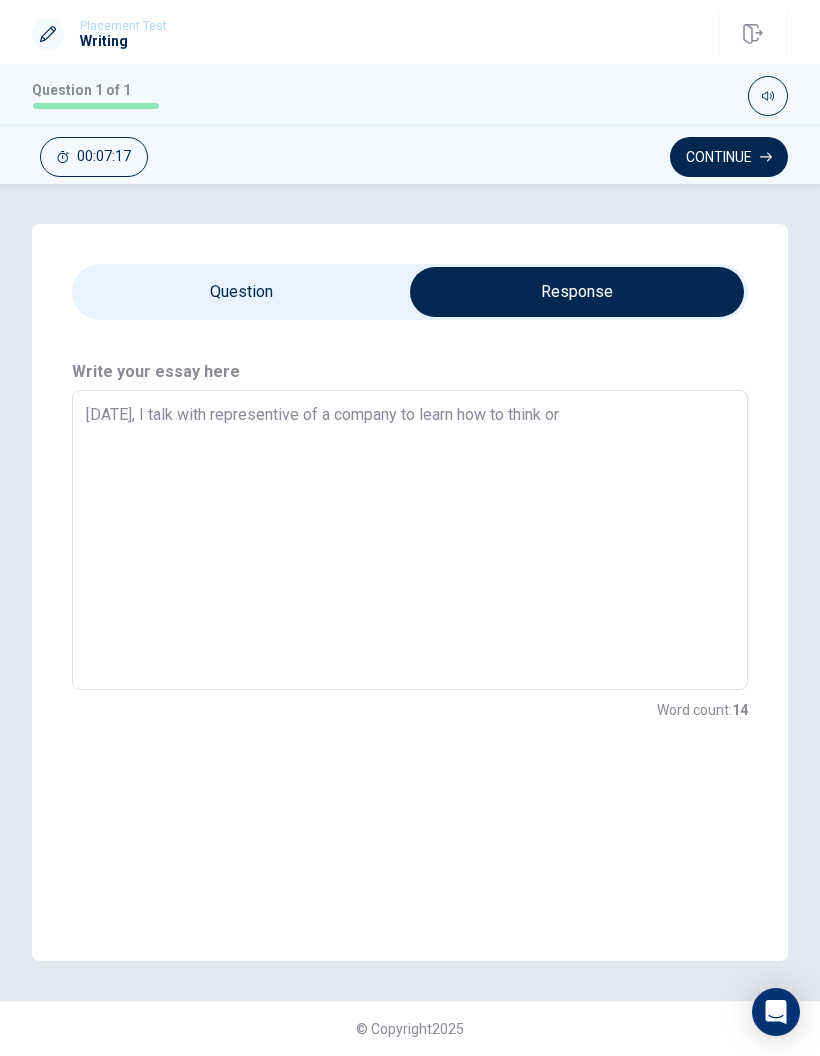 type on "[DATE], I talk with representive of a company to learn how to think or" 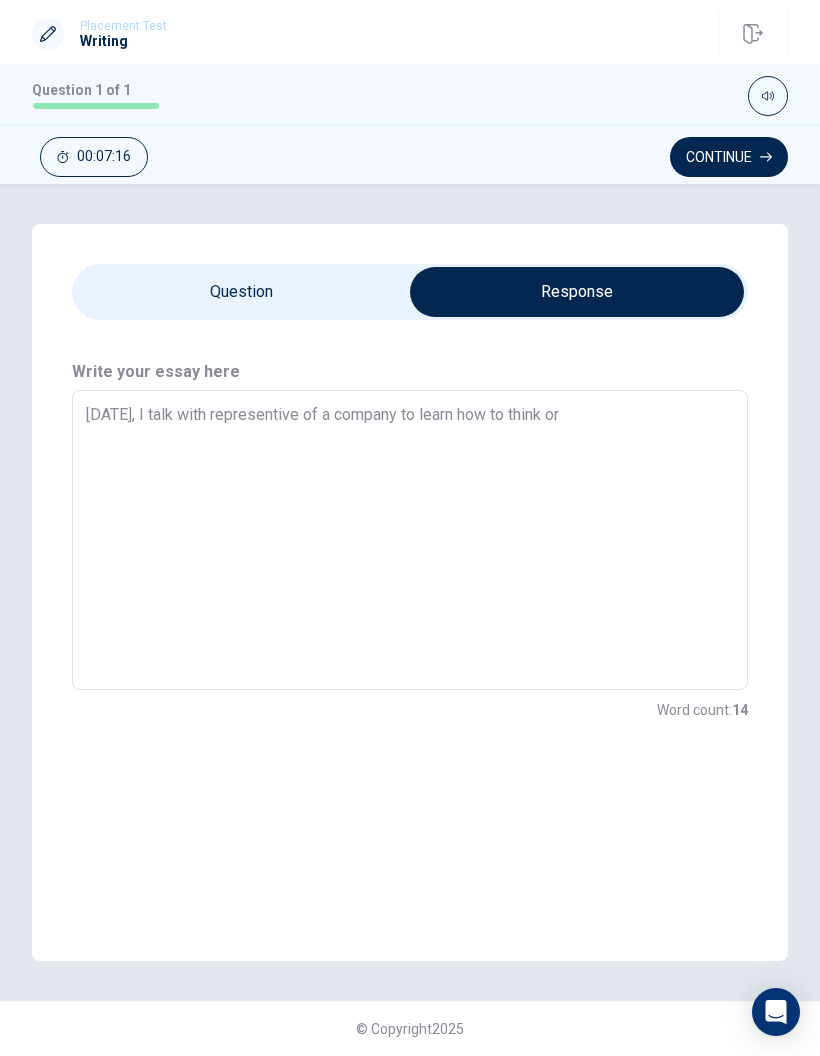 type on "[DATE], I talk with representive of a company to learn how to think or" 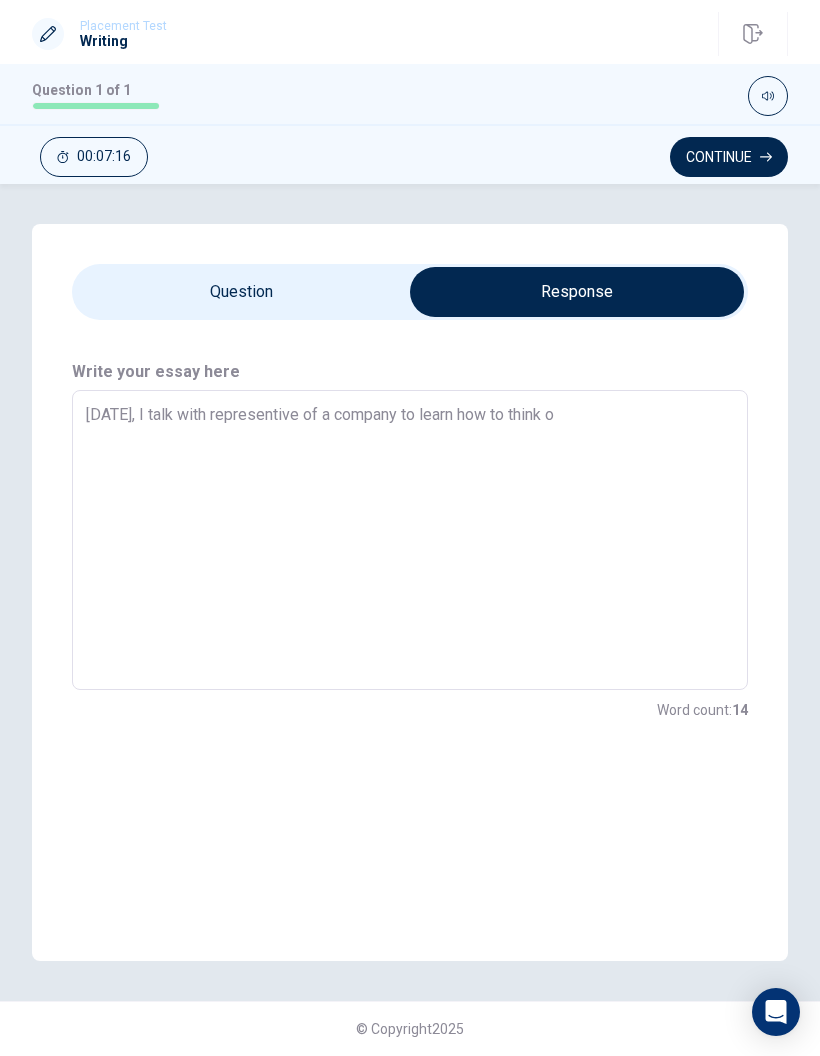 type on "x" 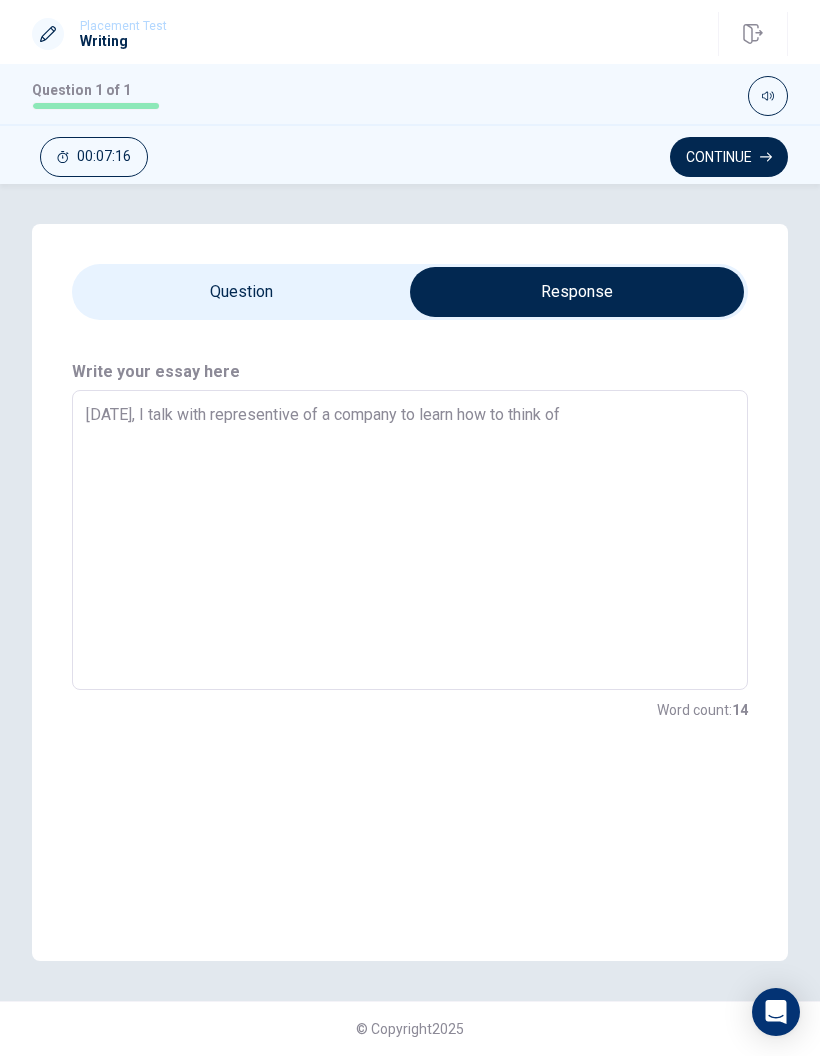 type on "x" 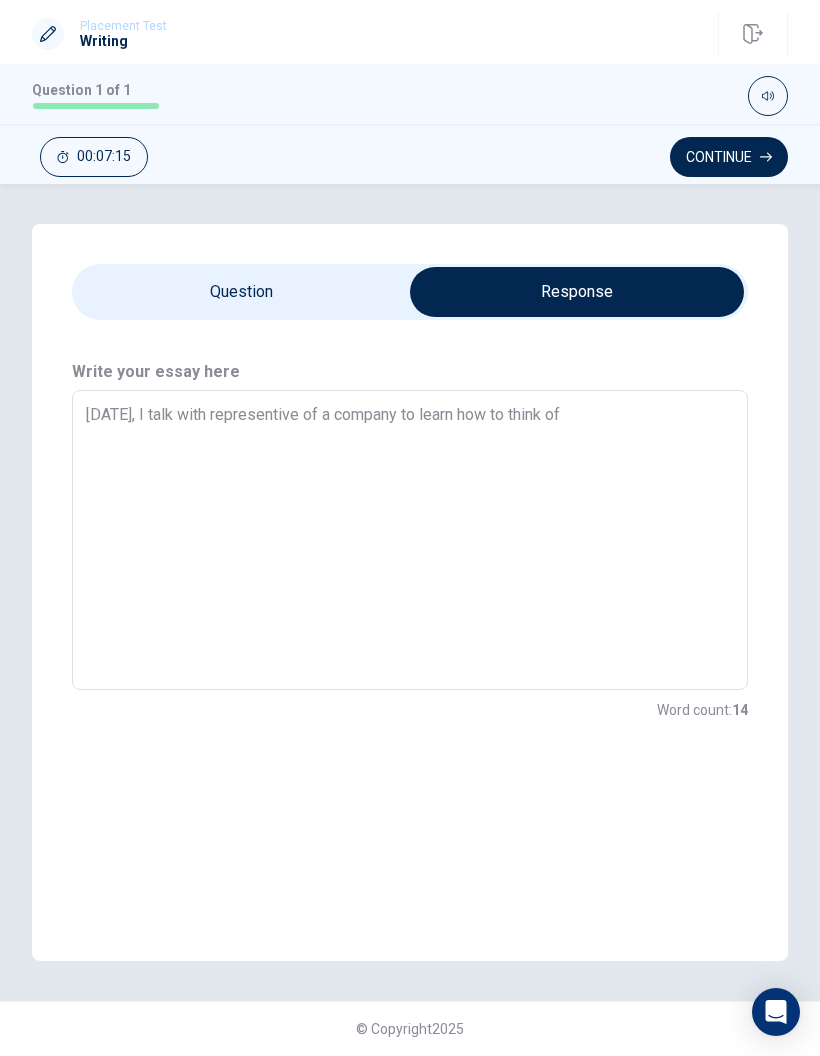 type on "[DATE], I talk with representive of a company to learn how to think of" 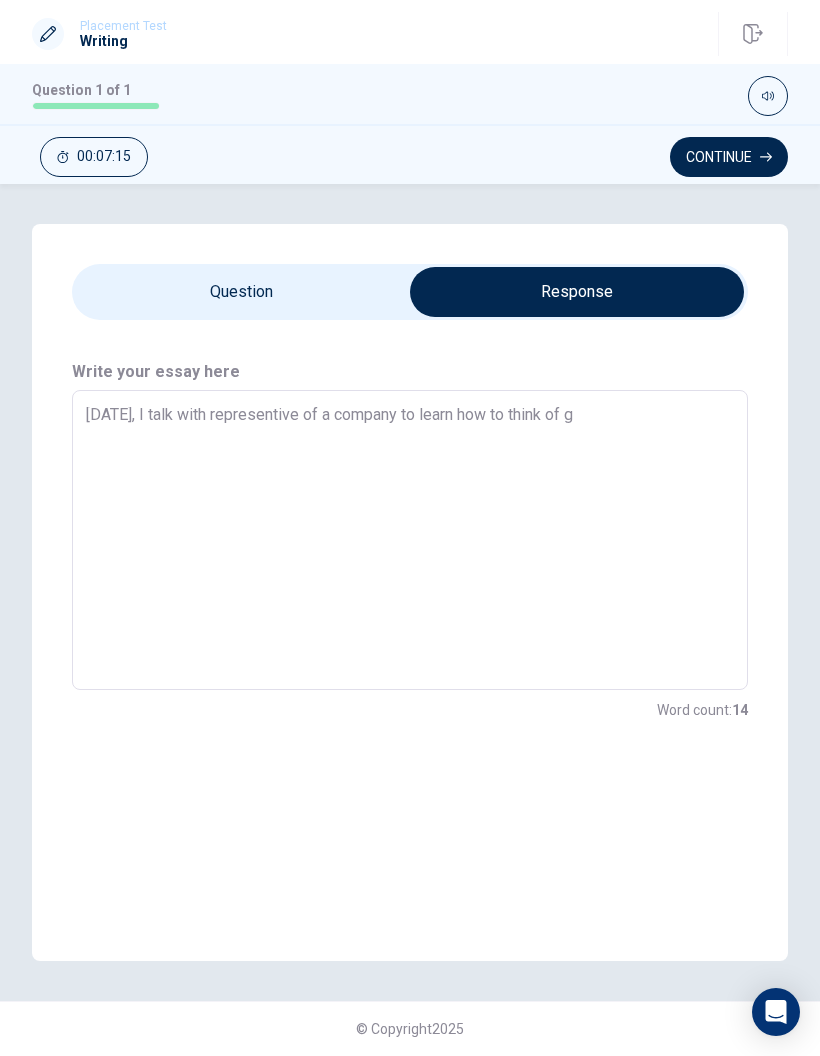 type on "x" 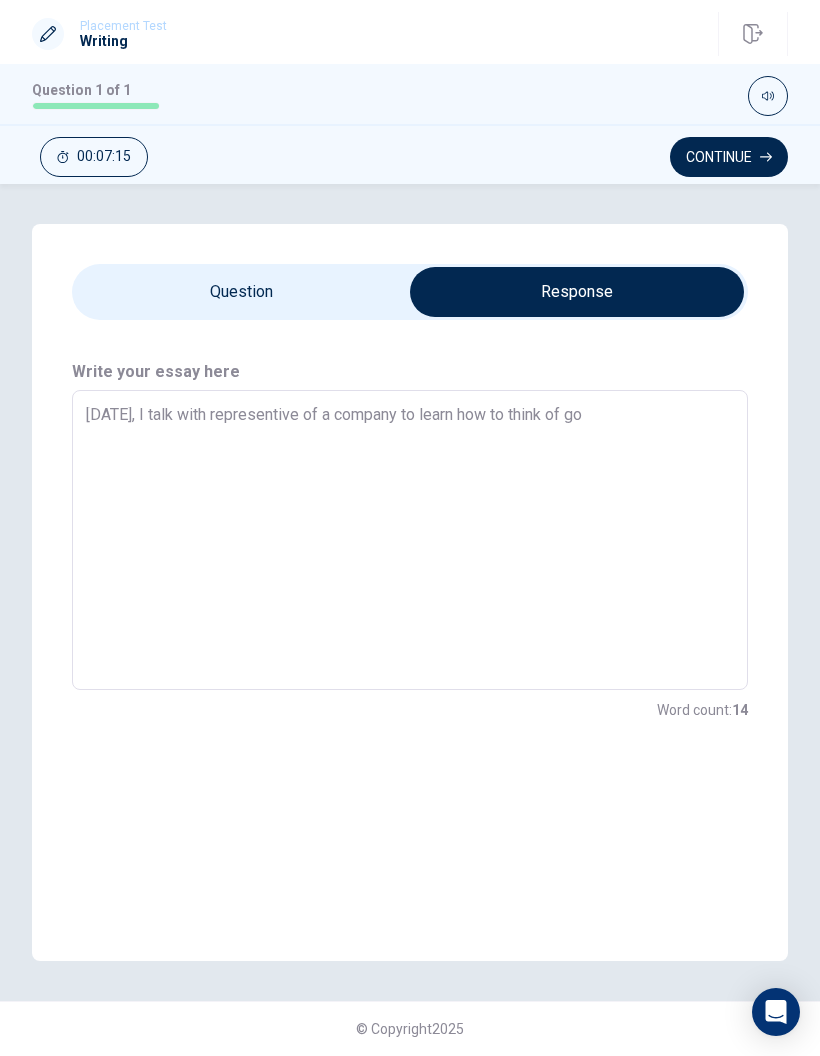 type on "x" 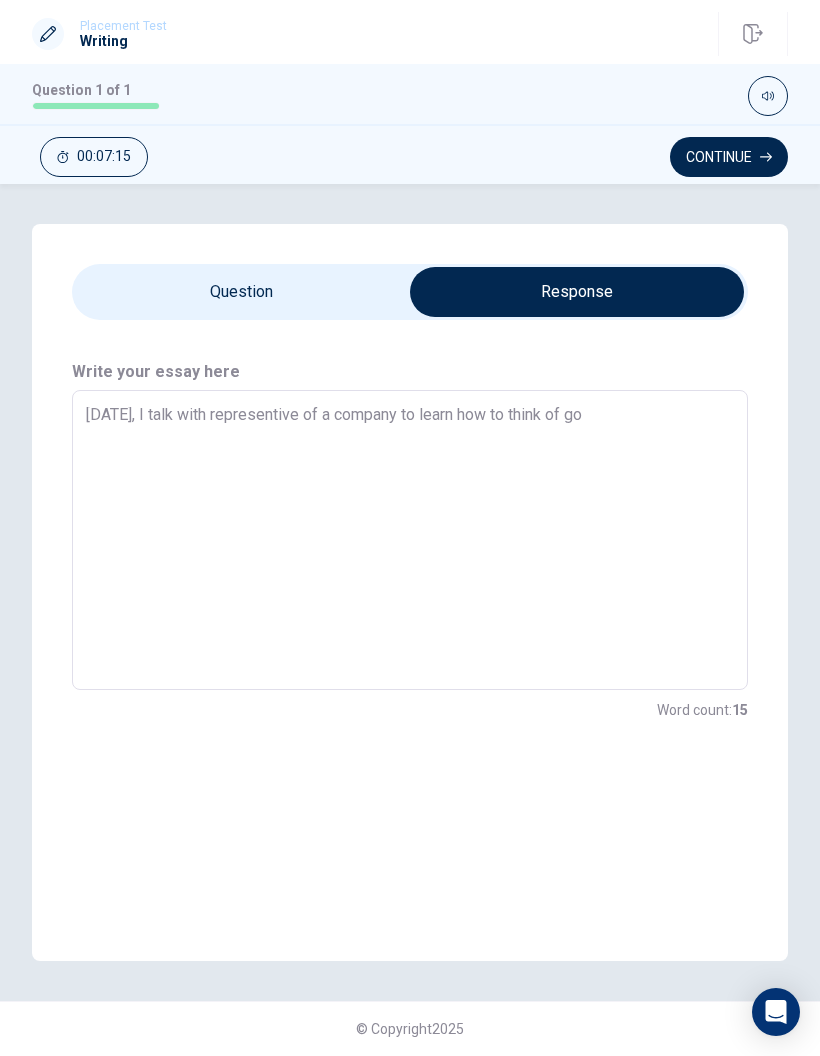 type on "[DATE], I talk with representive of a company to learn how to think of goo" 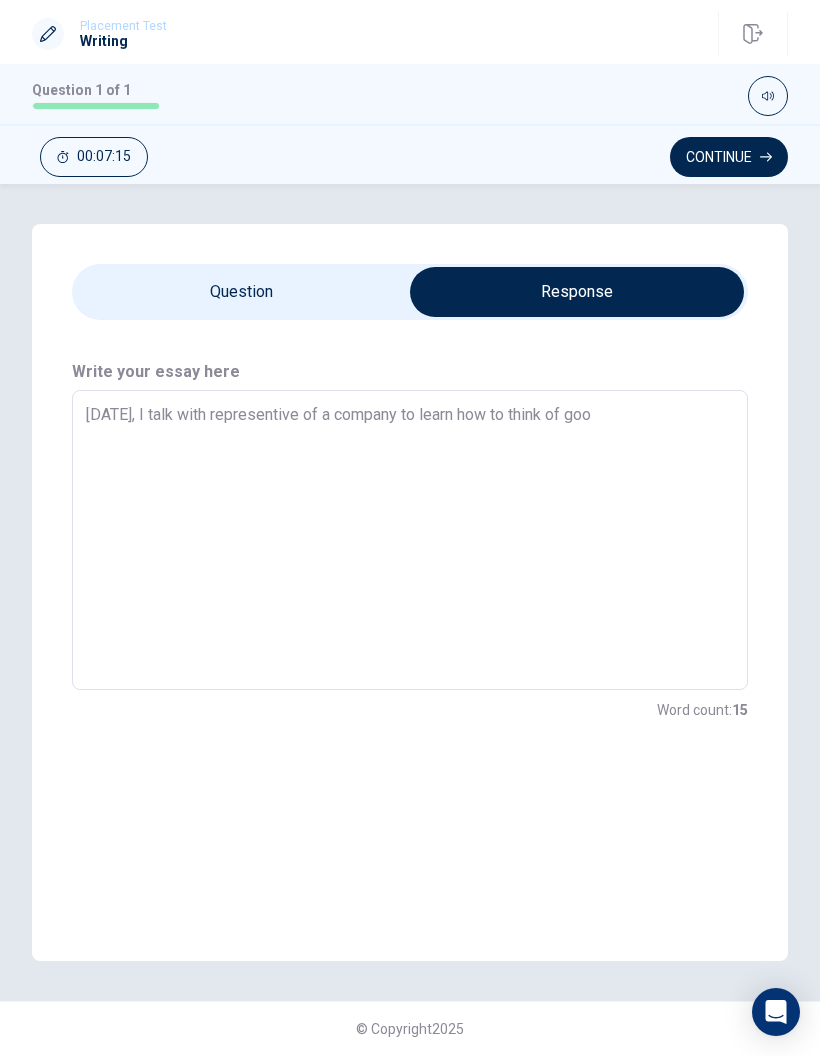 type on "x" 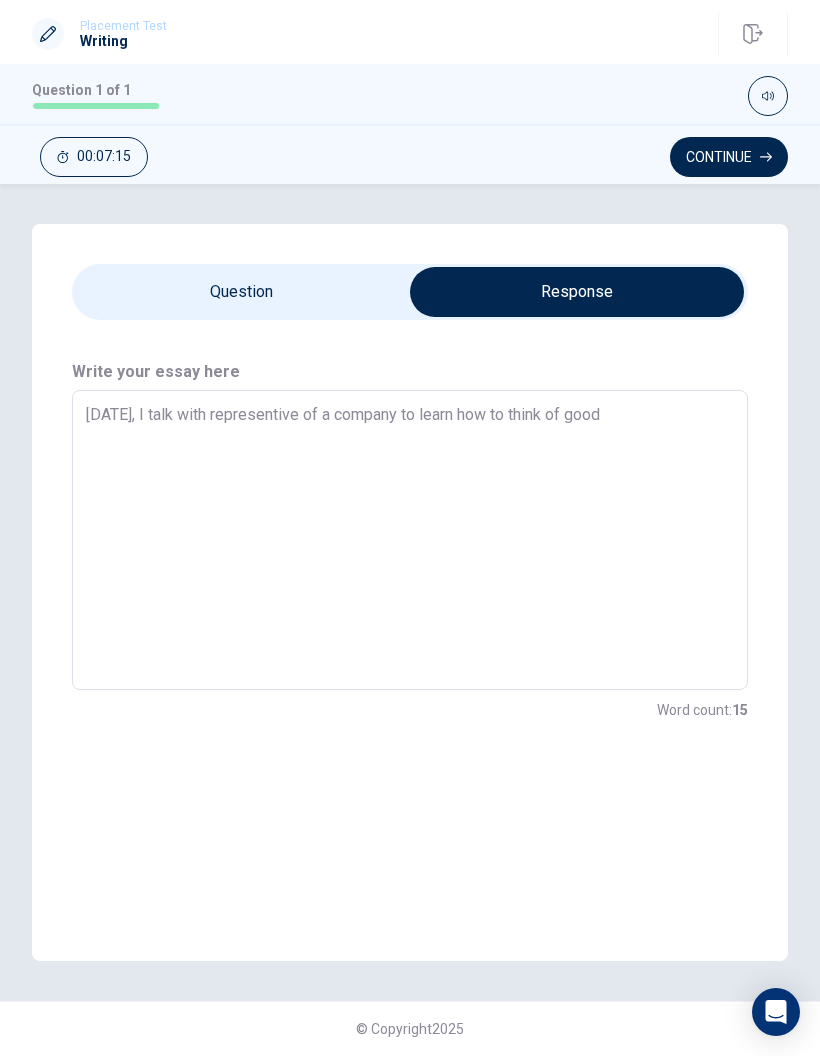 type on "x" 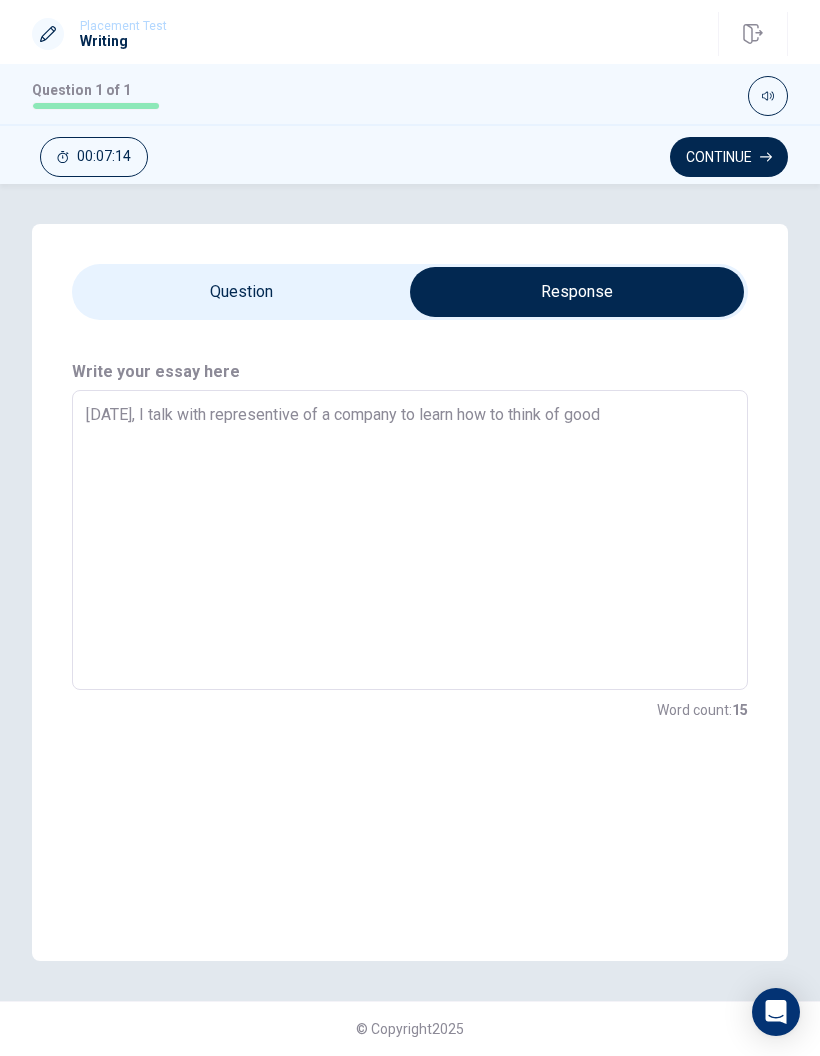 type on "[DATE], I talk with representive of a company to learn how to think of good" 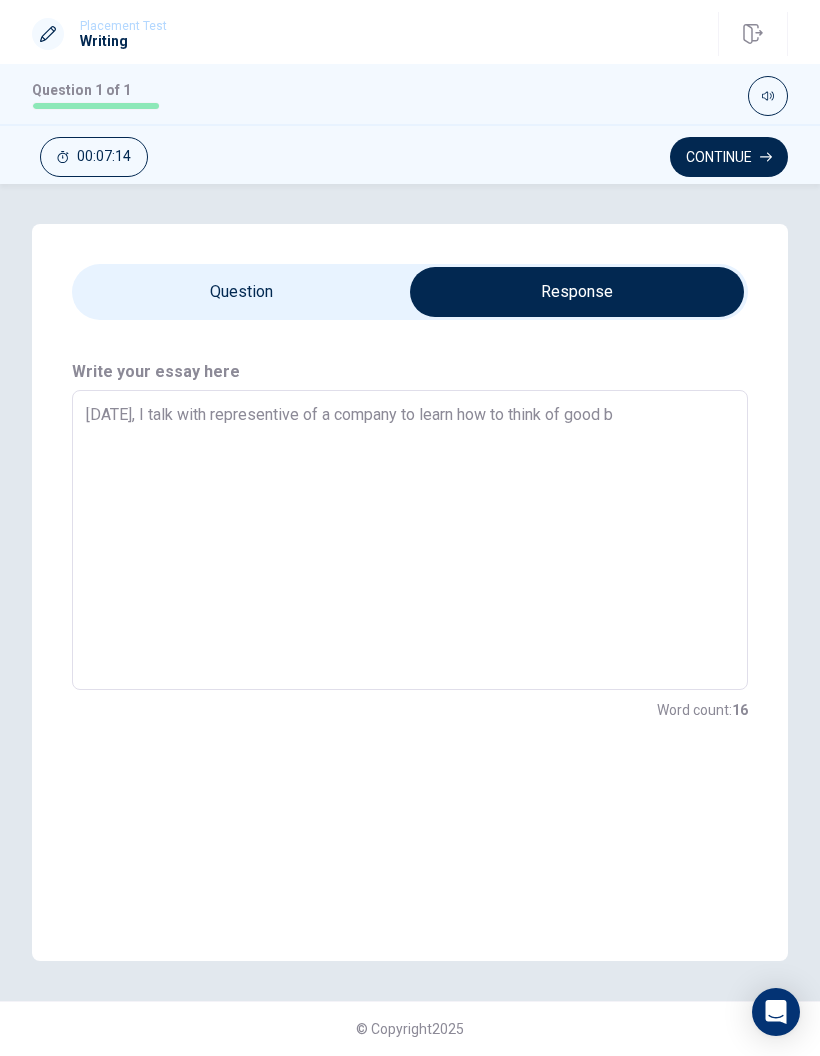type on "x" 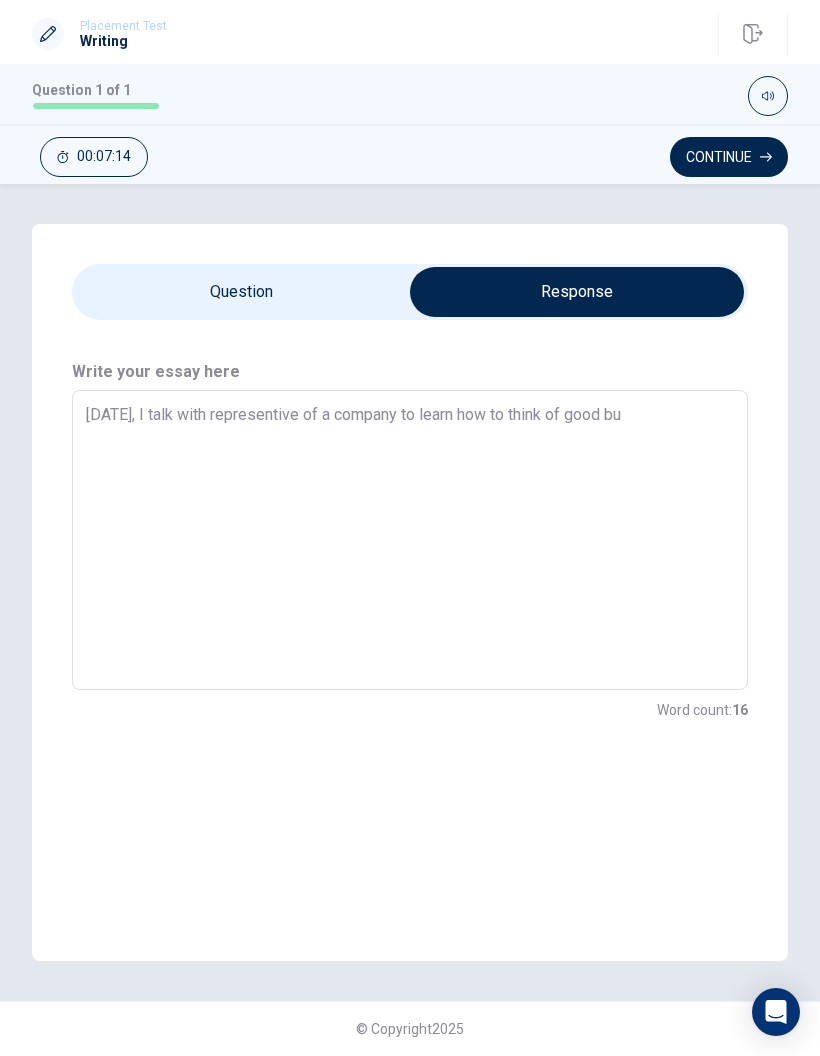 type on "x" 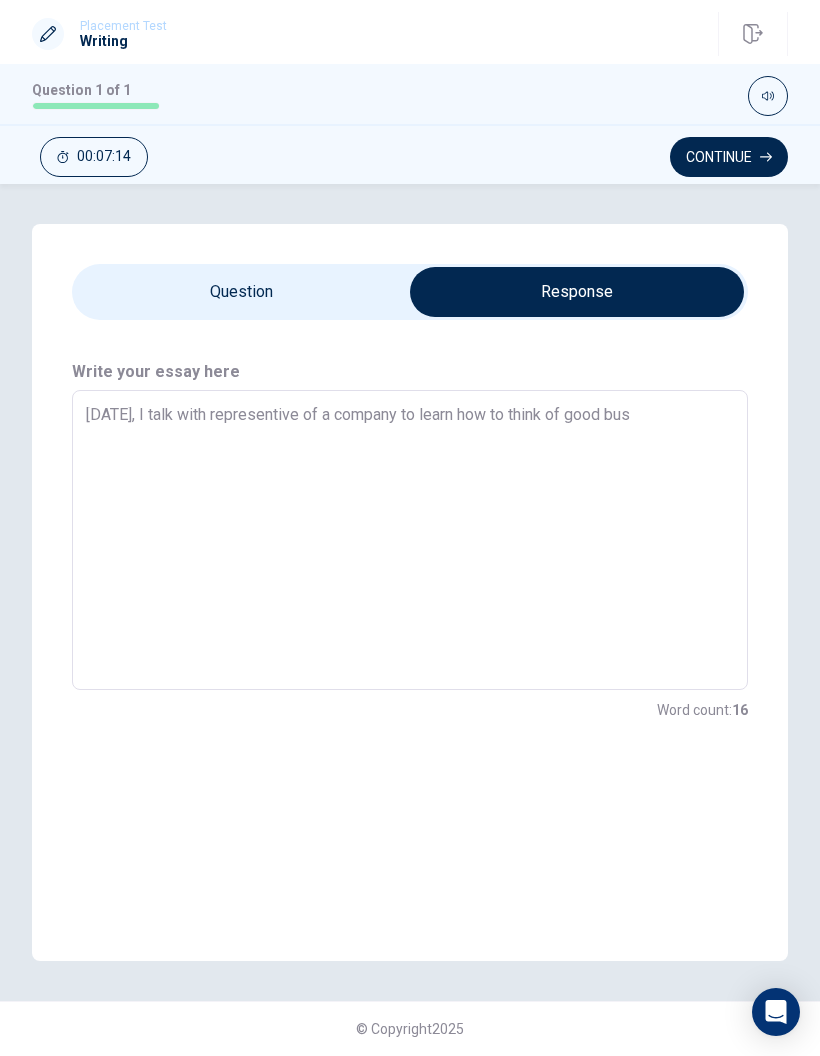 type on "x" 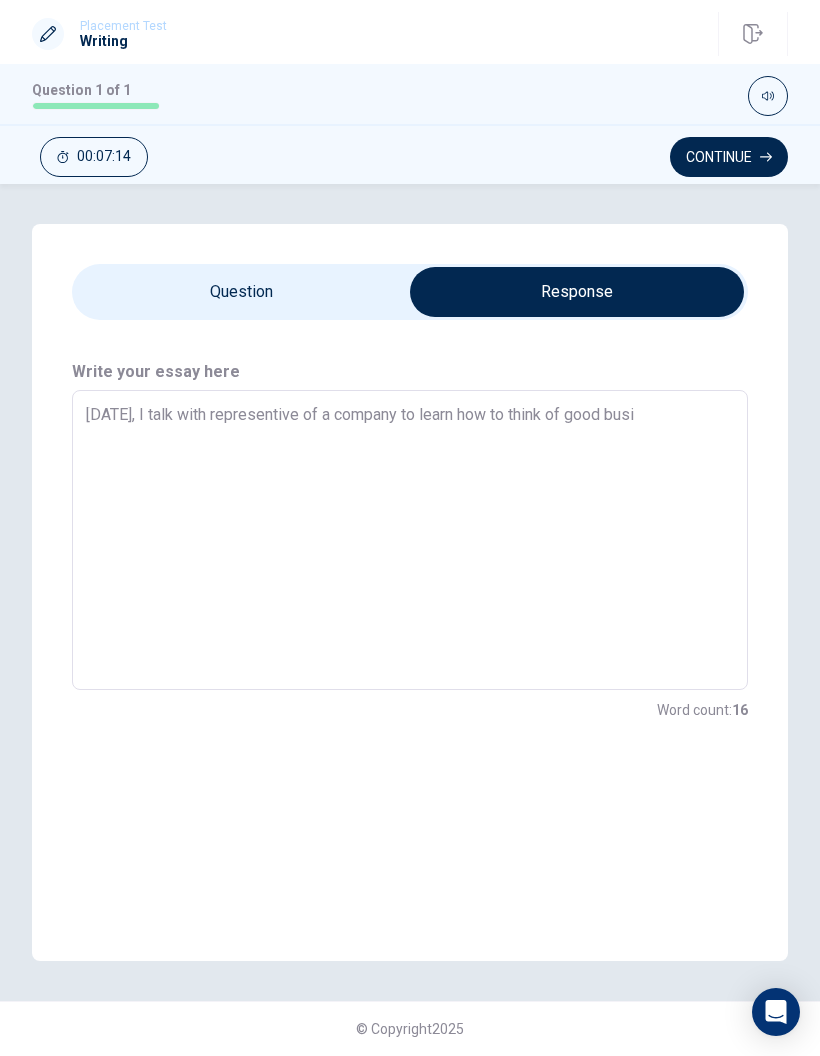 type on "x" 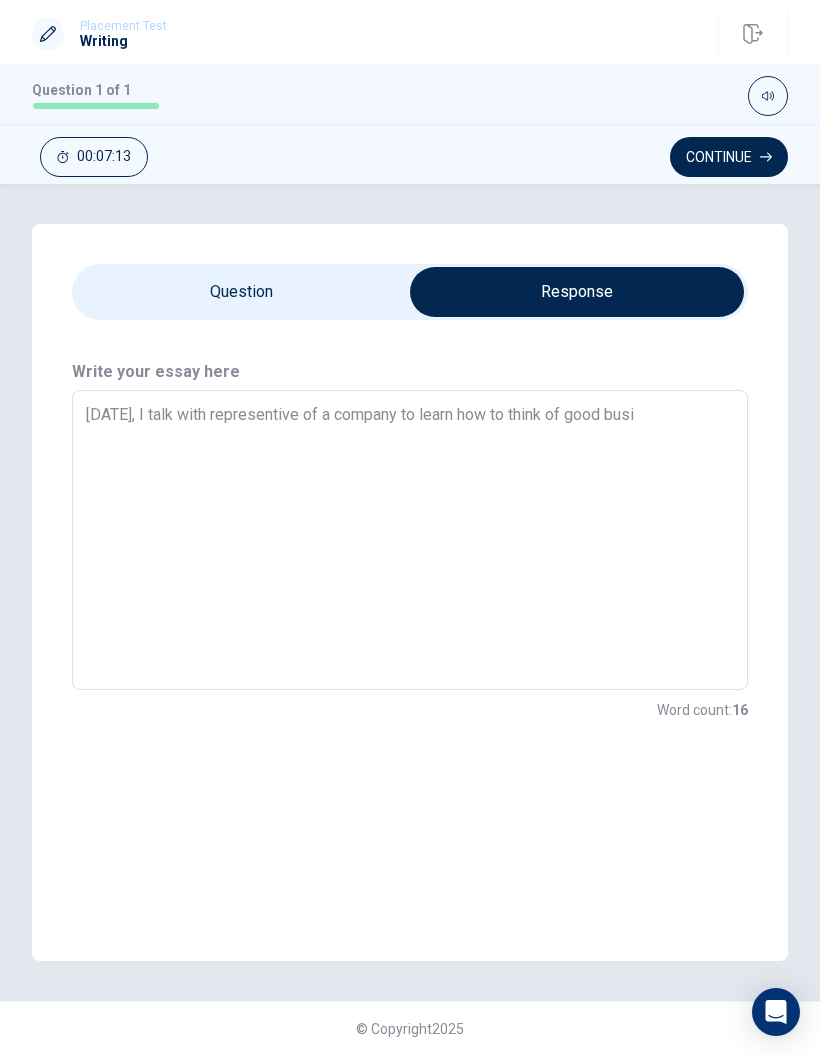 type on "[DATE], I talk with representive of a company to learn how to think of good busin" 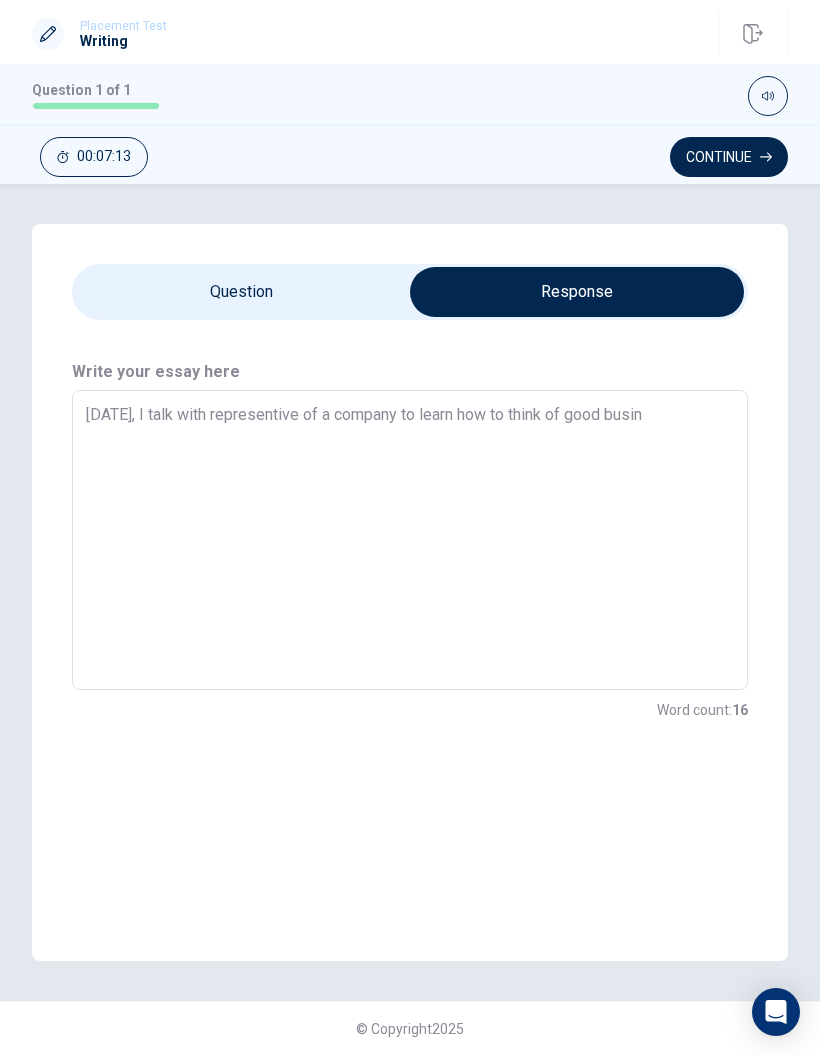 type on "x" 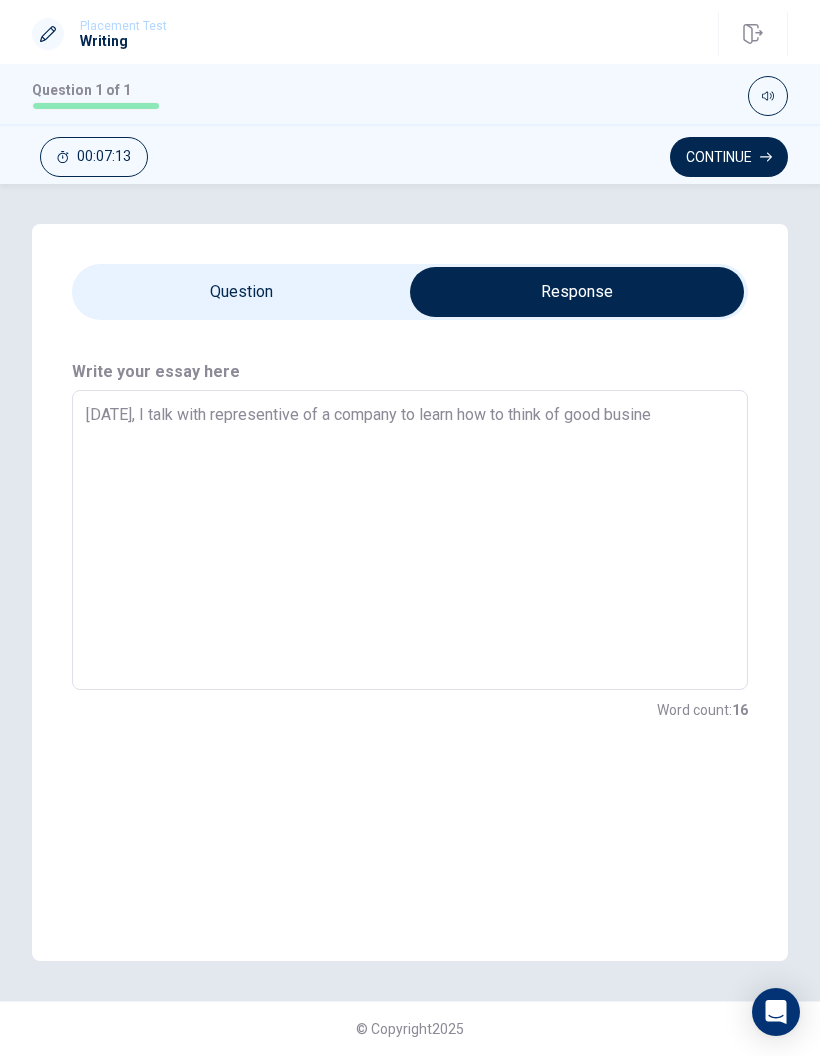 type on "x" 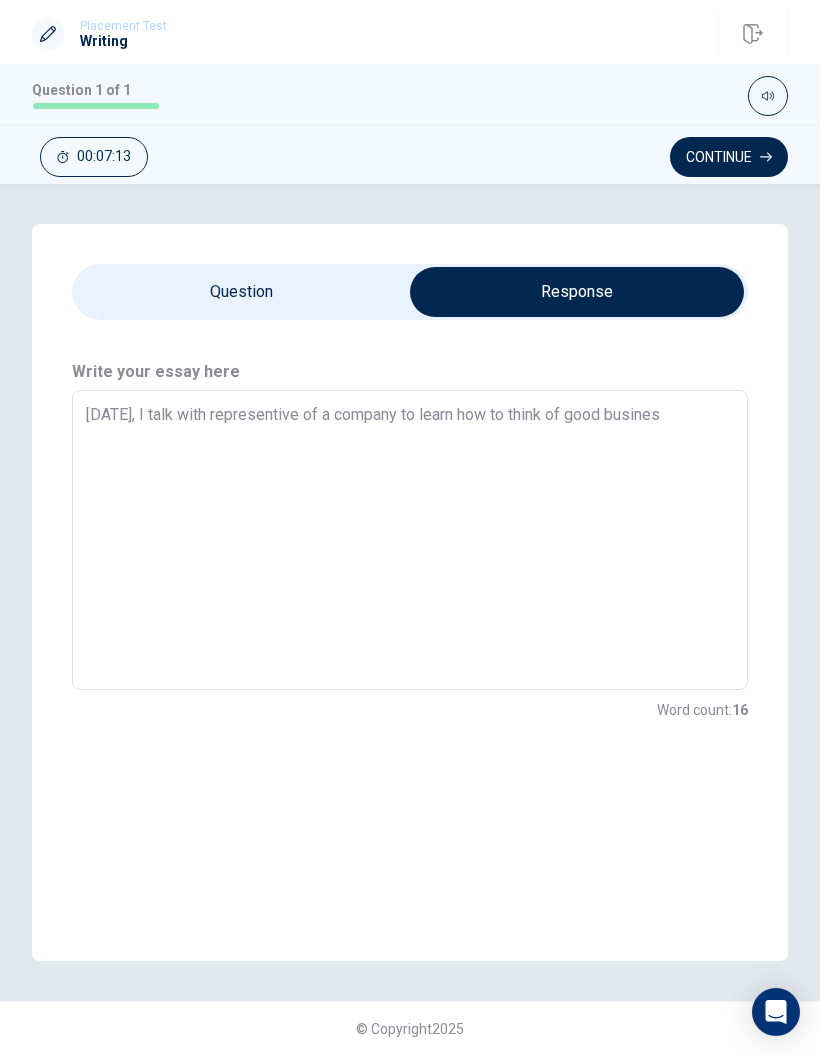 type on "x" 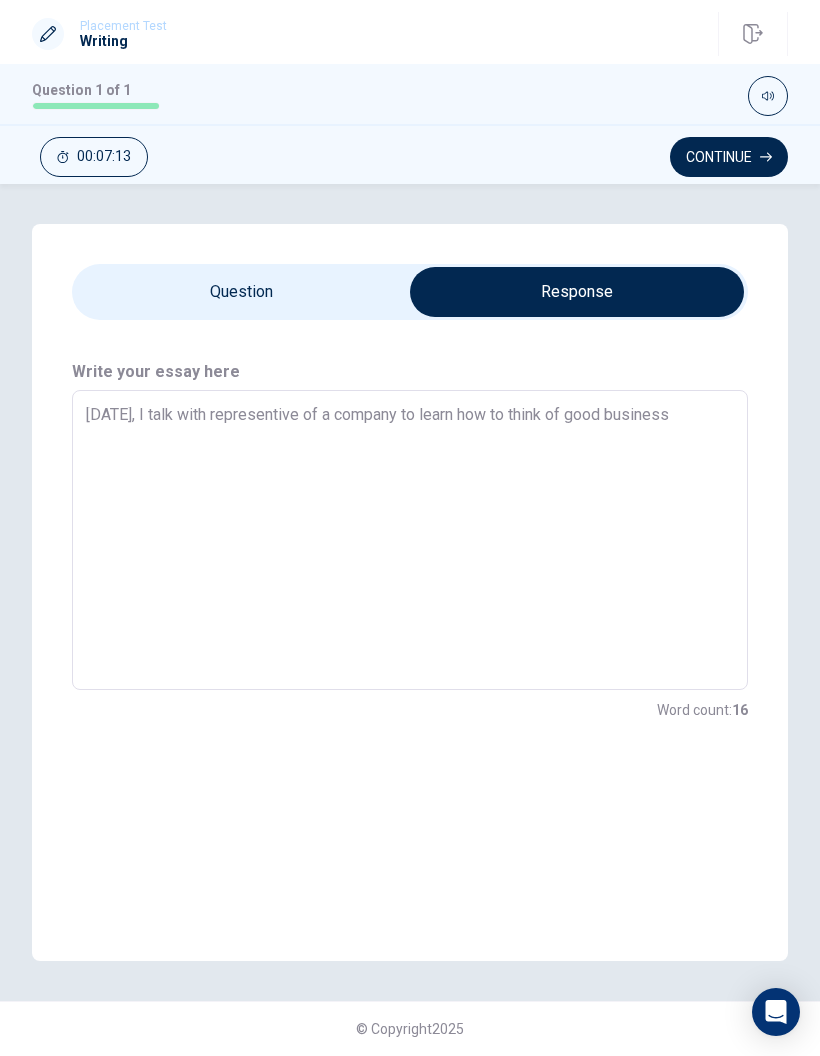 type on "x" 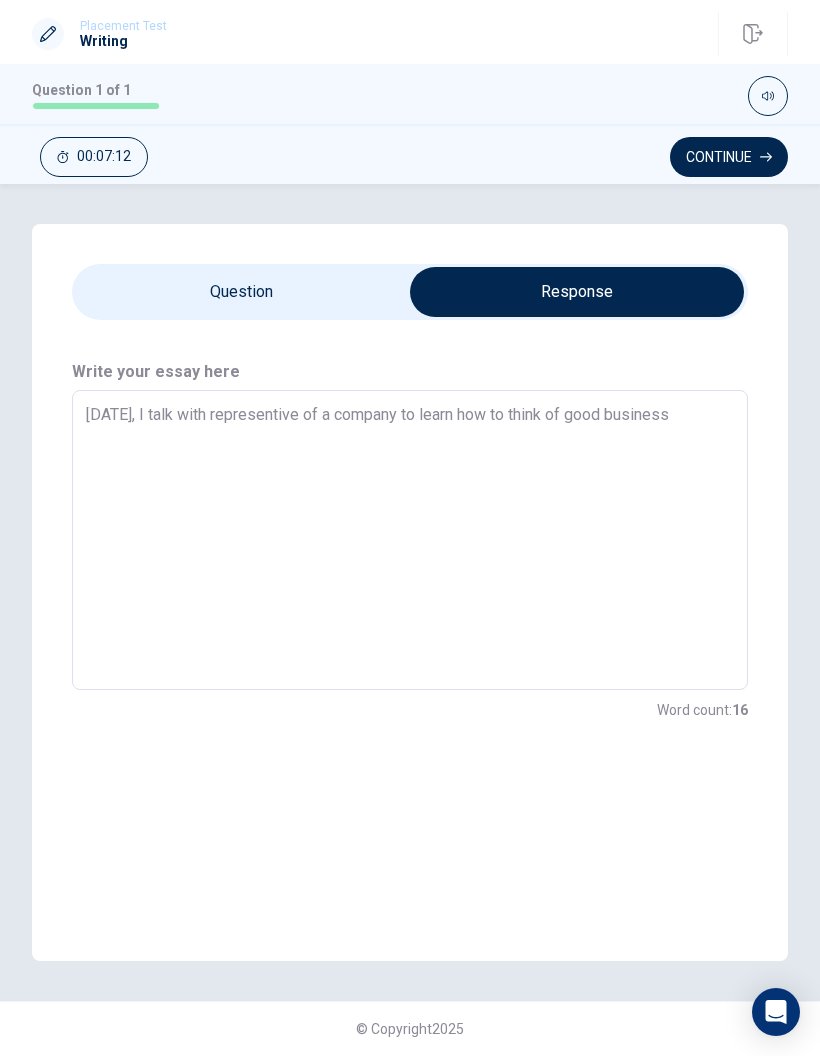 type on "[DATE], I talk with representive of a company to learn how to think of good business i" 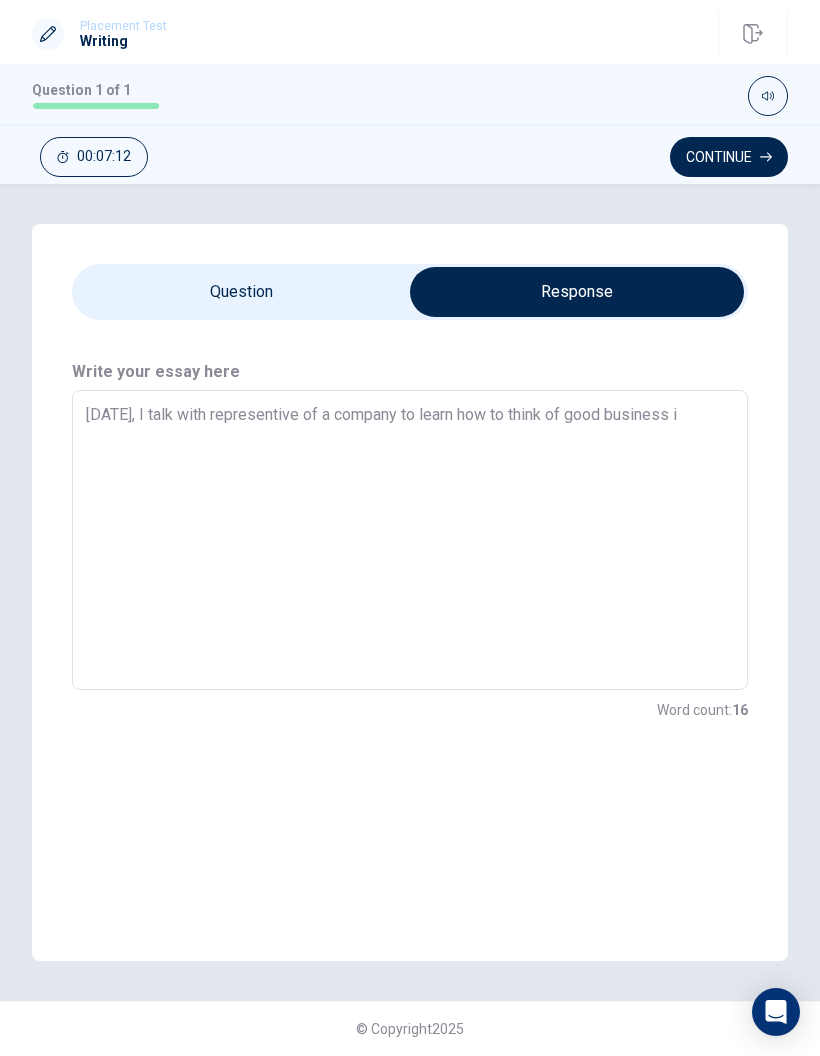 type on "x" 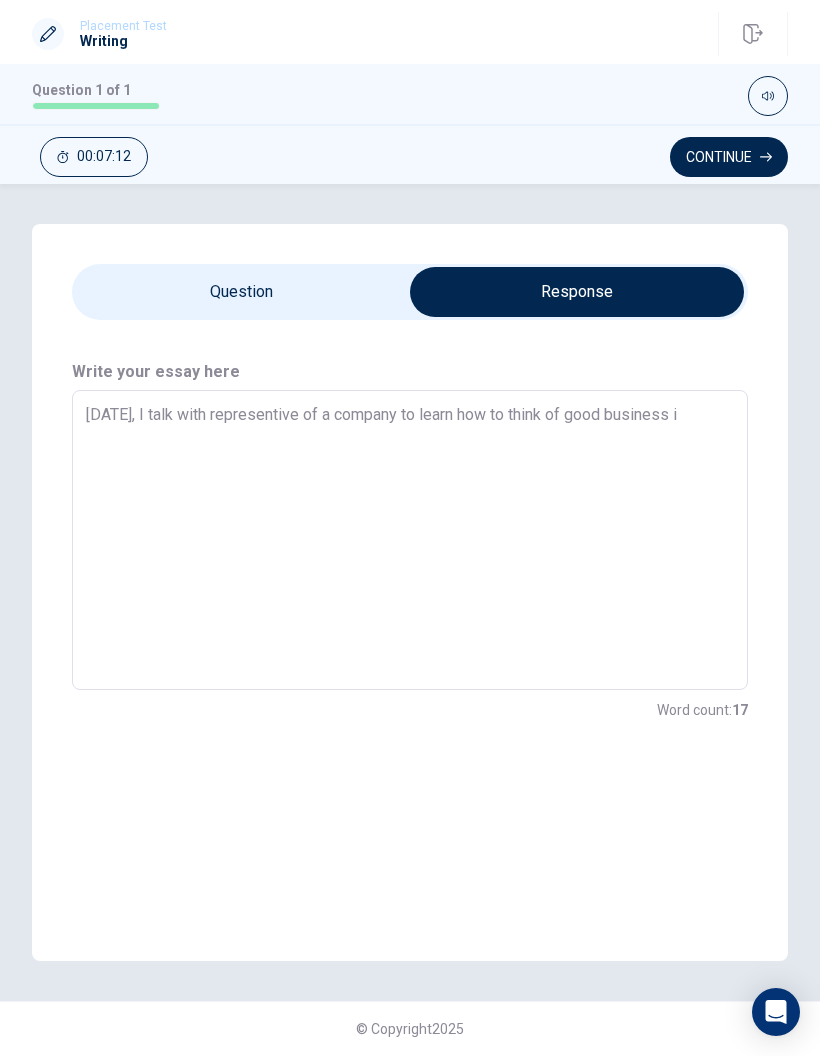 type on "[DATE], I talk with representive of a company to learn how to think of good business id" 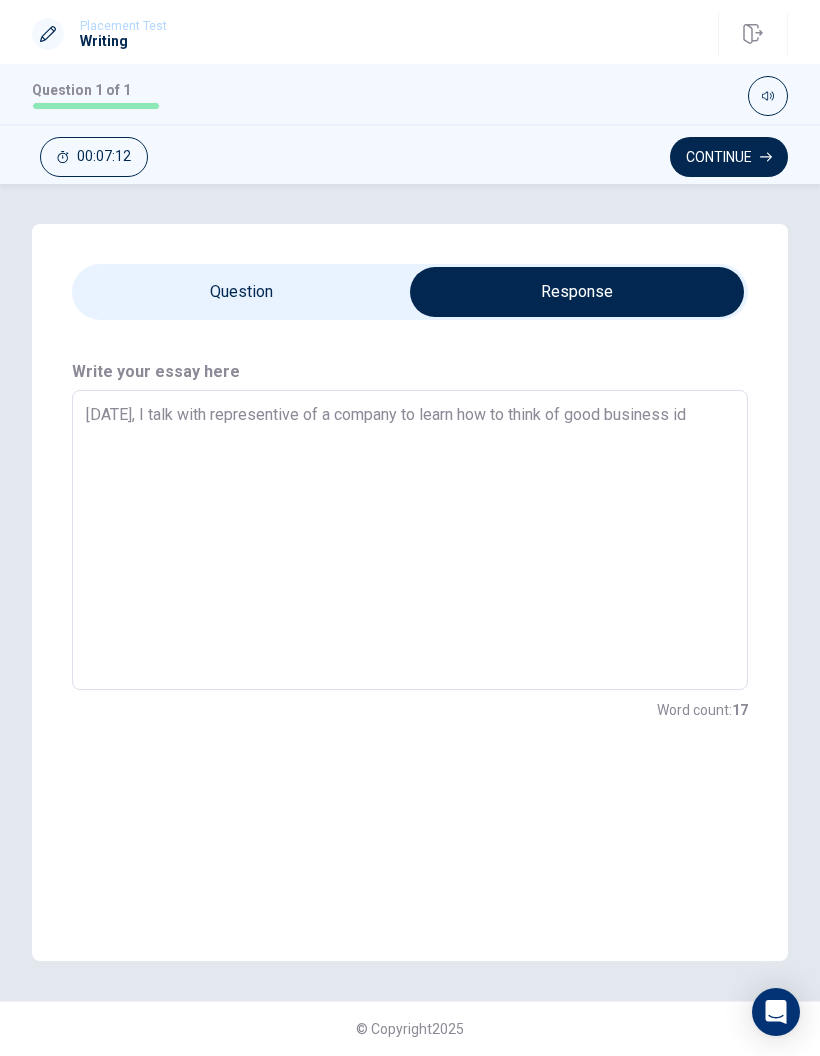 type on "x" 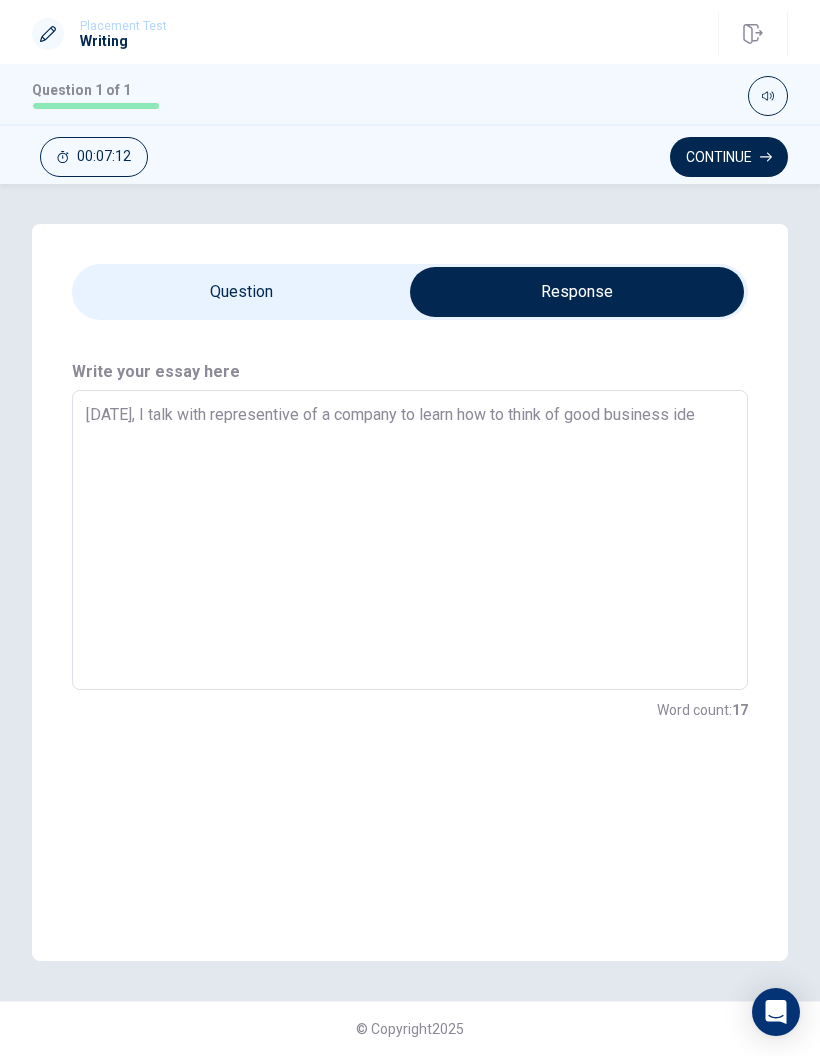 type on "x" 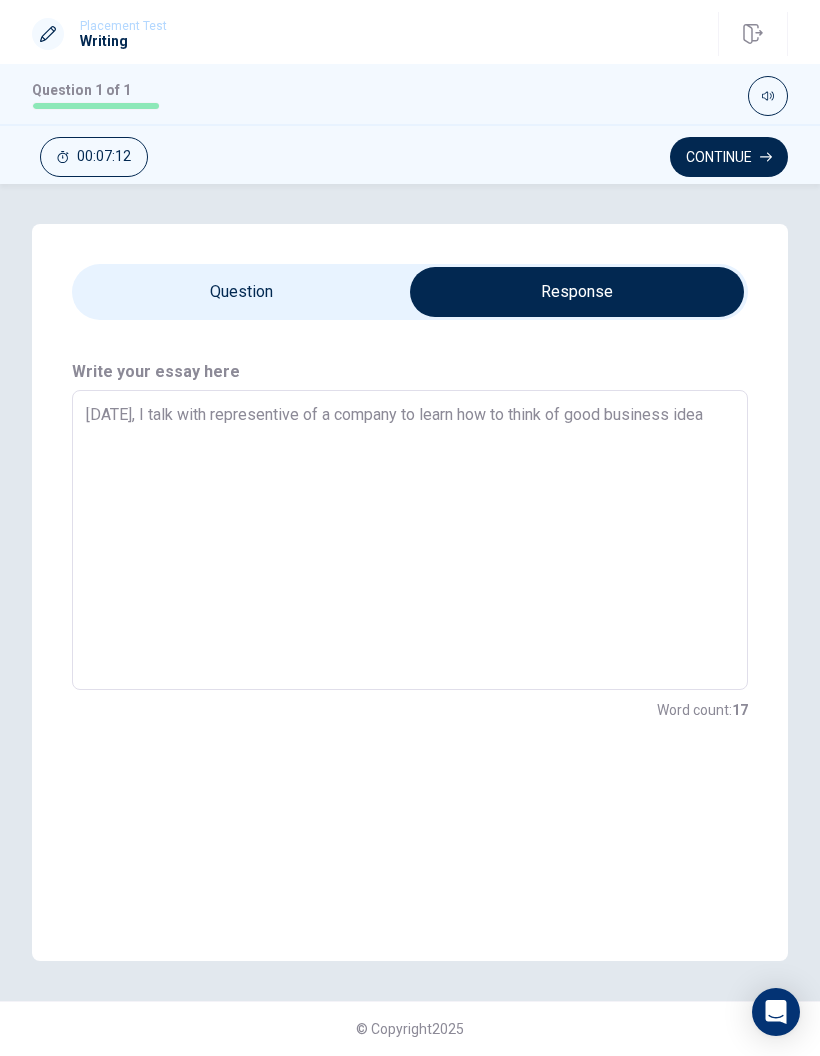 type on "x" 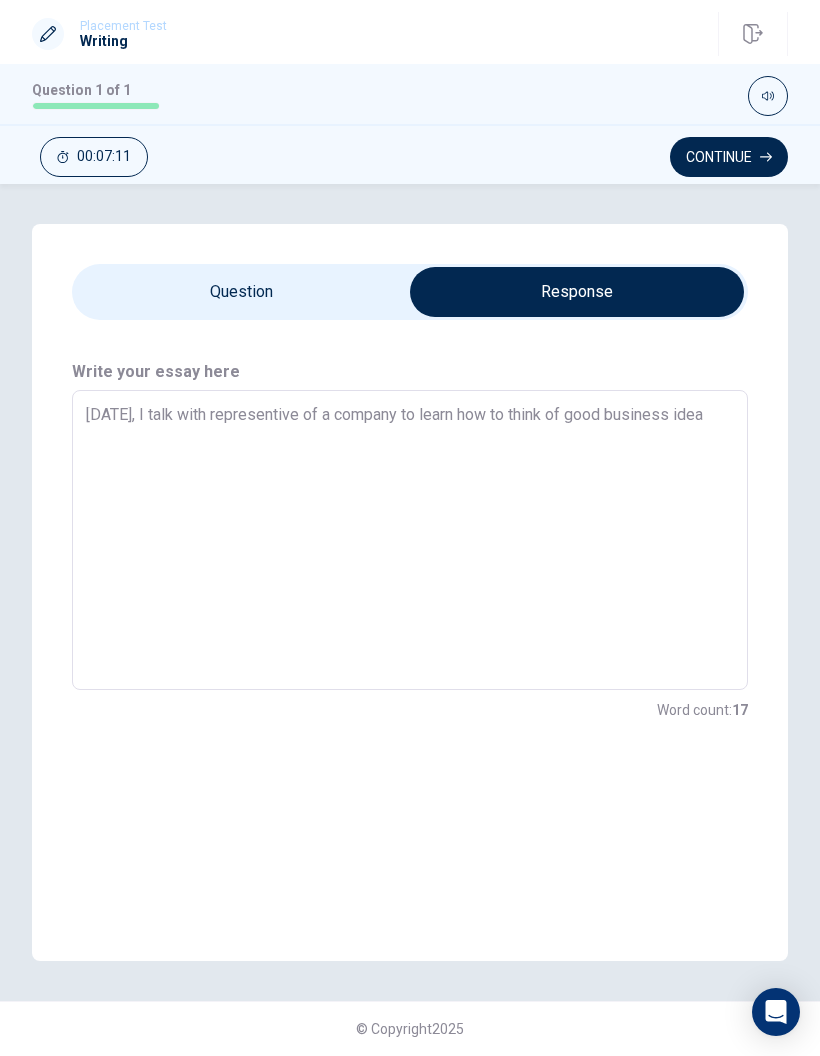 type on "[DATE], I talk with representive of a company to learn how to think of good business idea." 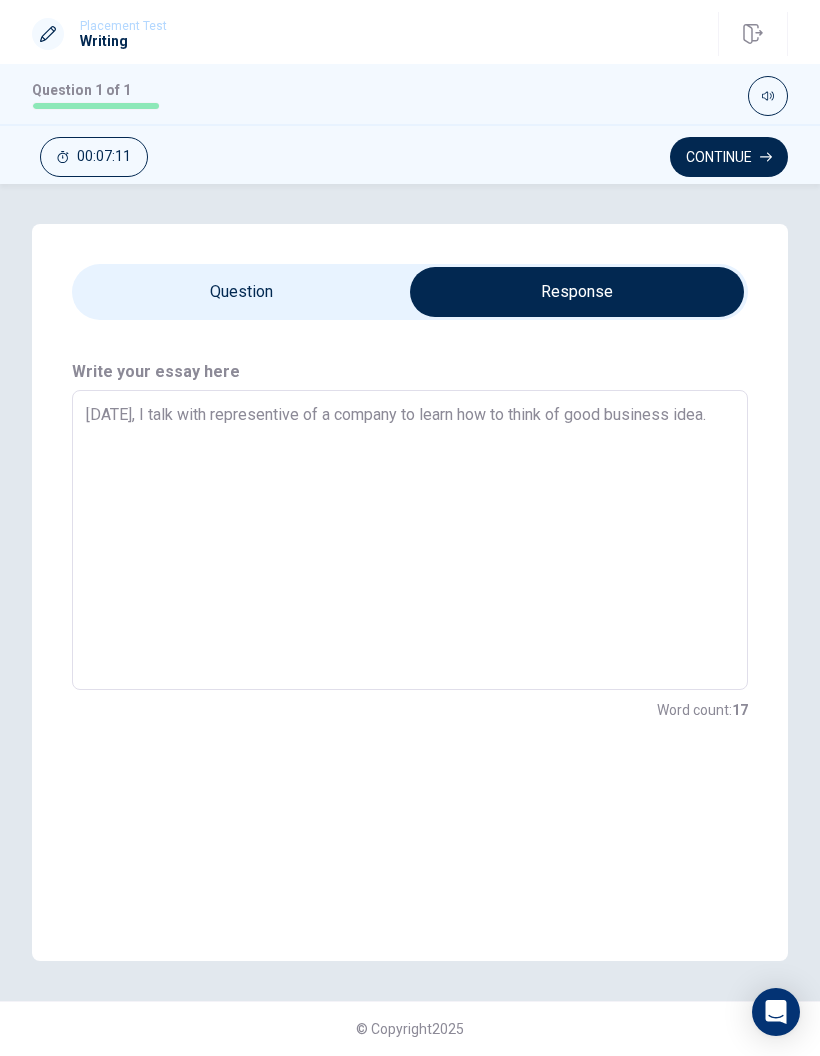 type on "x" 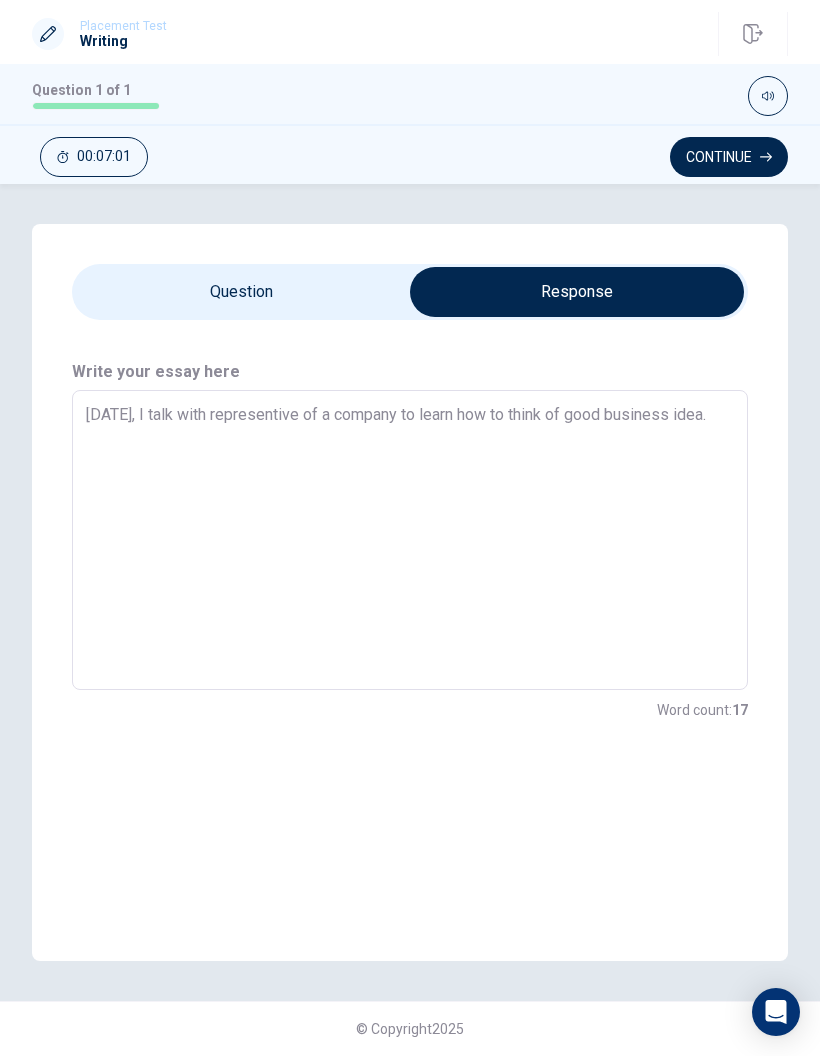 type on "x" 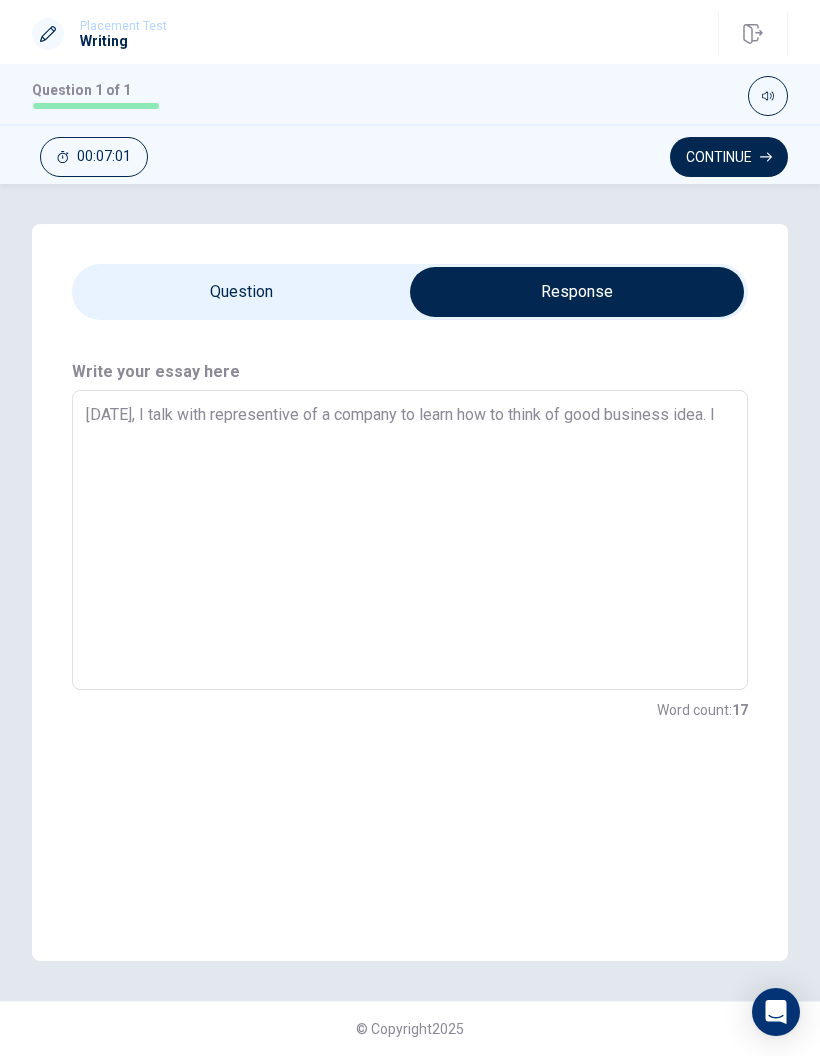 type 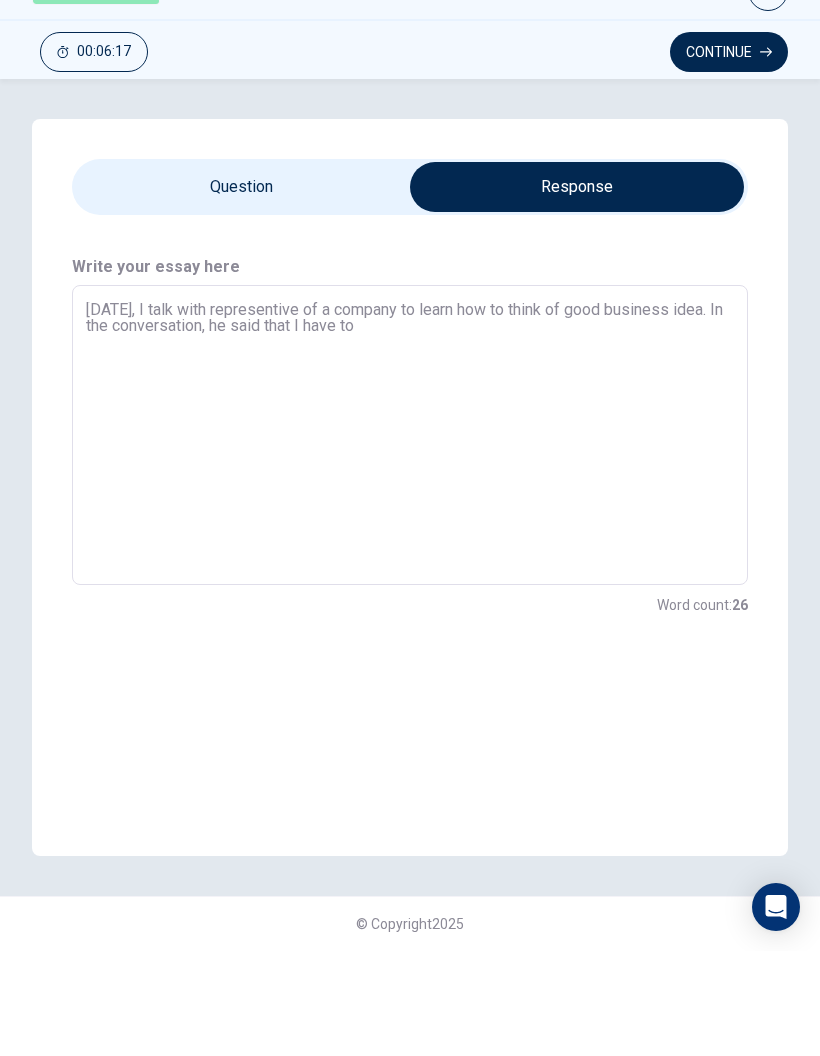 click on "[DATE], I talk with representive of a company to learn how to think of good business idea. In the conversation, he said that I have to" at bounding box center (410, 540) 